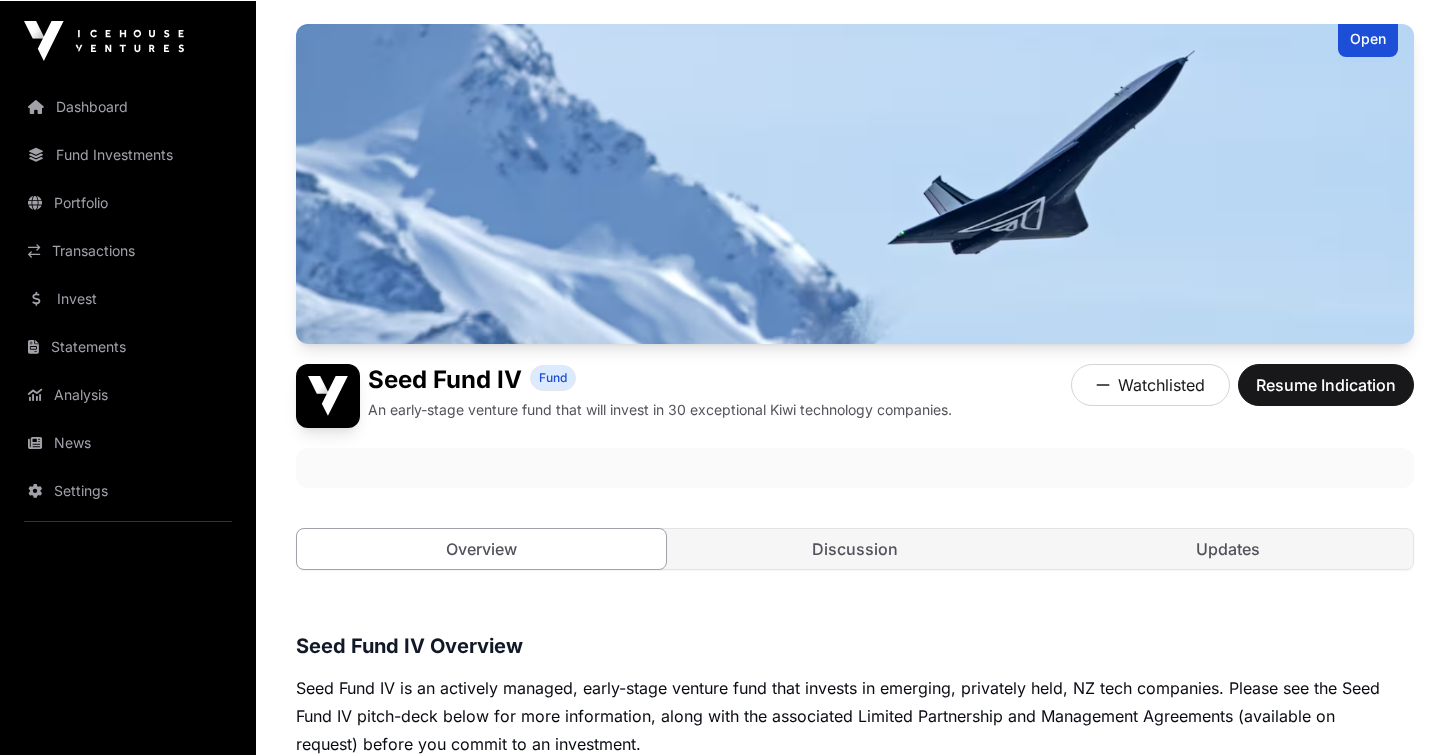 scroll, scrollTop: 0, scrollLeft: 0, axis: both 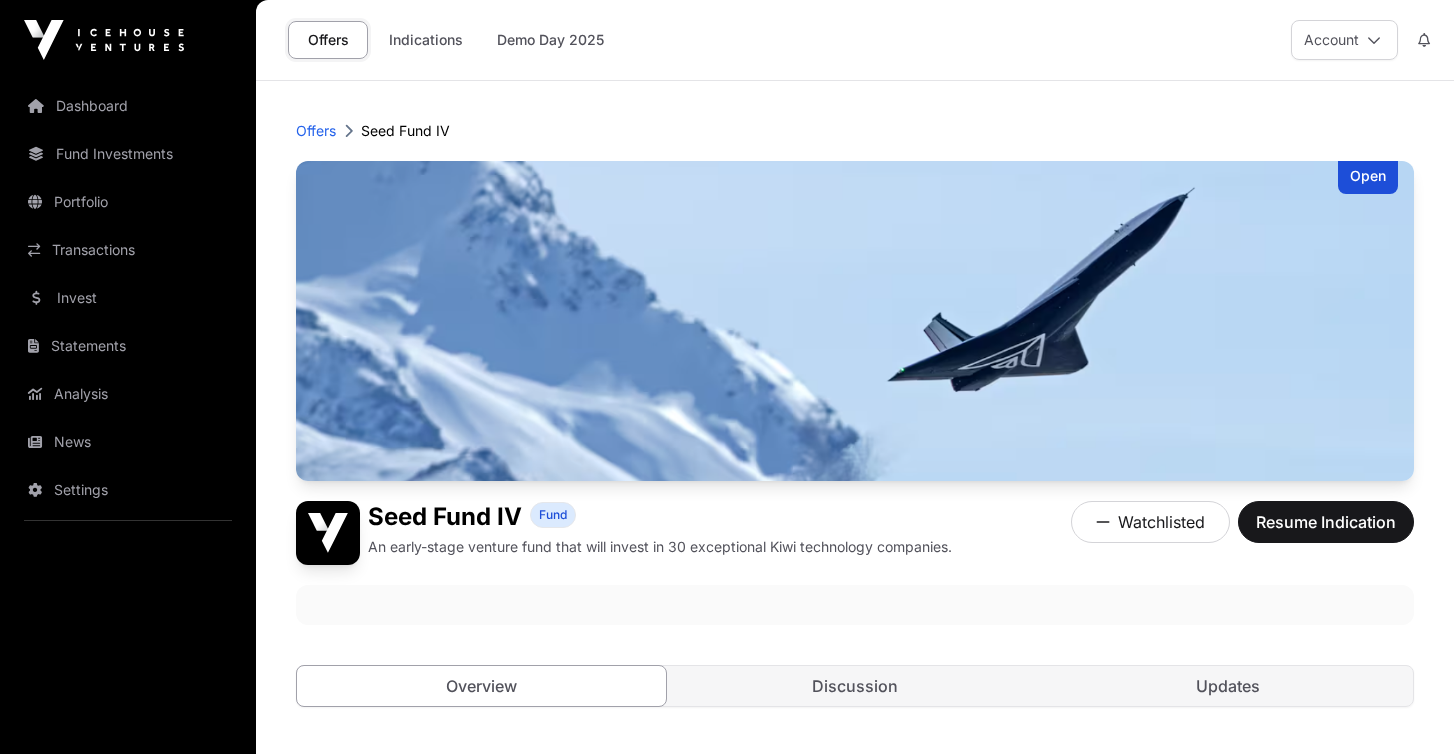 click on "Offers  Seed Fund IV" 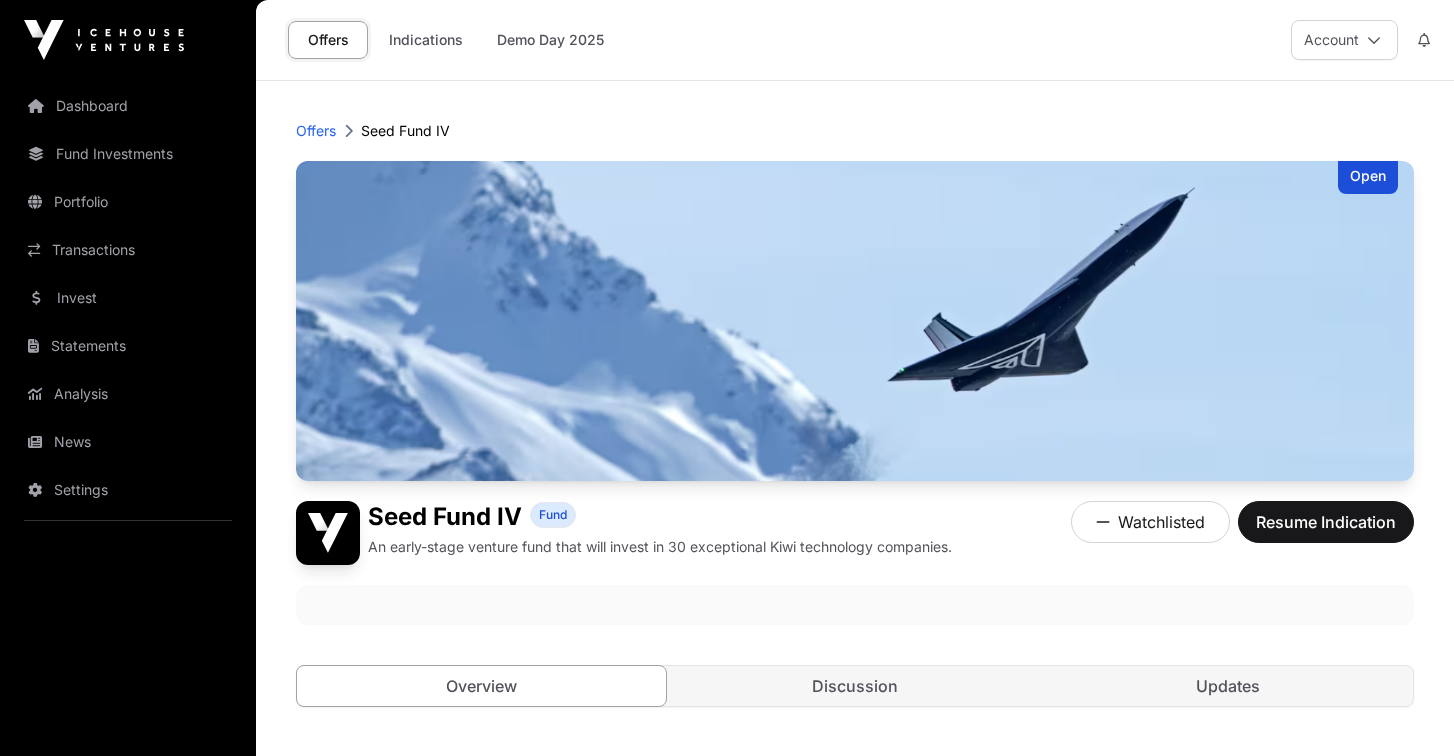 click on "Offers  Seed Fund IV Open Seed Fund IV Fund An early-stage venture fund that will invest in 30 exceptional Kiwi technology companies.  Watchlisted  Resume Indication  Overview   Discussion   Updates" 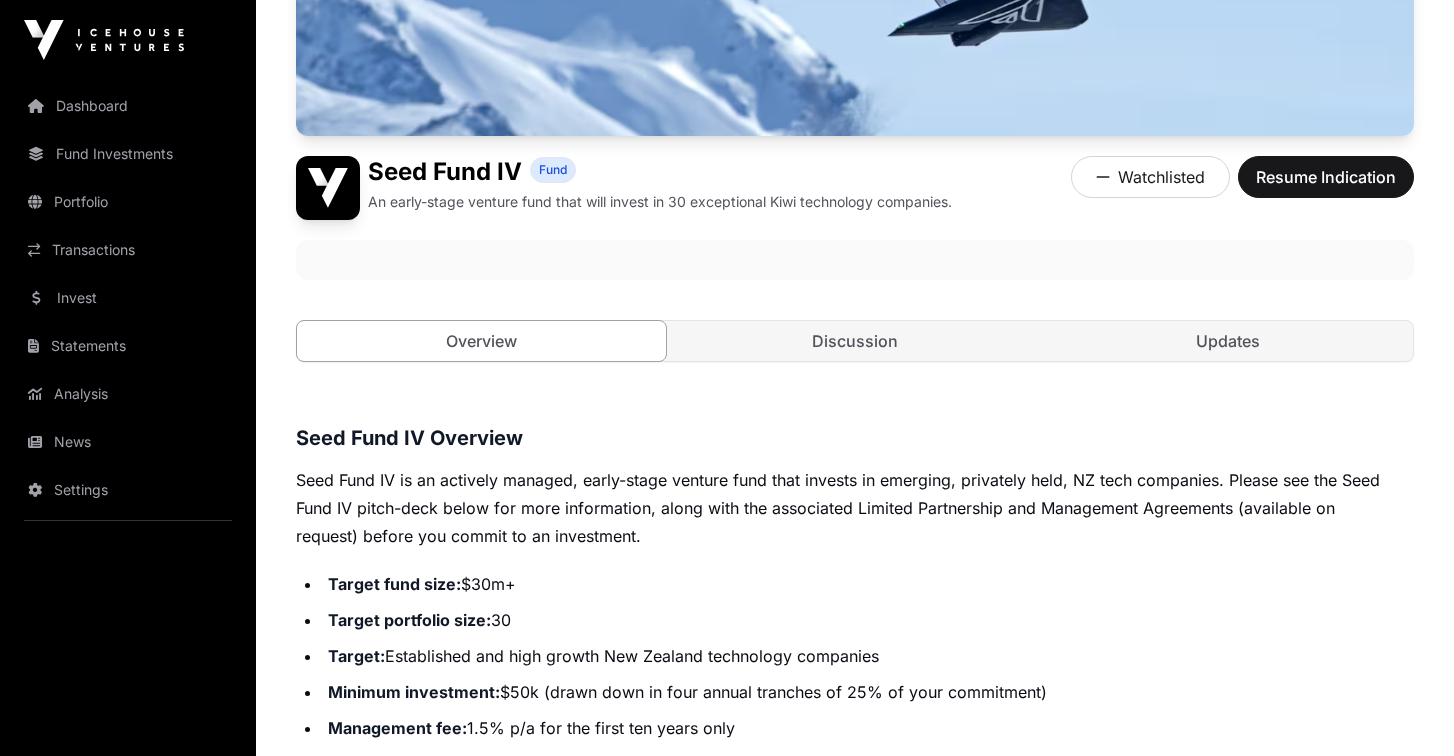 scroll, scrollTop: 350, scrollLeft: 0, axis: vertical 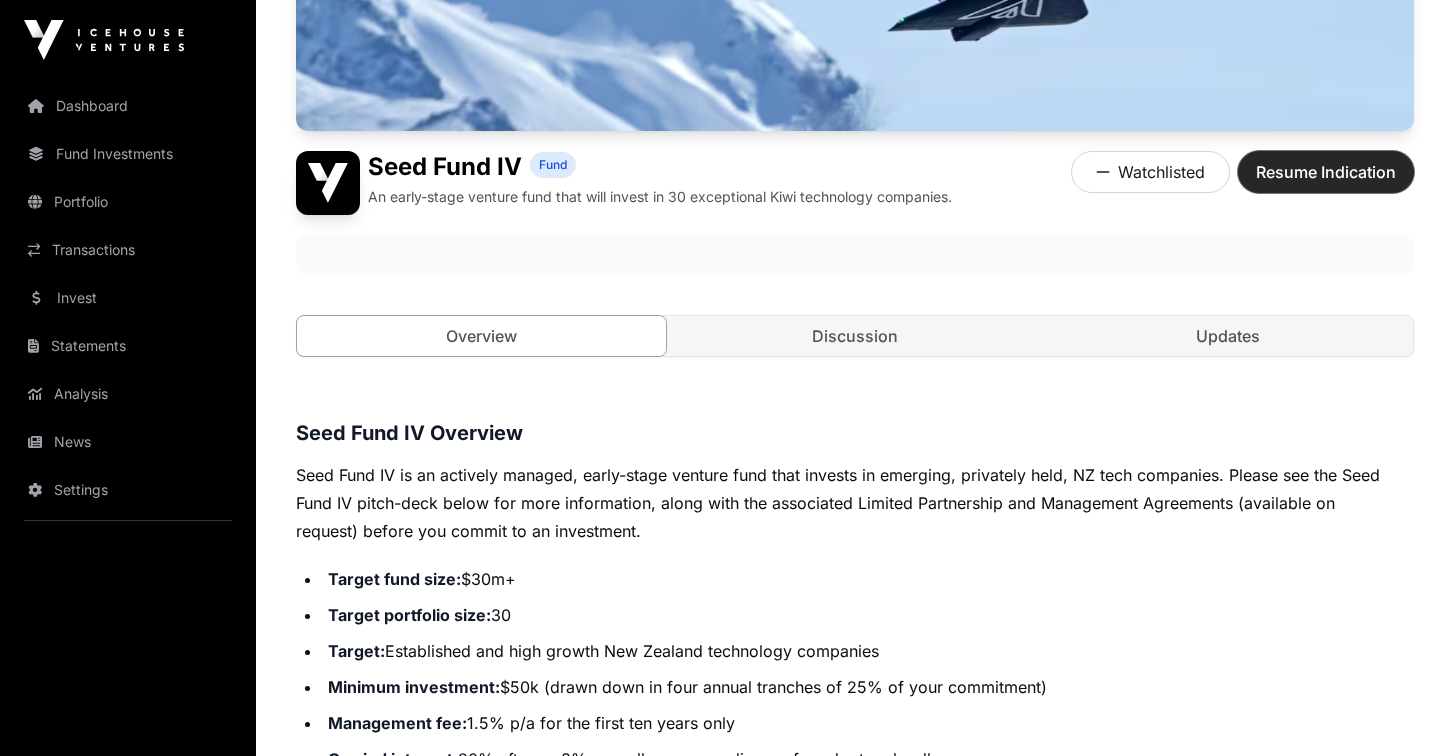 click on "Resume Indication" 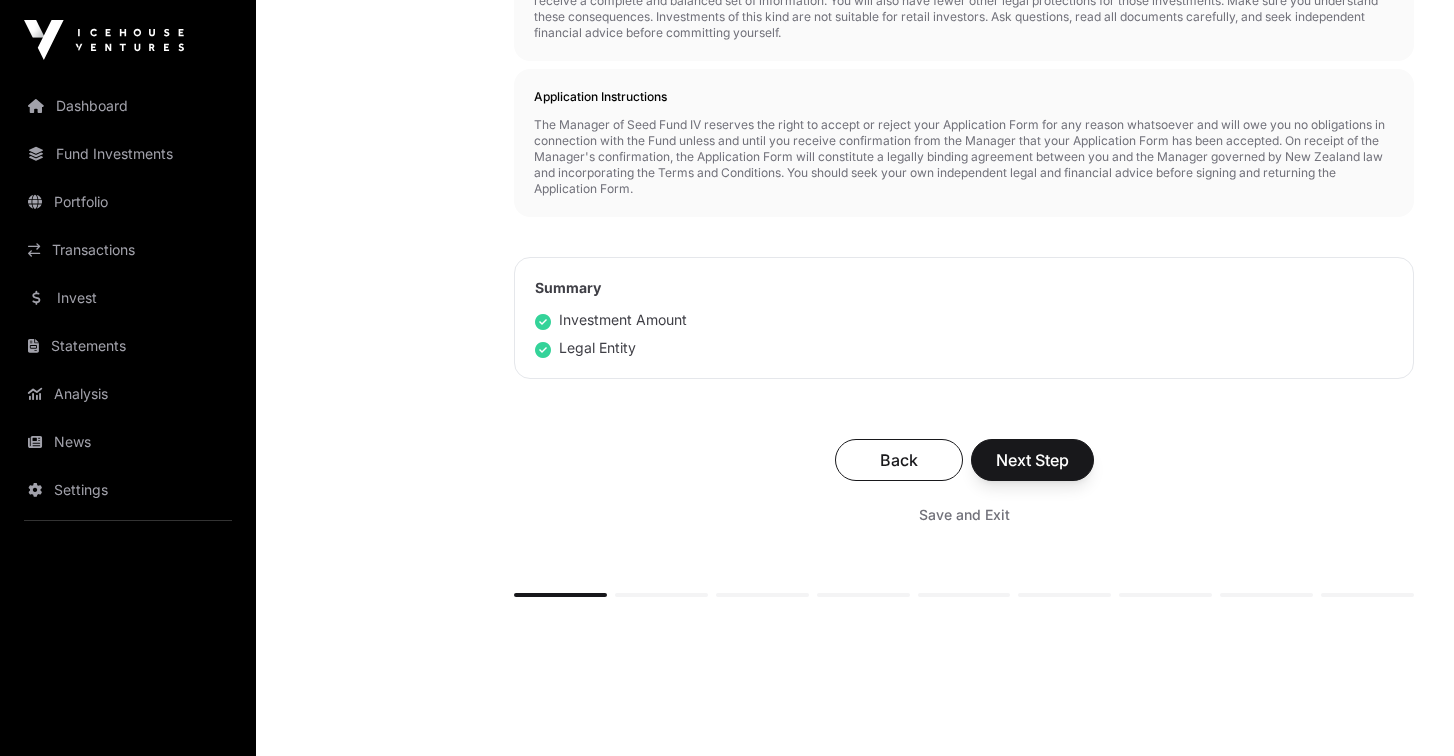 scroll, scrollTop: 984, scrollLeft: 0, axis: vertical 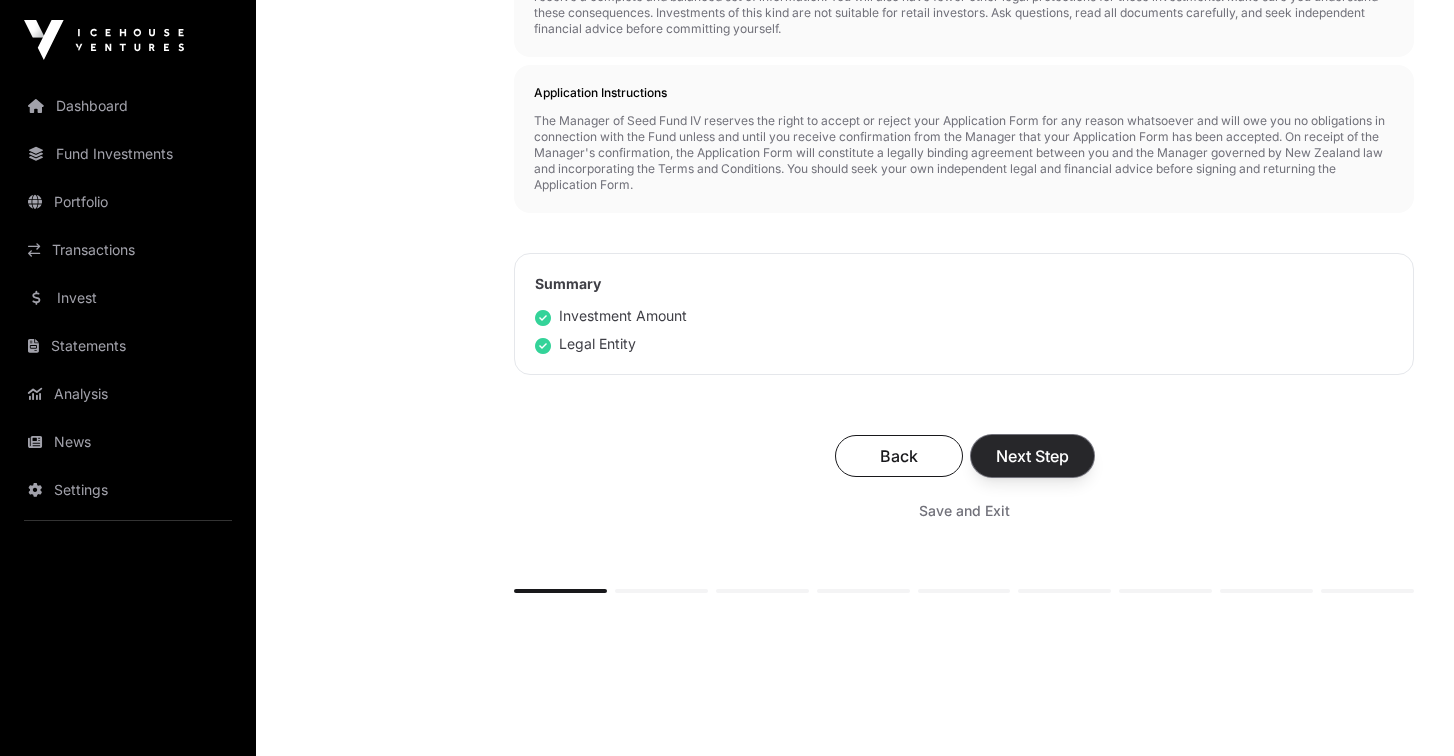 click on "Next Step" 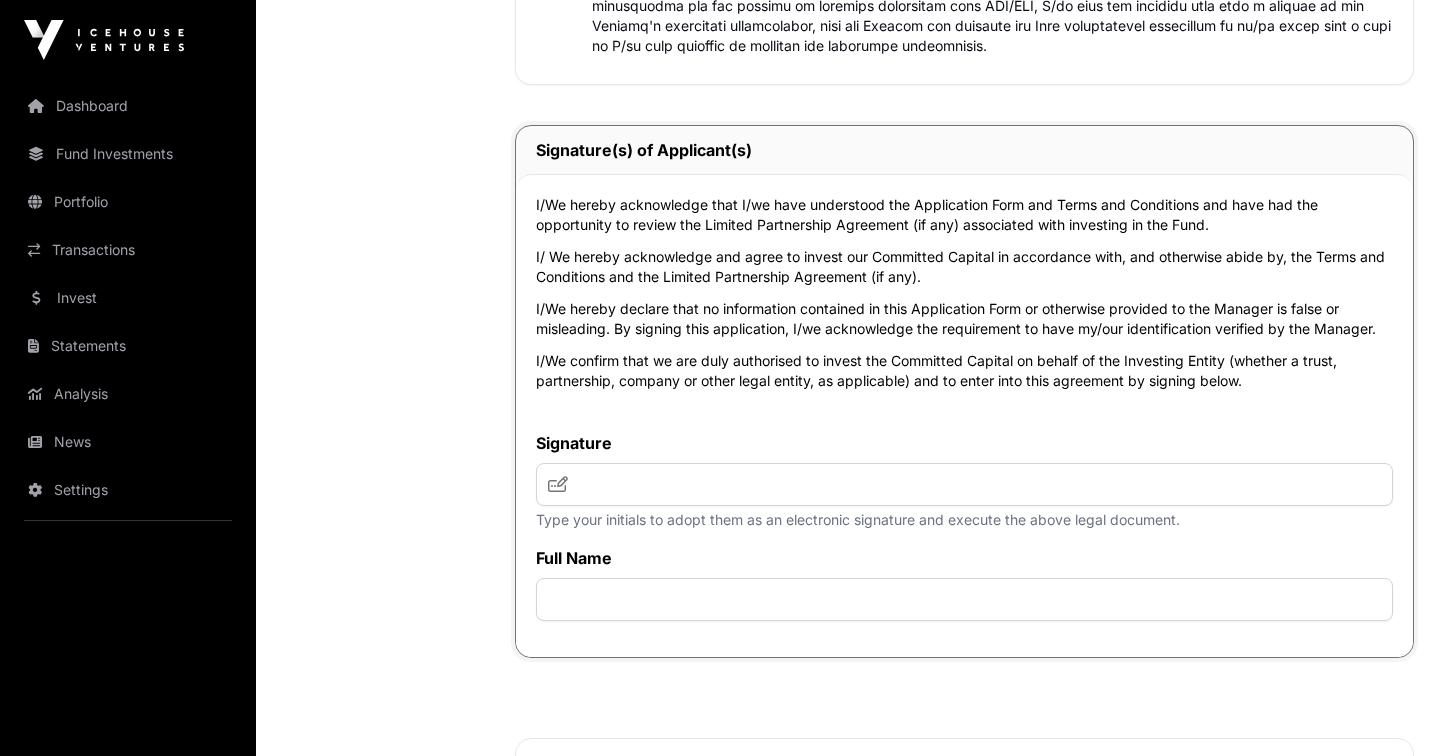 scroll, scrollTop: 4886, scrollLeft: 0, axis: vertical 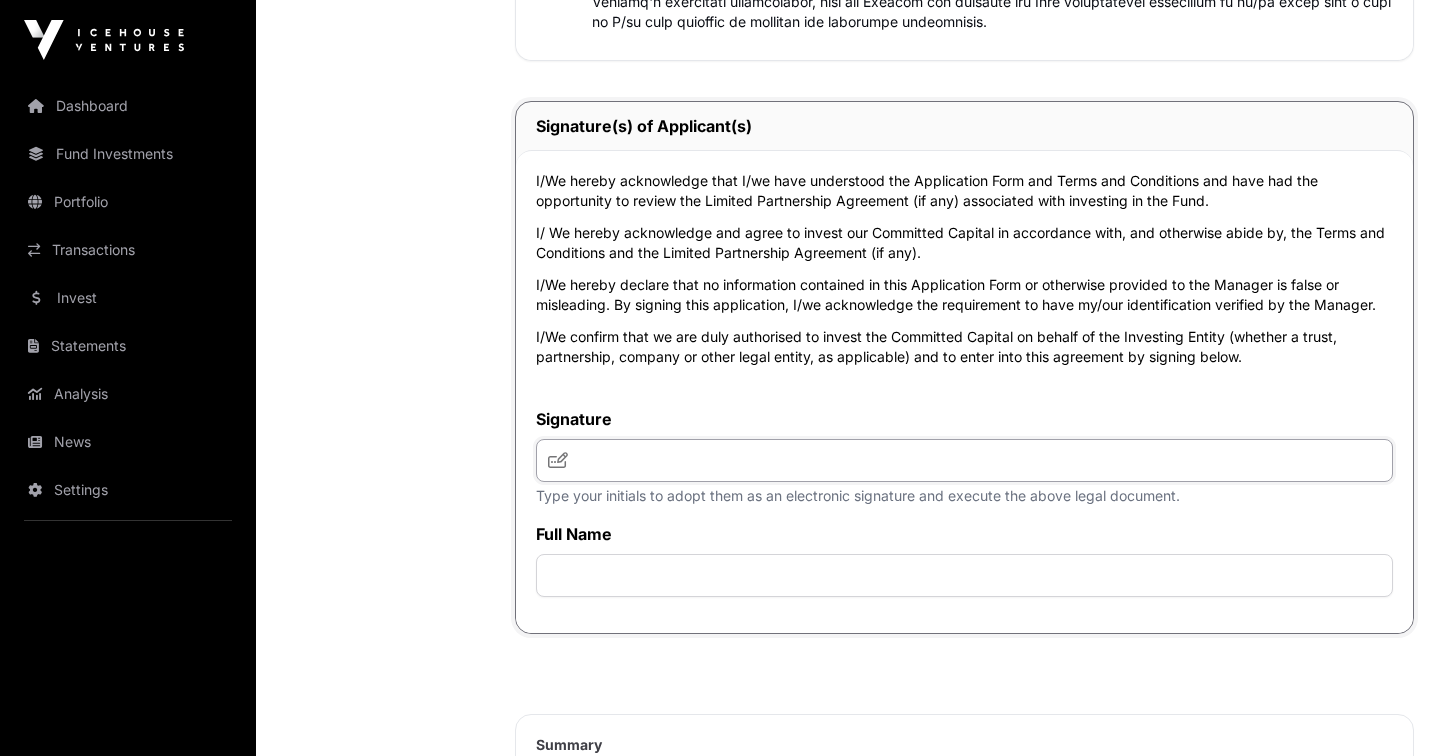 click 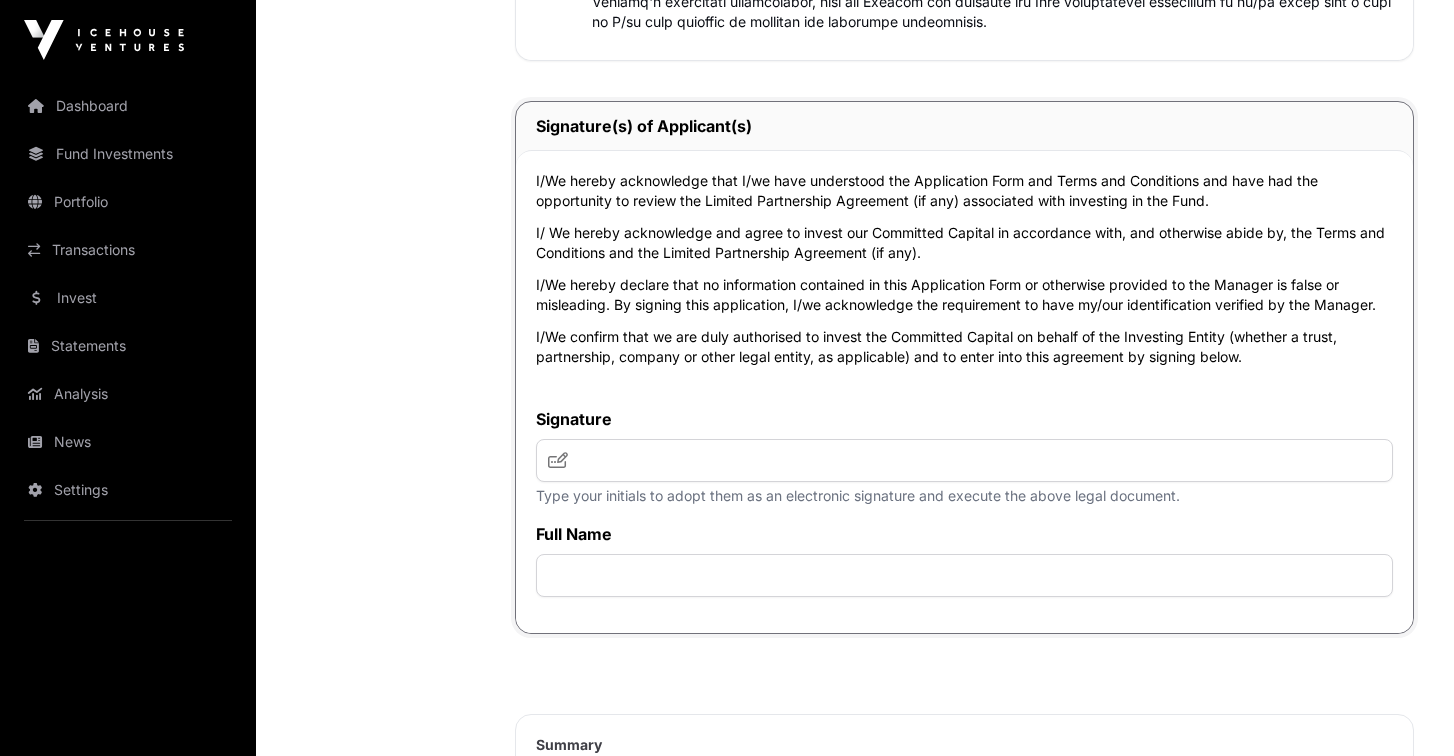 click 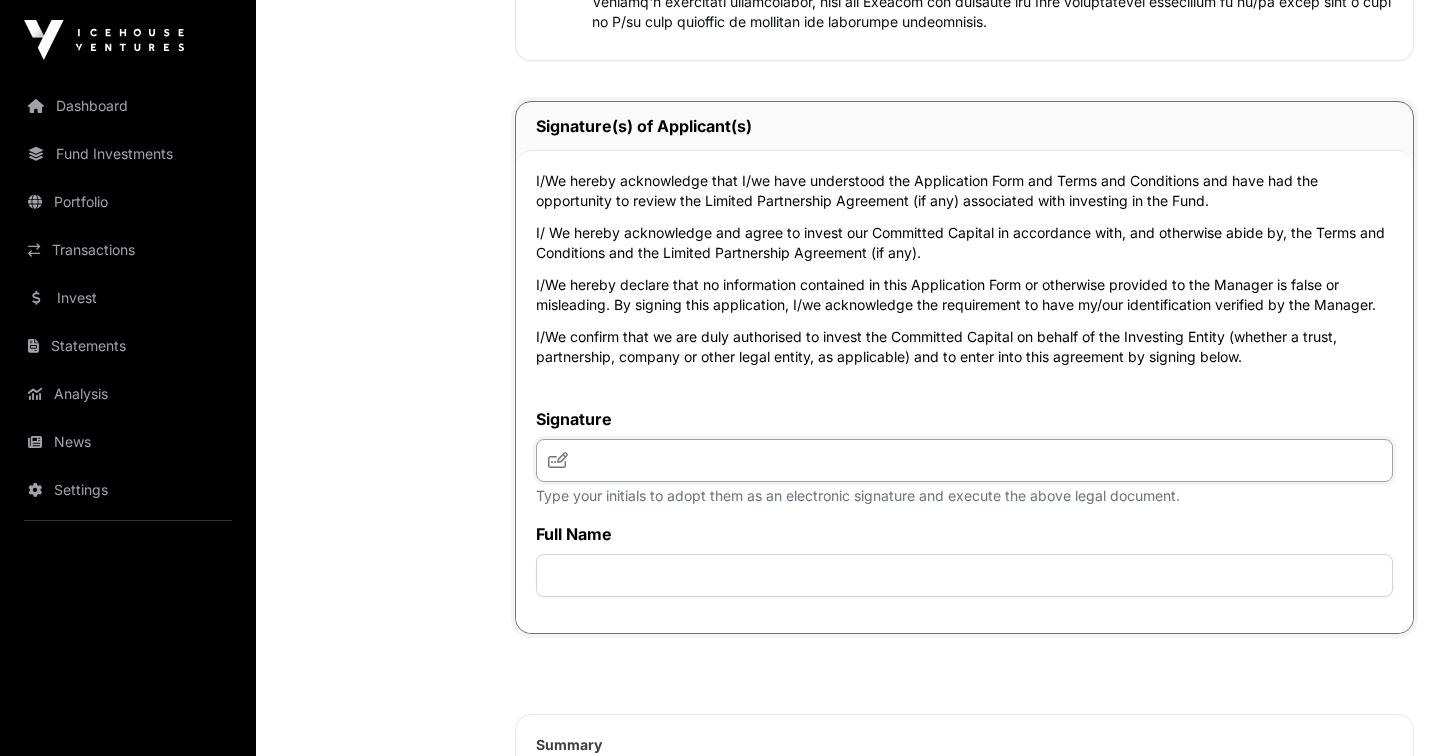 click 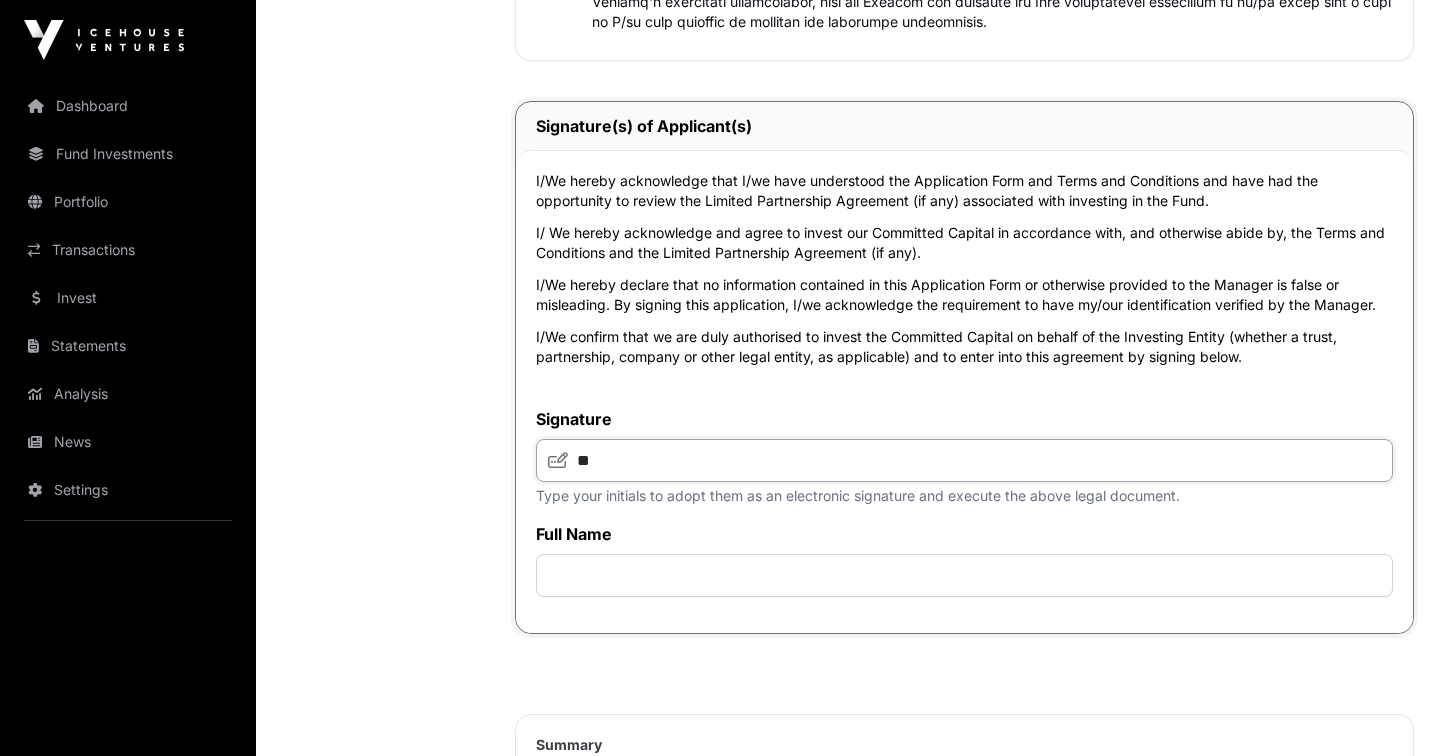 type on "*" 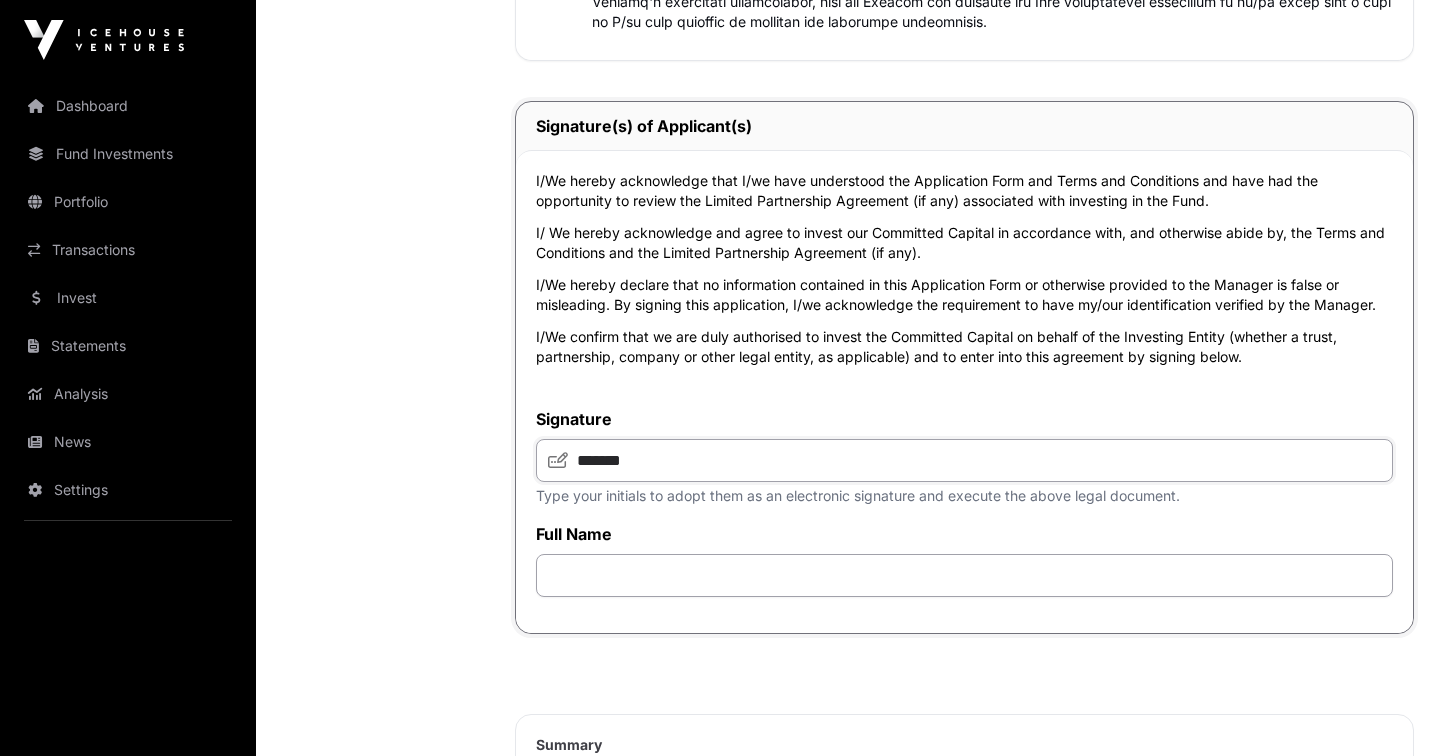 type on "*******" 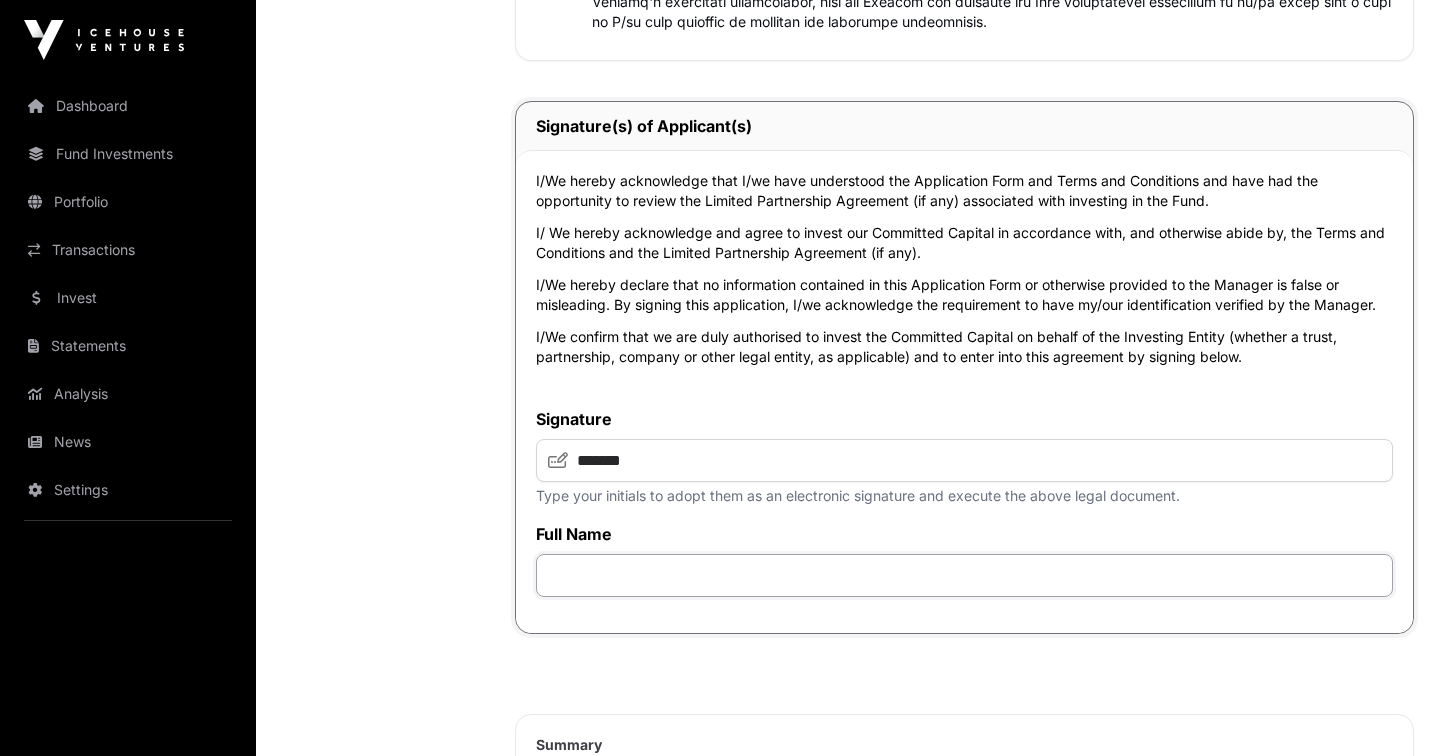 click 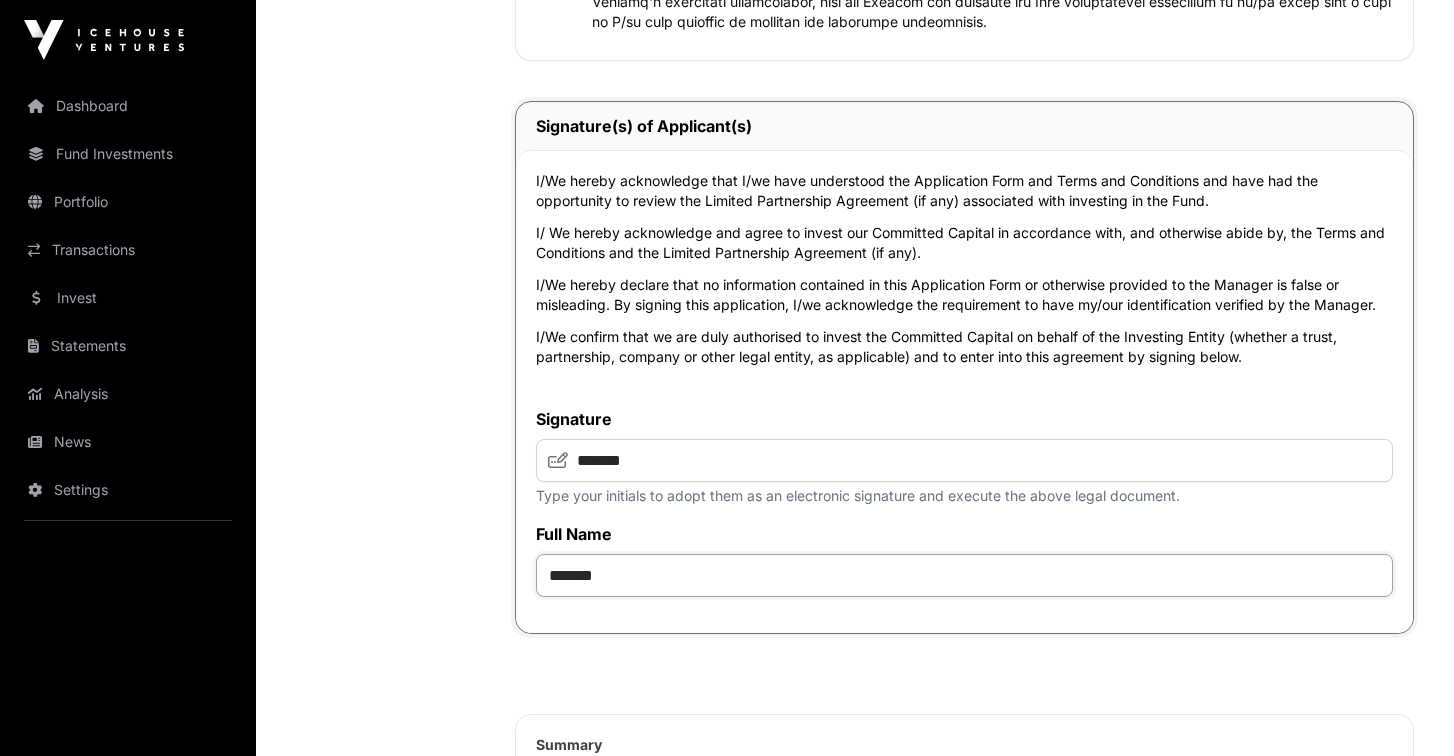 click on "*******" 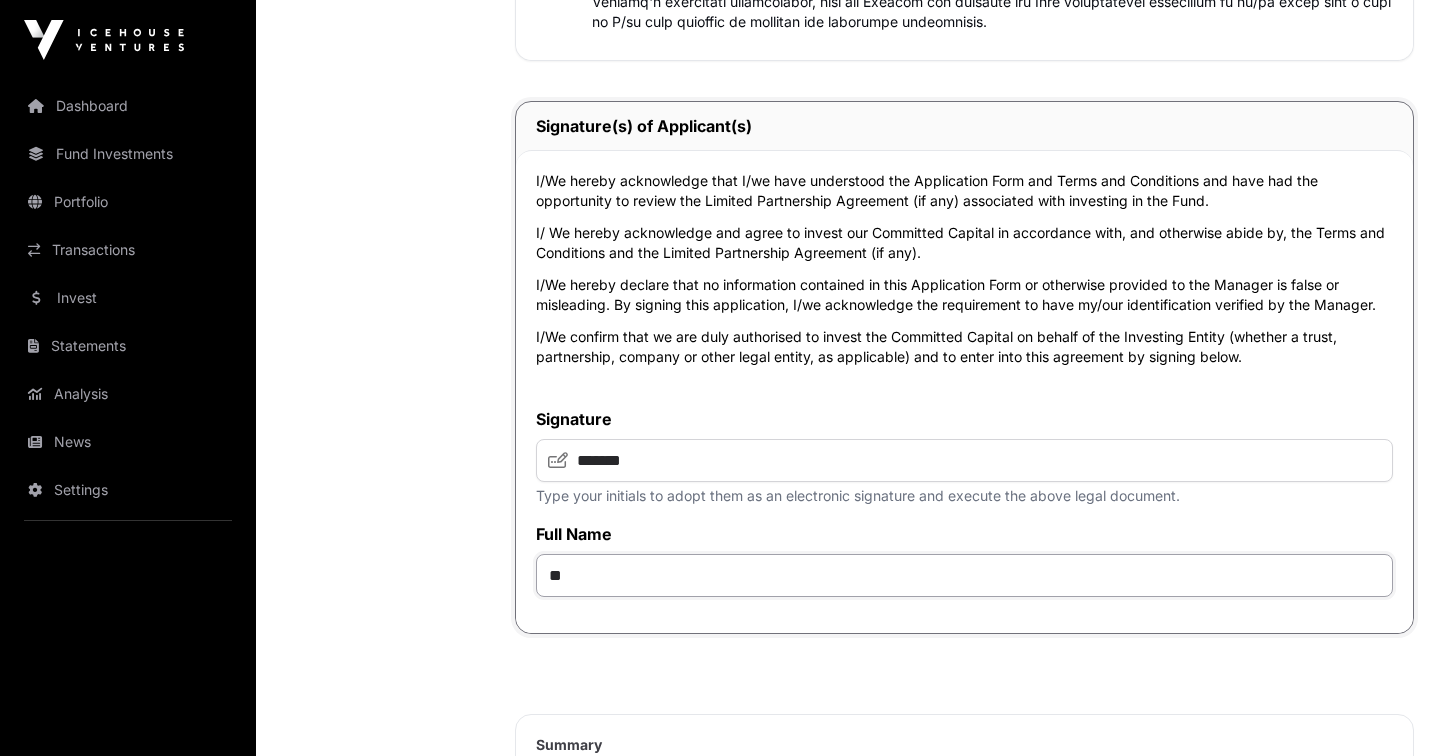 type on "*" 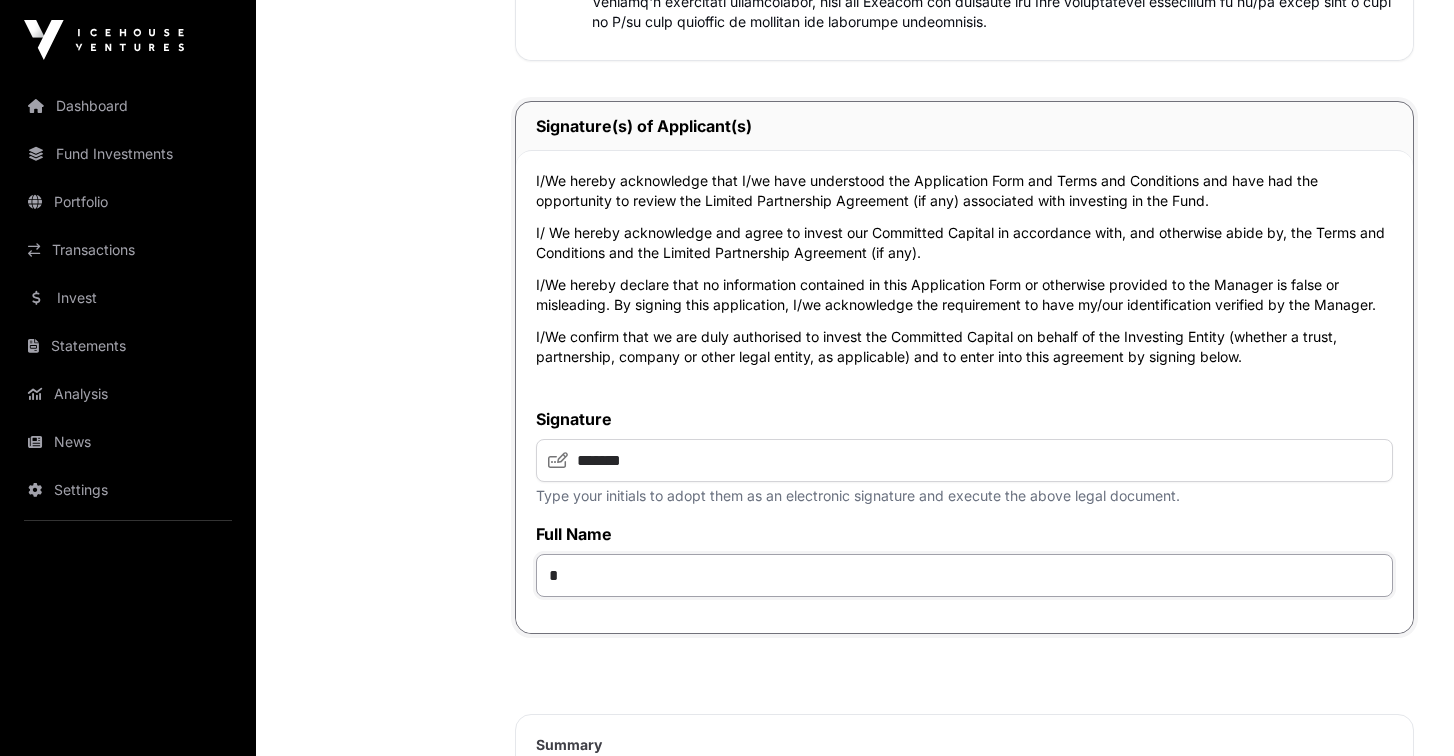 type 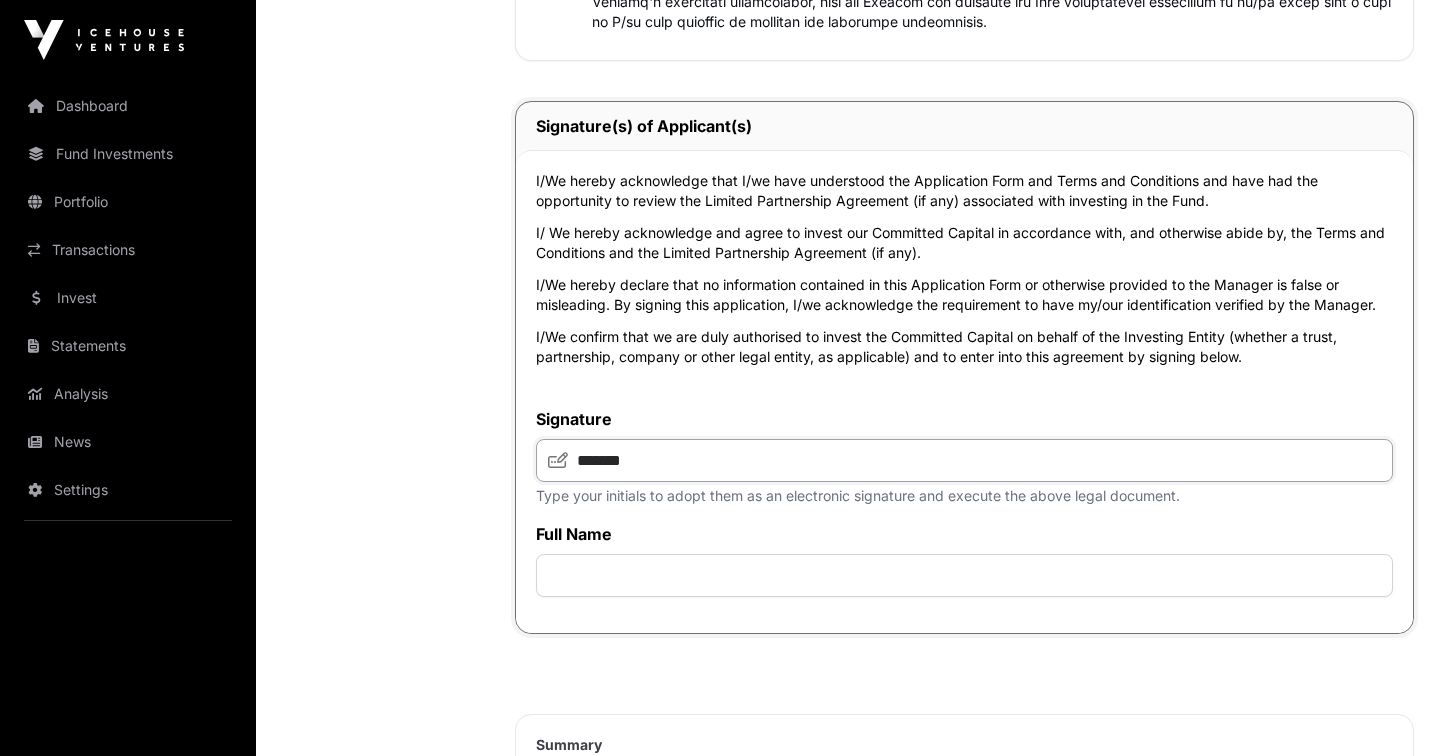 click on "*******" 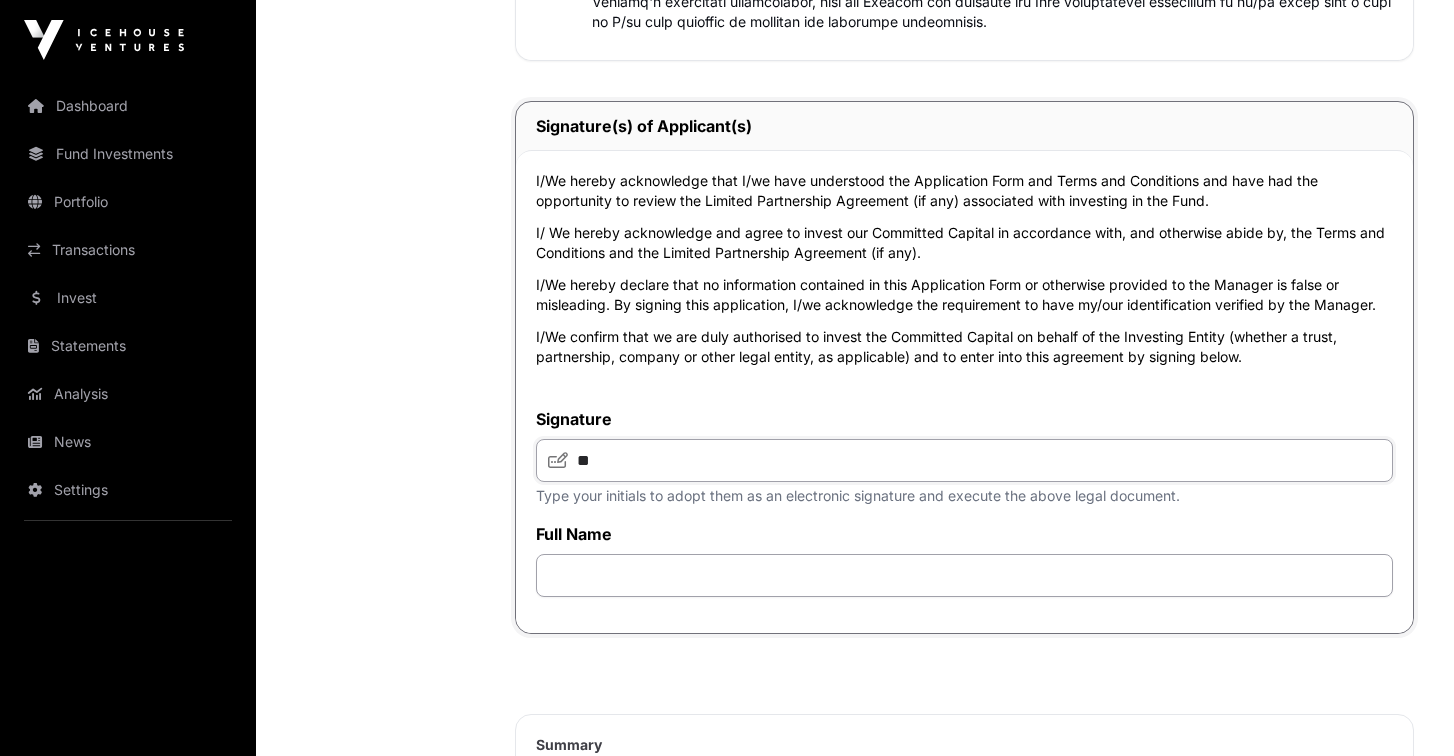 type on "**" 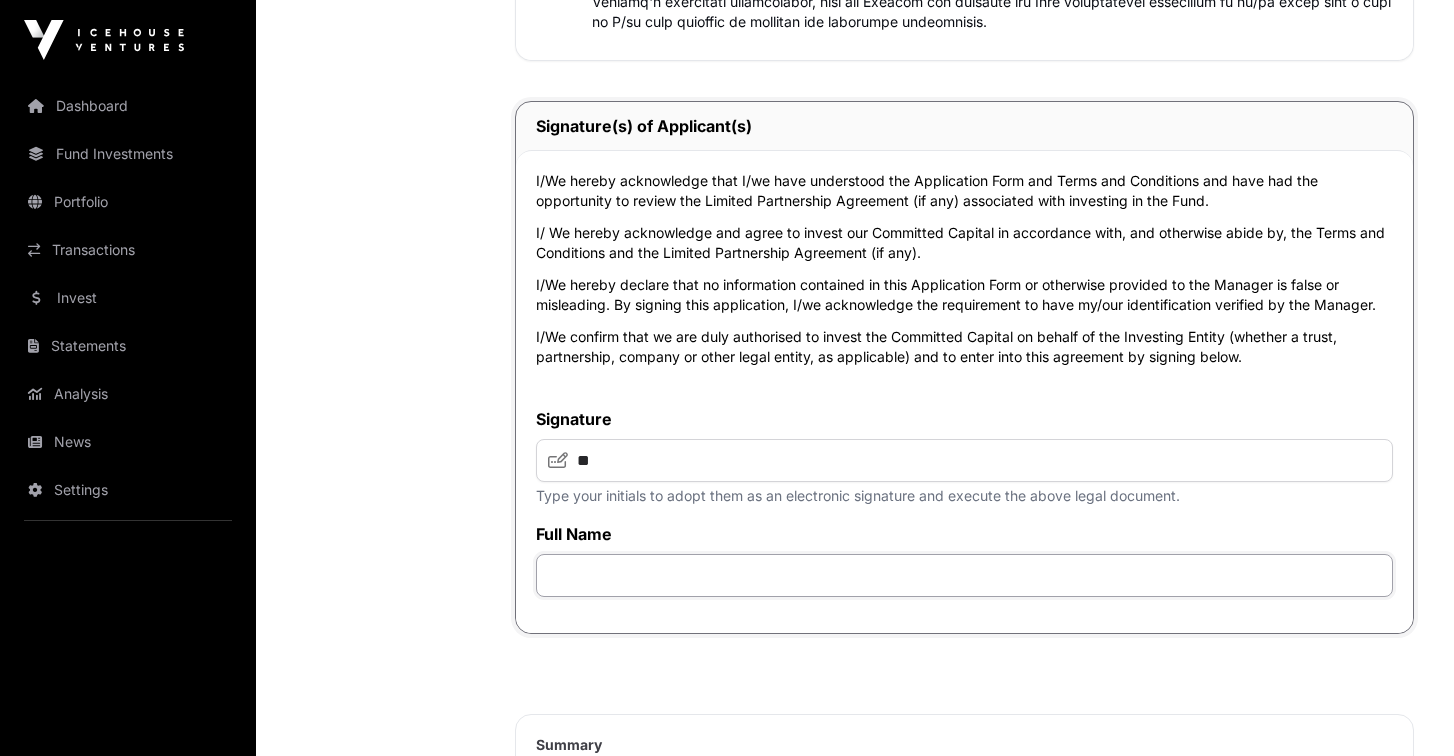 click 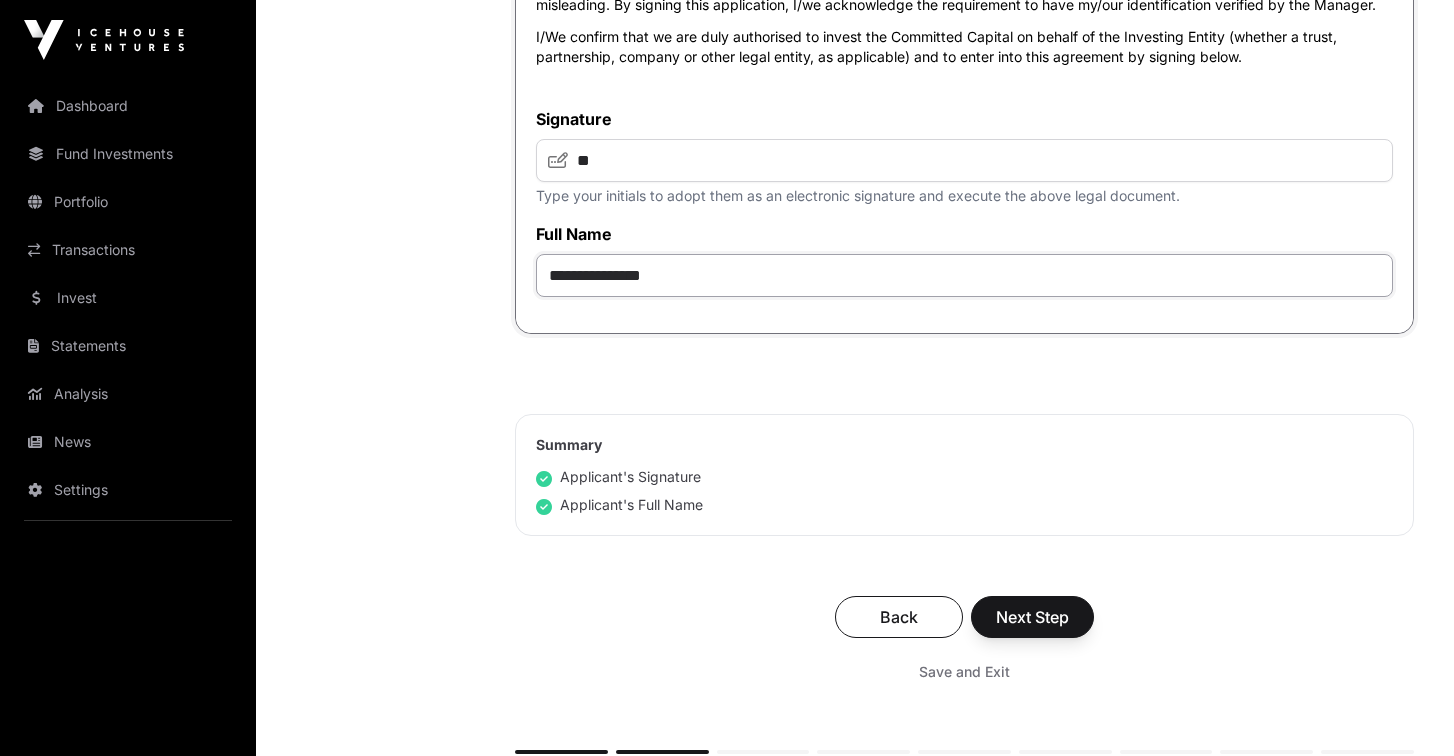 scroll, scrollTop: 5188, scrollLeft: 0, axis: vertical 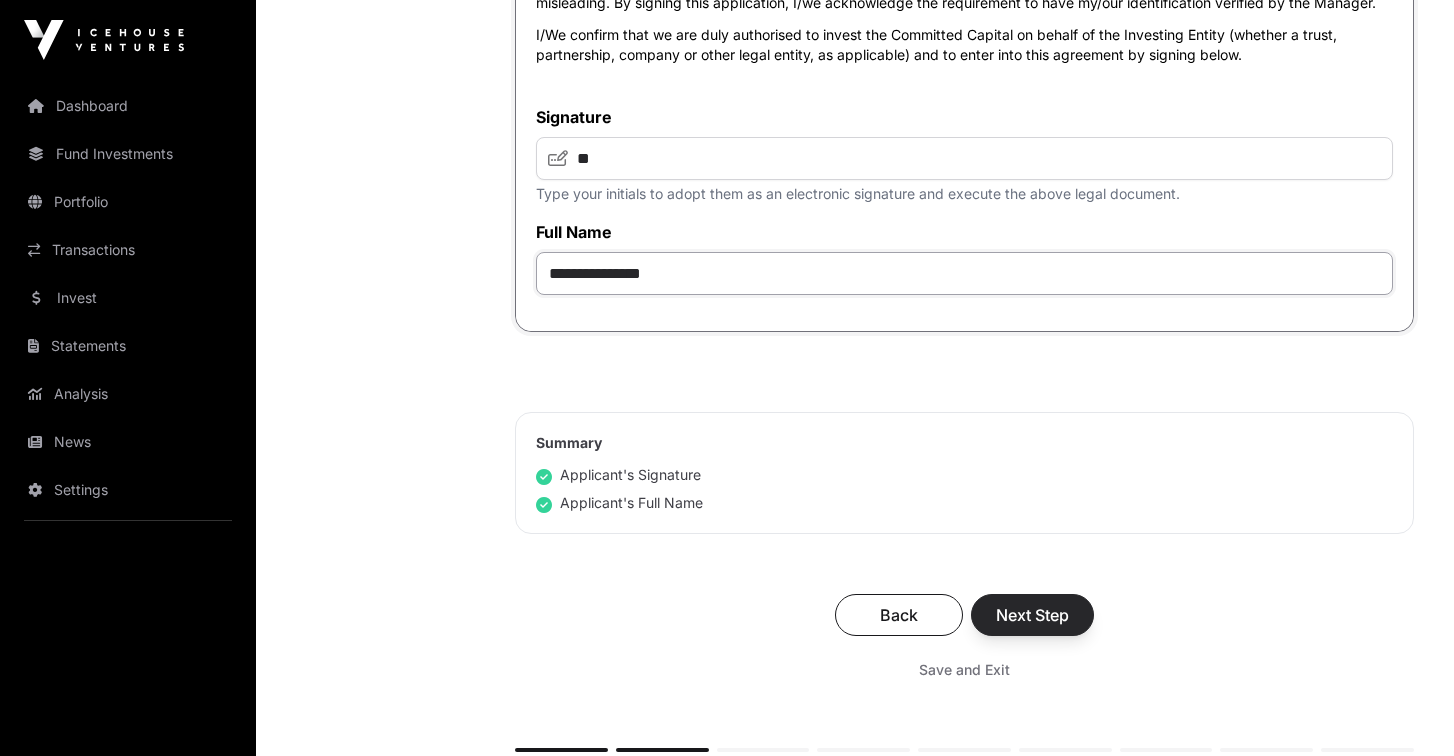 type on "**********" 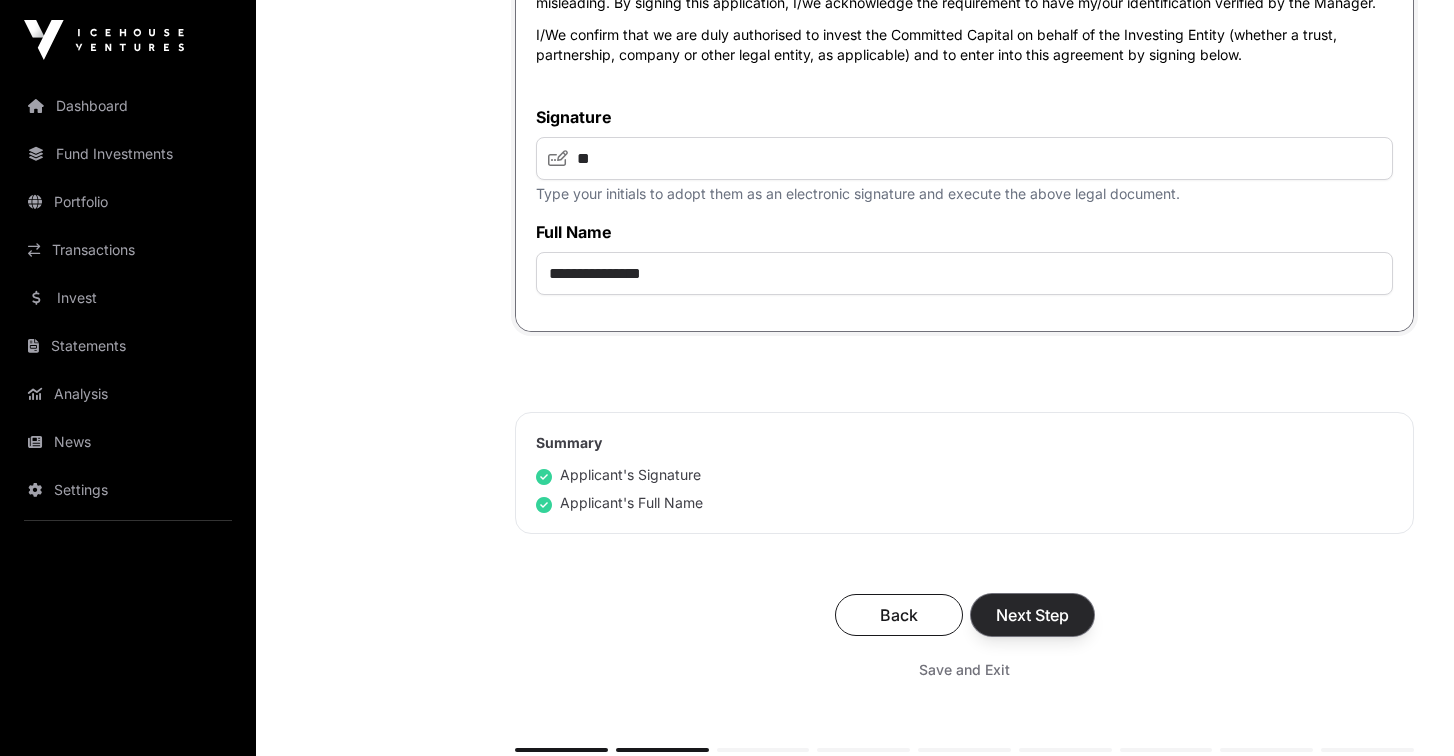 click on "Next Step" 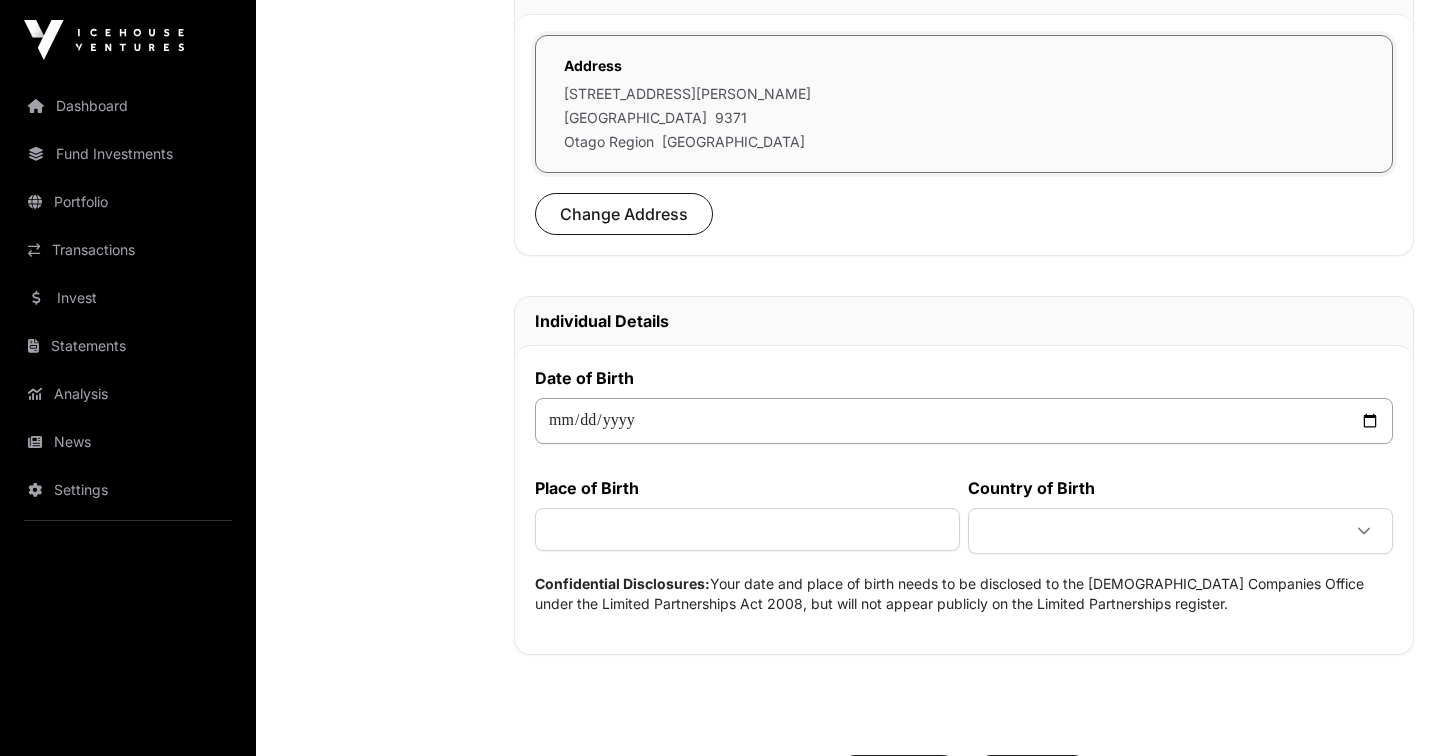 scroll, scrollTop: 676, scrollLeft: 0, axis: vertical 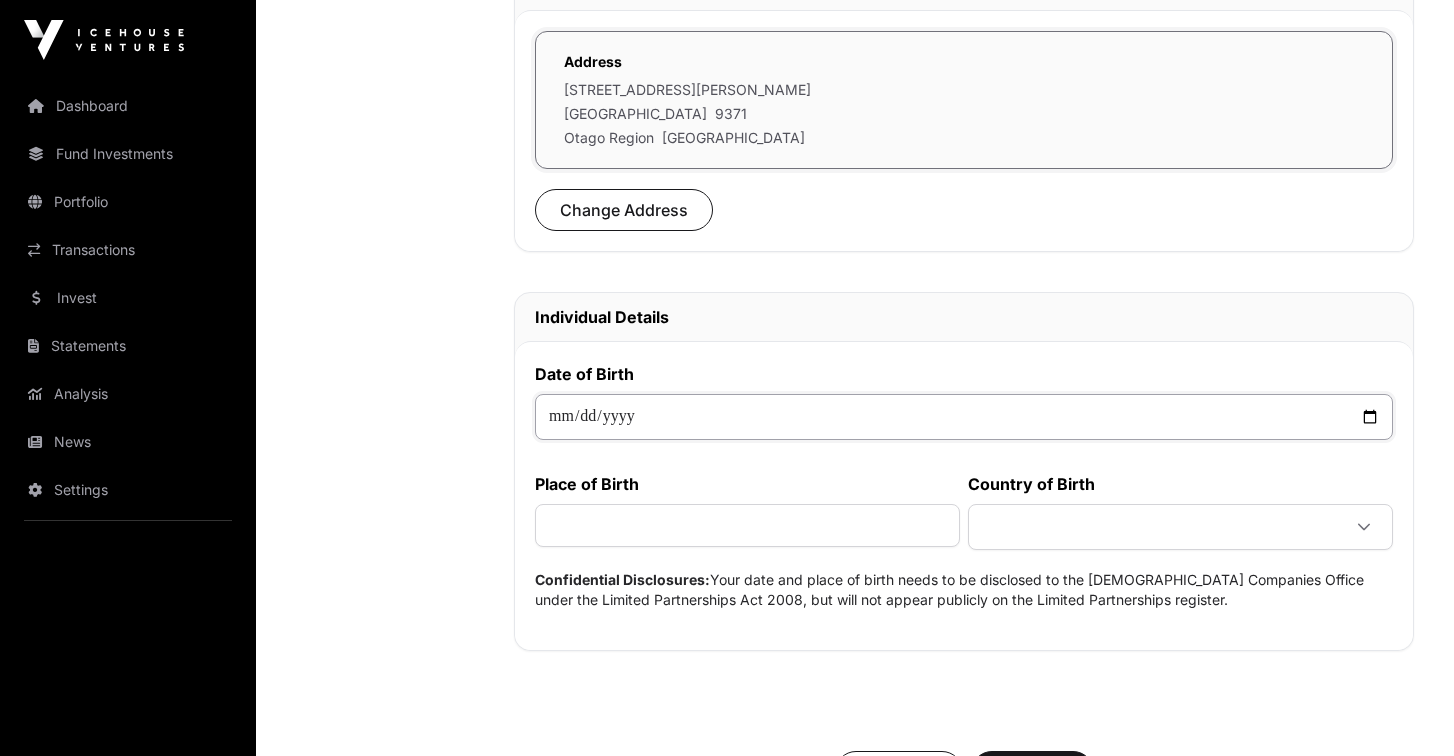 click 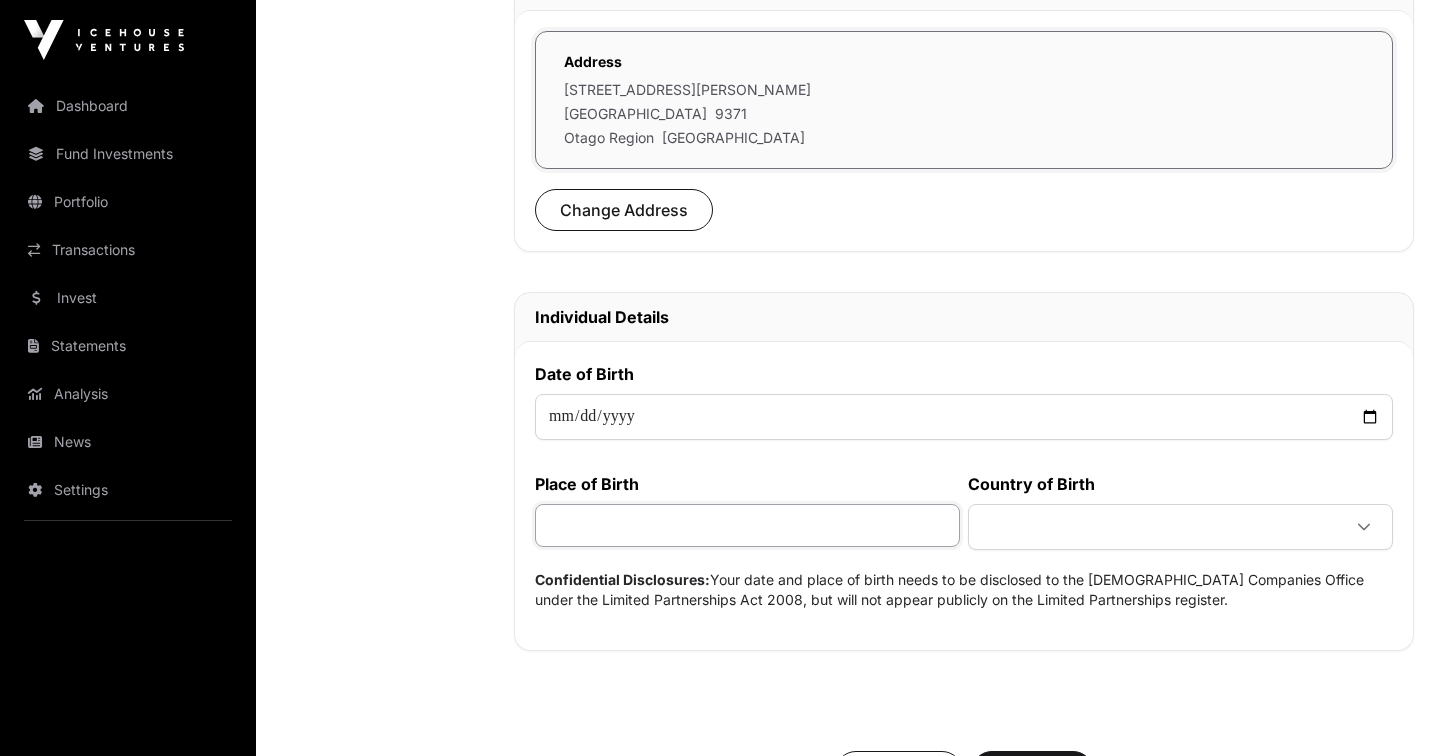 click 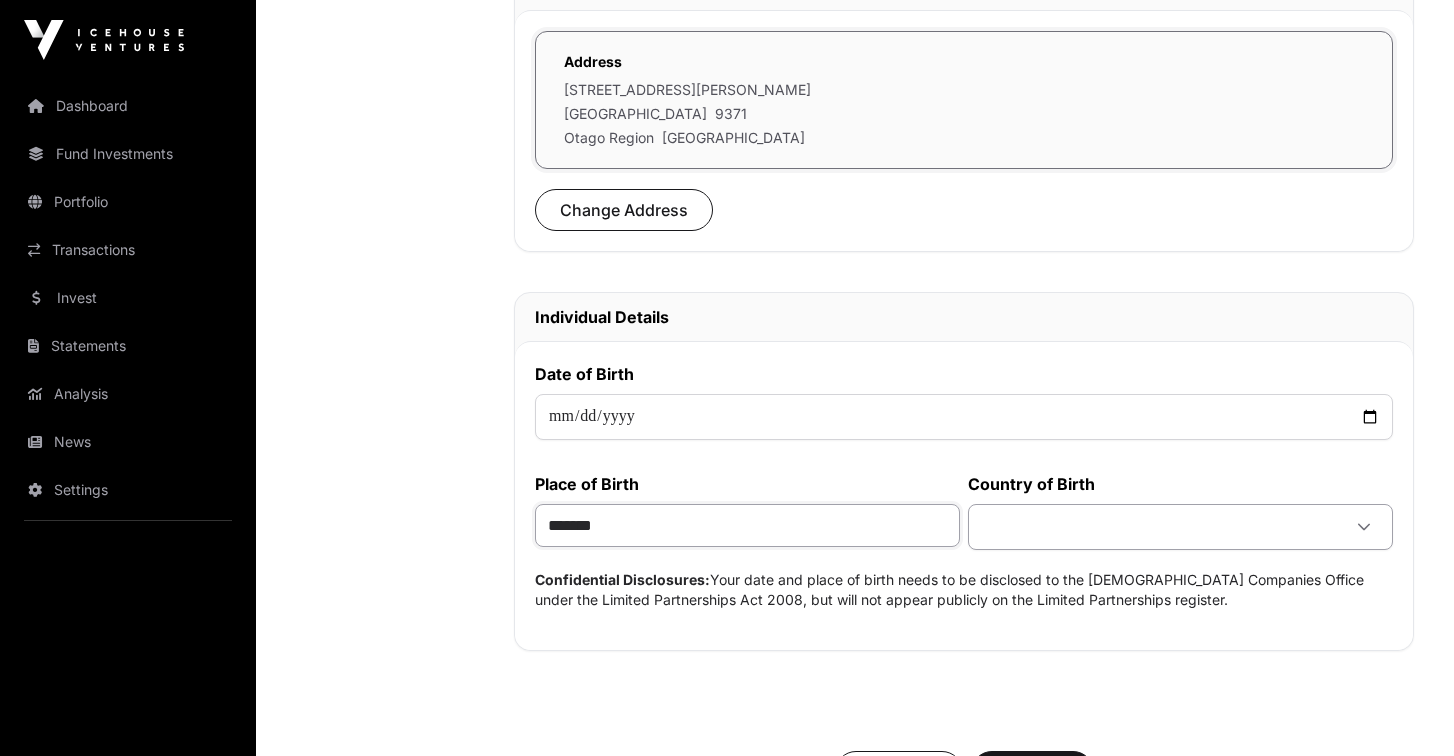type on "*******" 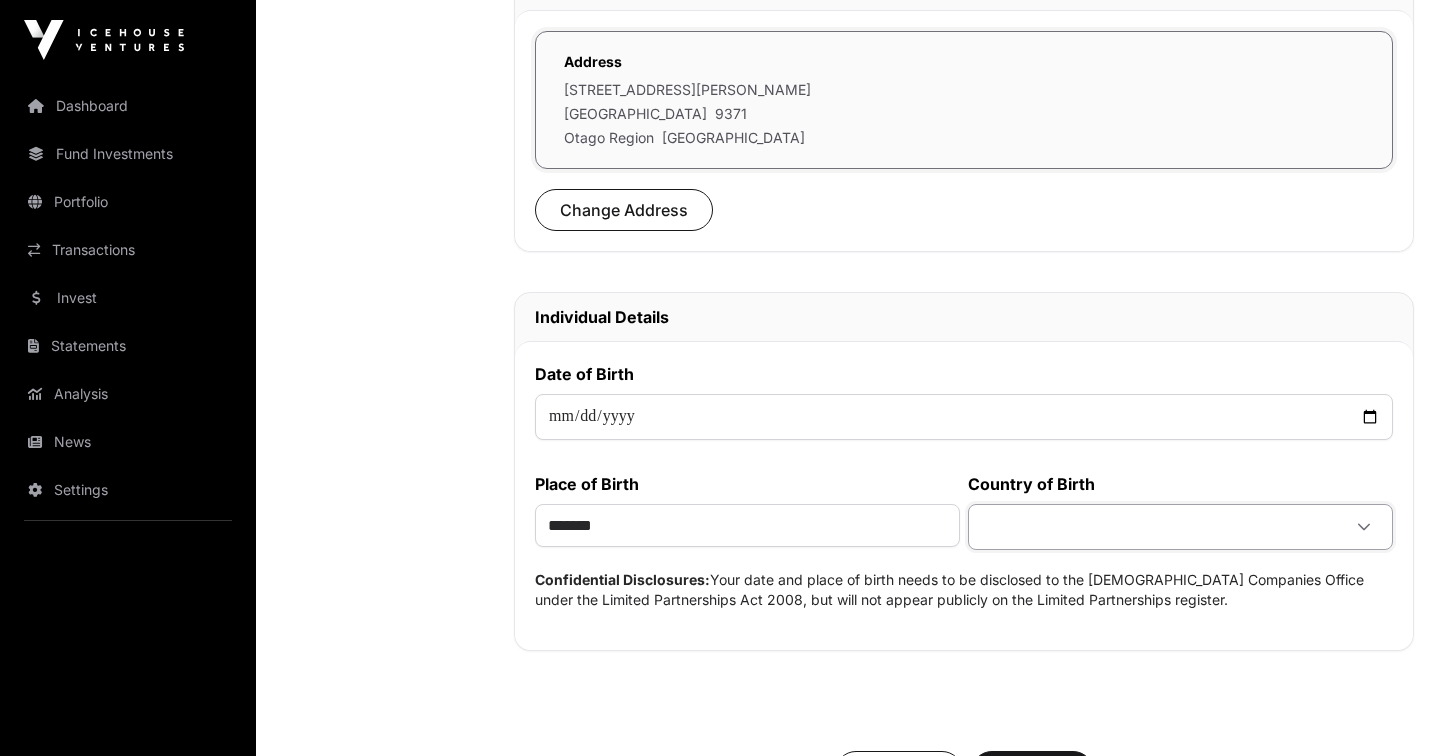 click 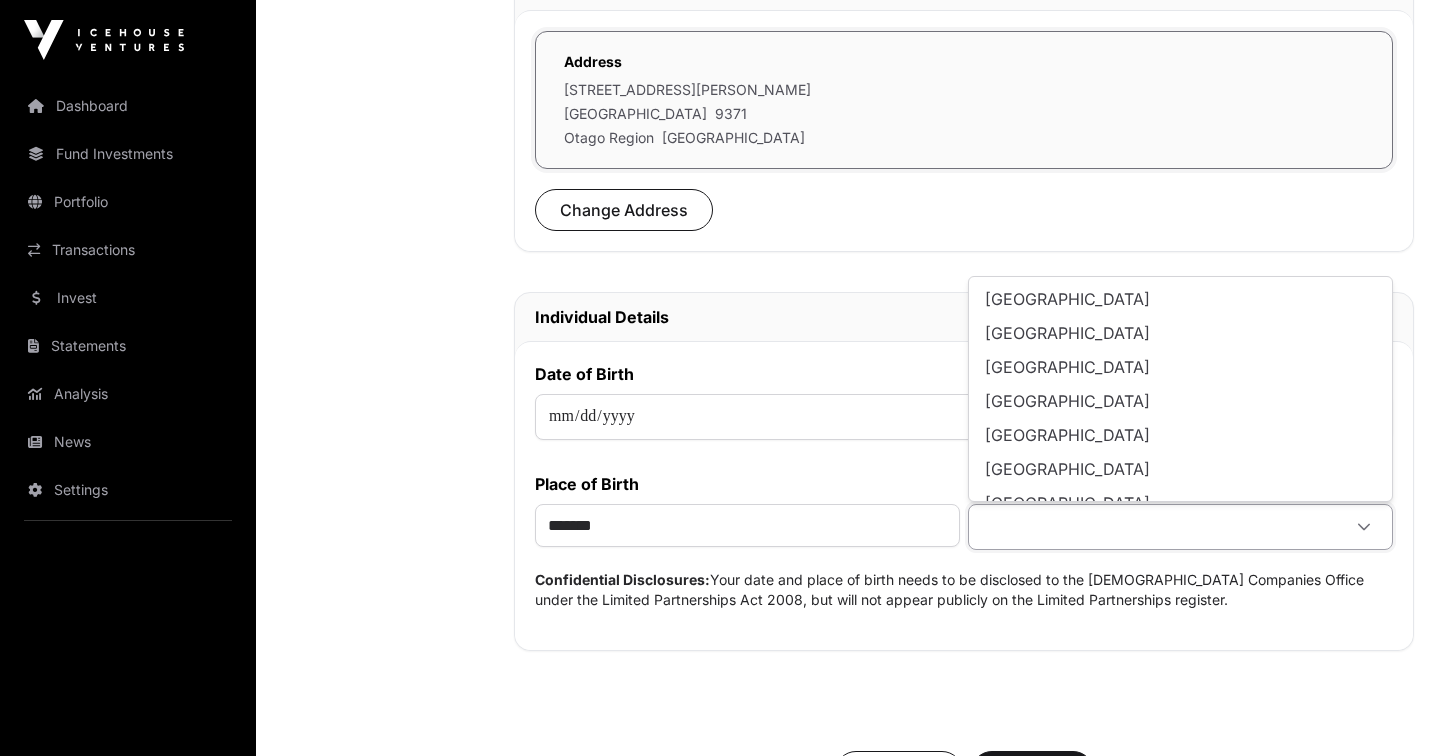 scroll, scrollTop: 4317, scrollLeft: 0, axis: vertical 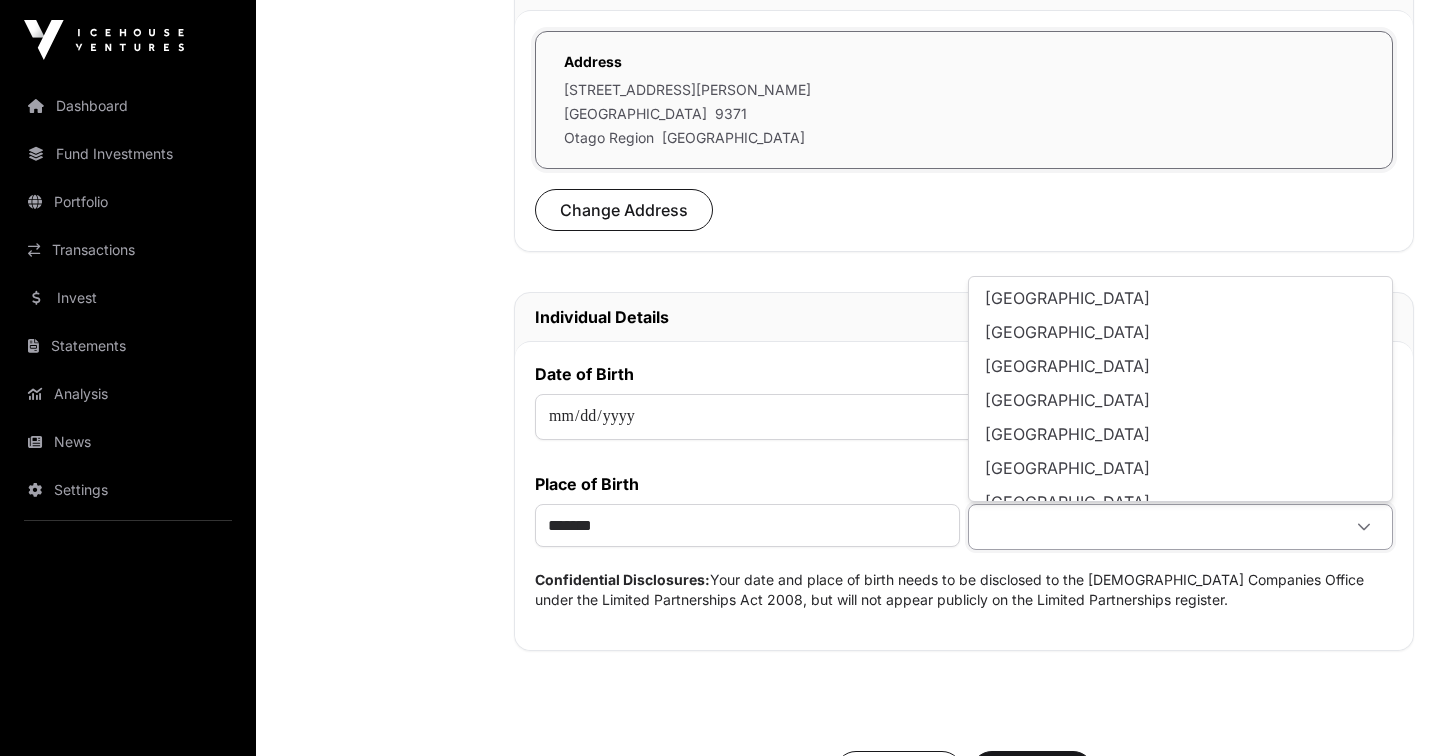 click on "[GEOGRAPHIC_DATA]" 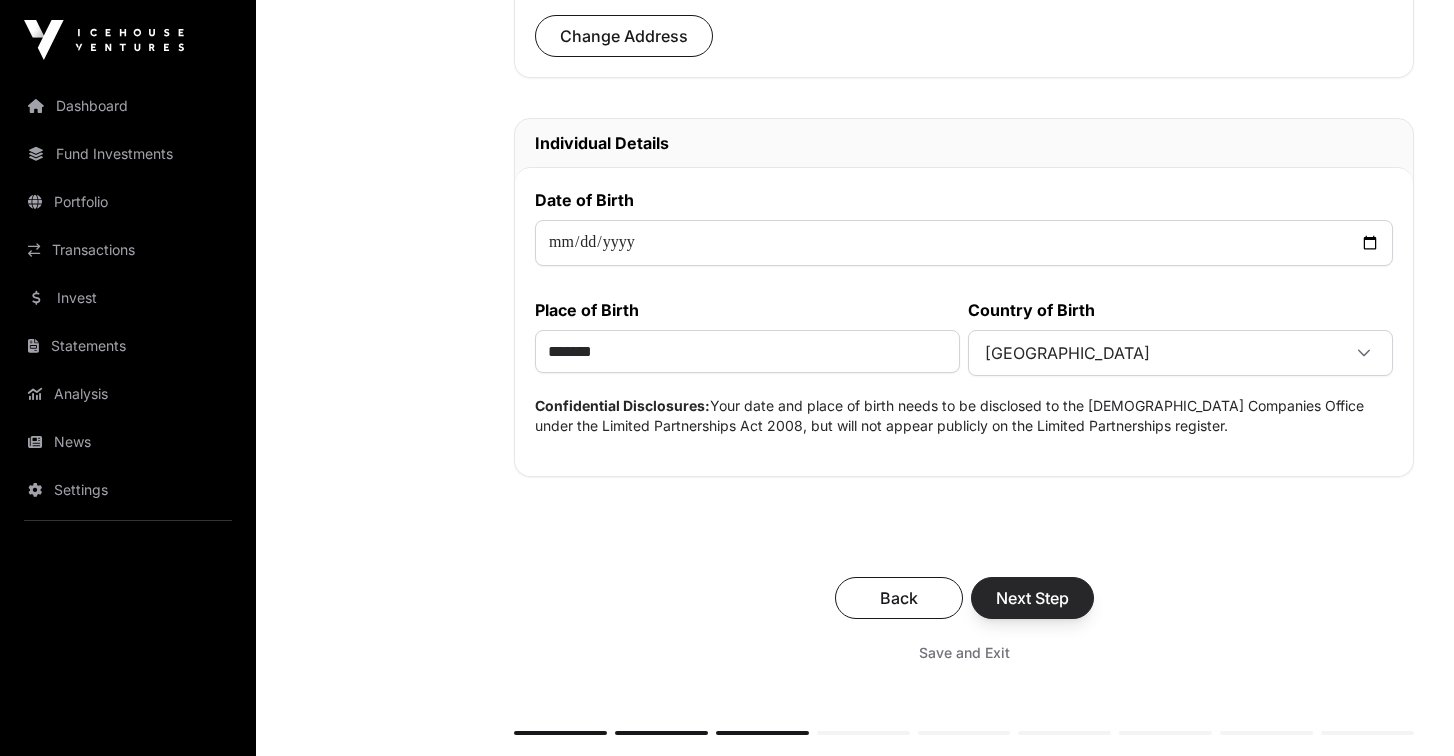 scroll, scrollTop: 854, scrollLeft: 0, axis: vertical 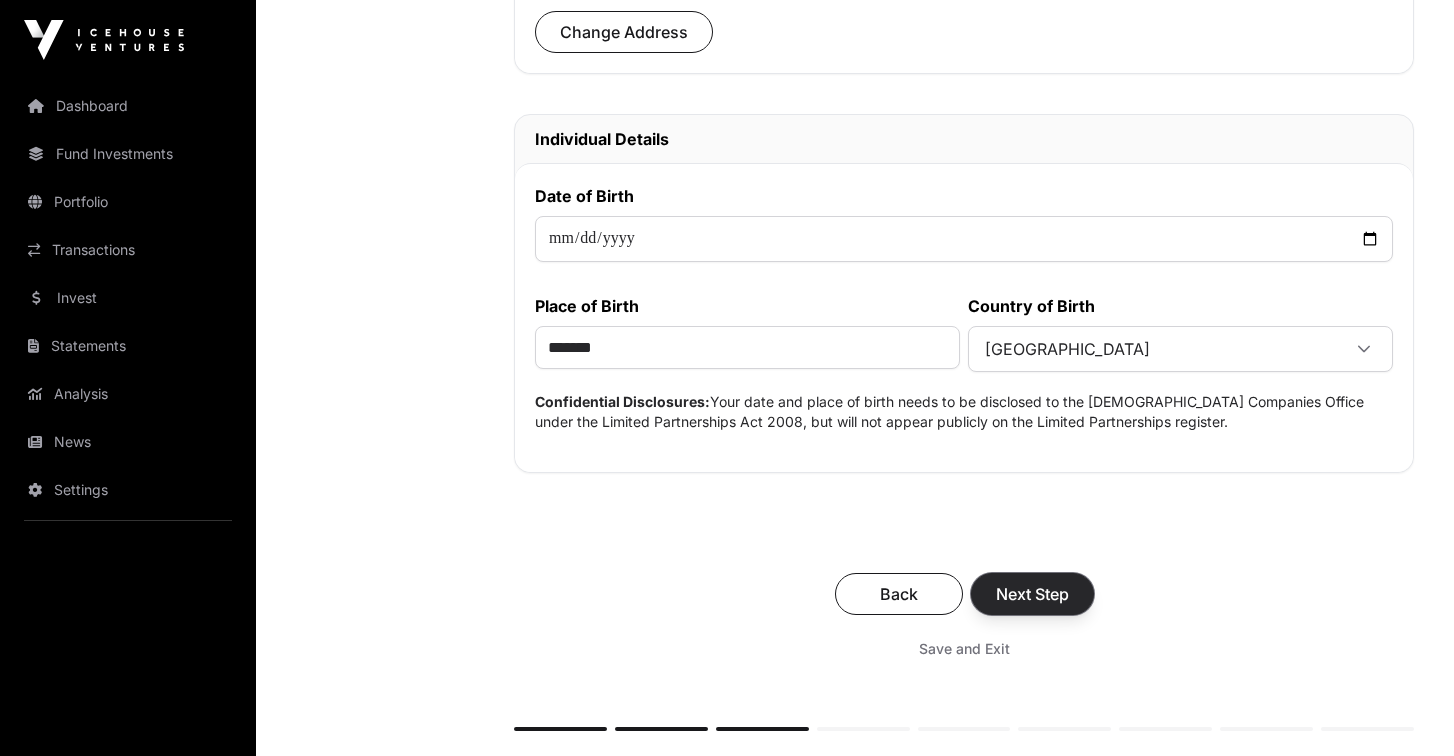 click on "Next Step" 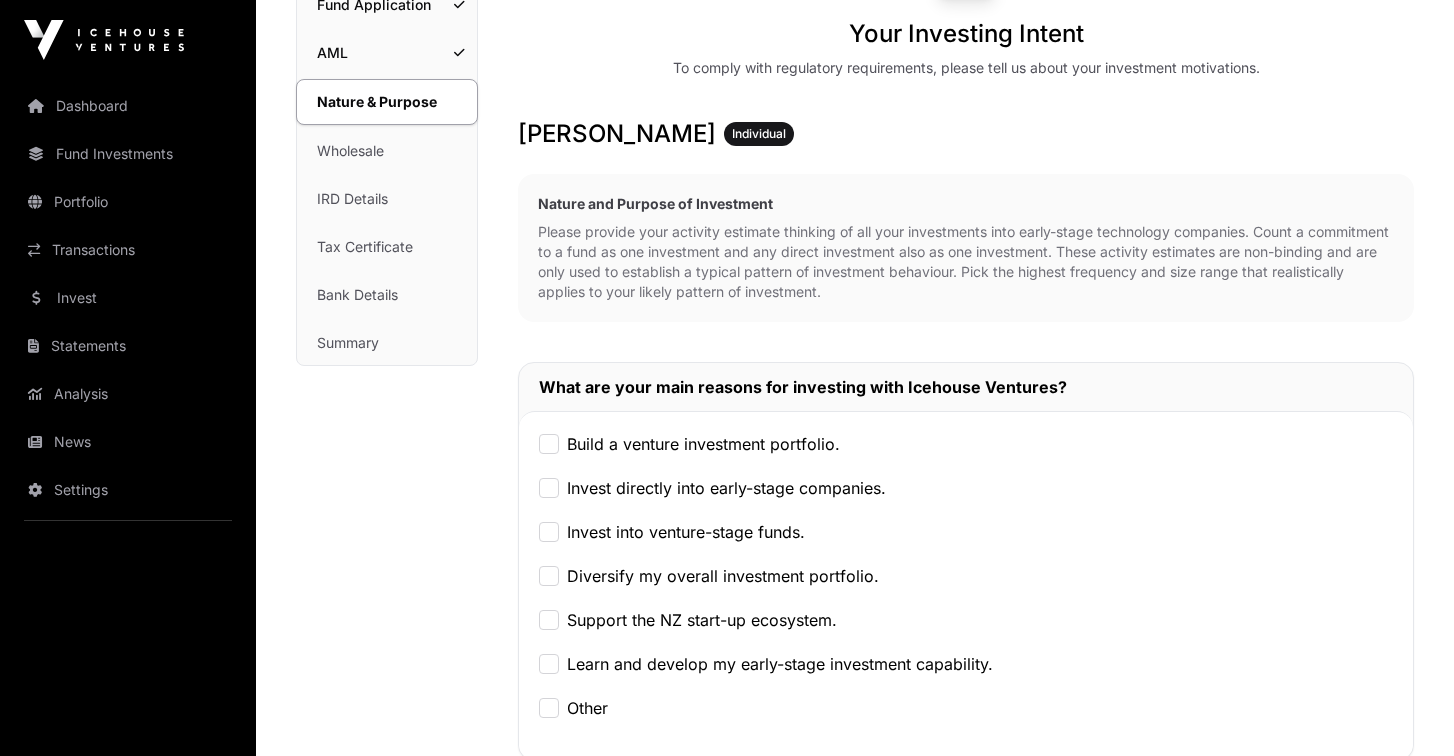scroll, scrollTop: 238, scrollLeft: 0, axis: vertical 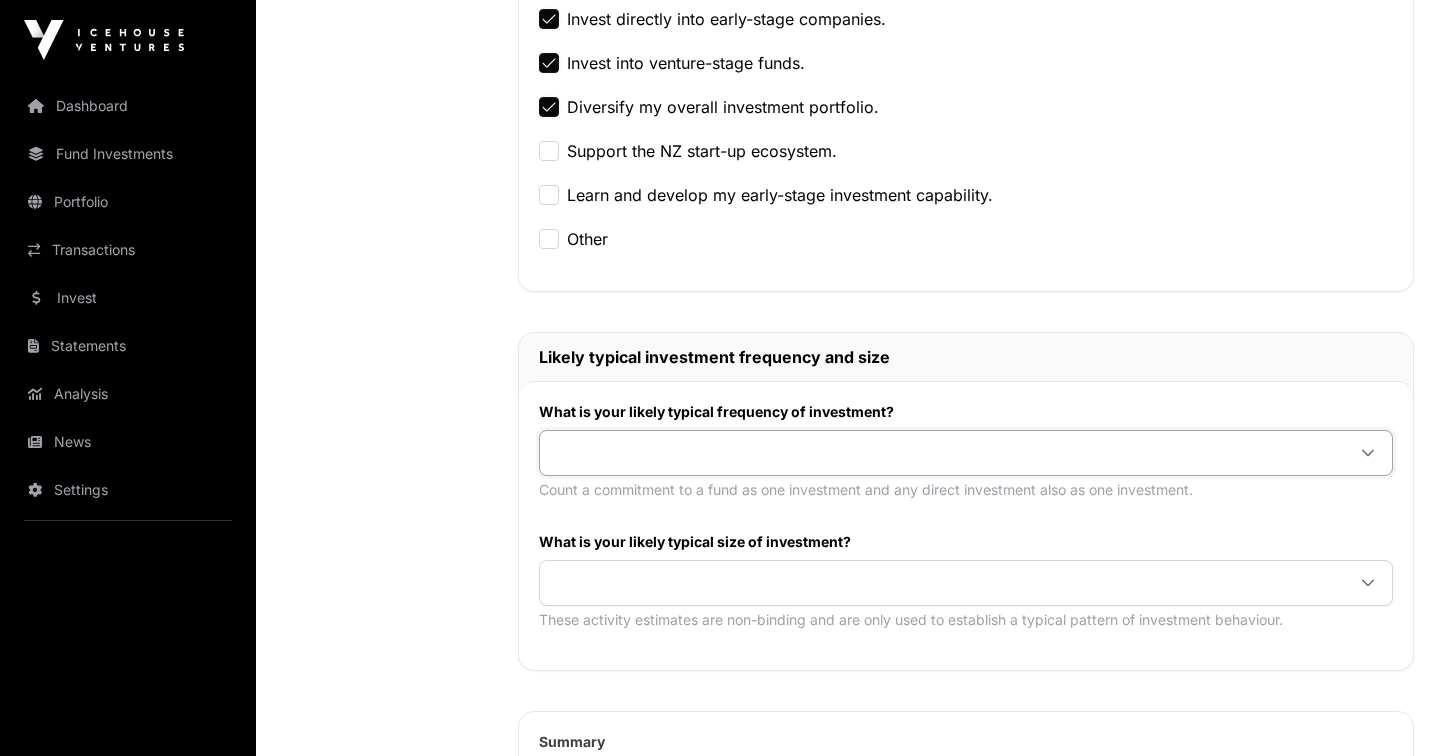 click 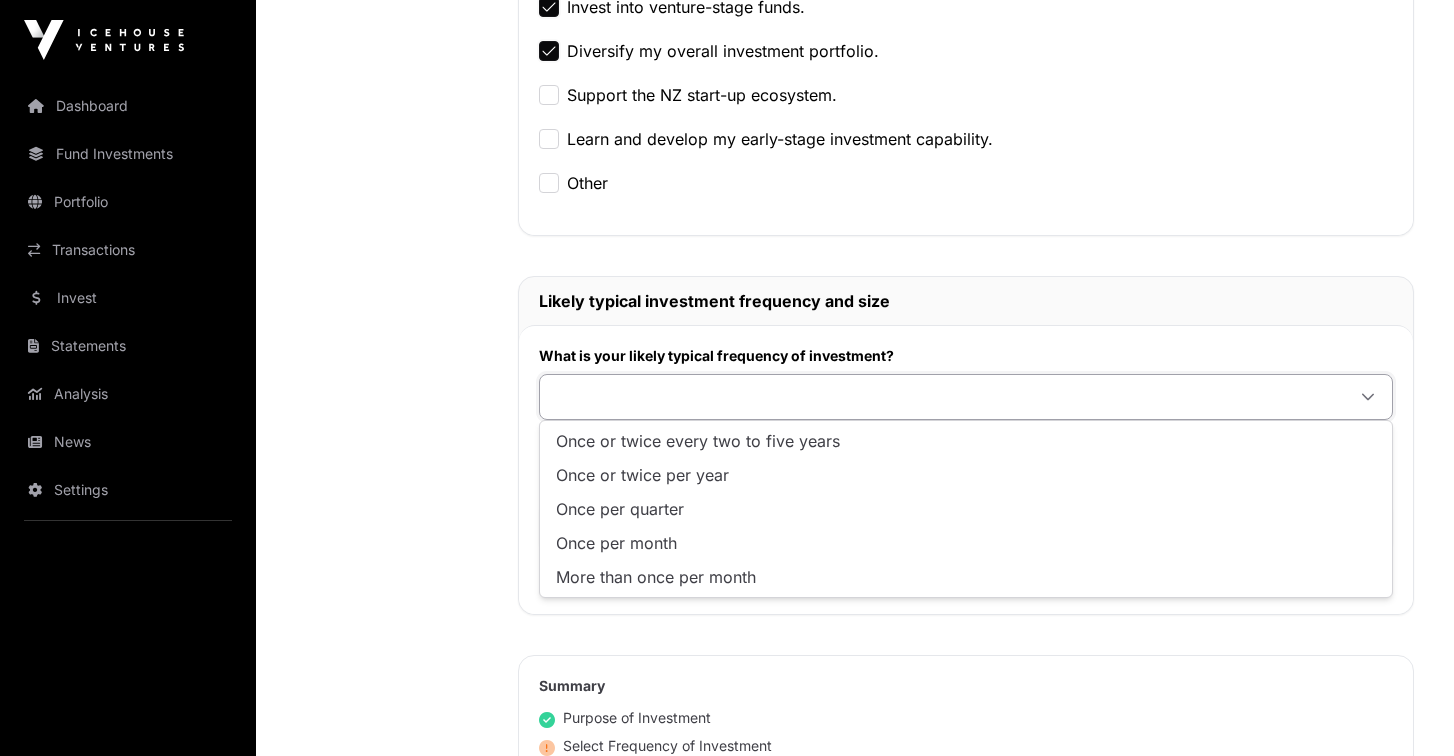scroll, scrollTop: 763, scrollLeft: 0, axis: vertical 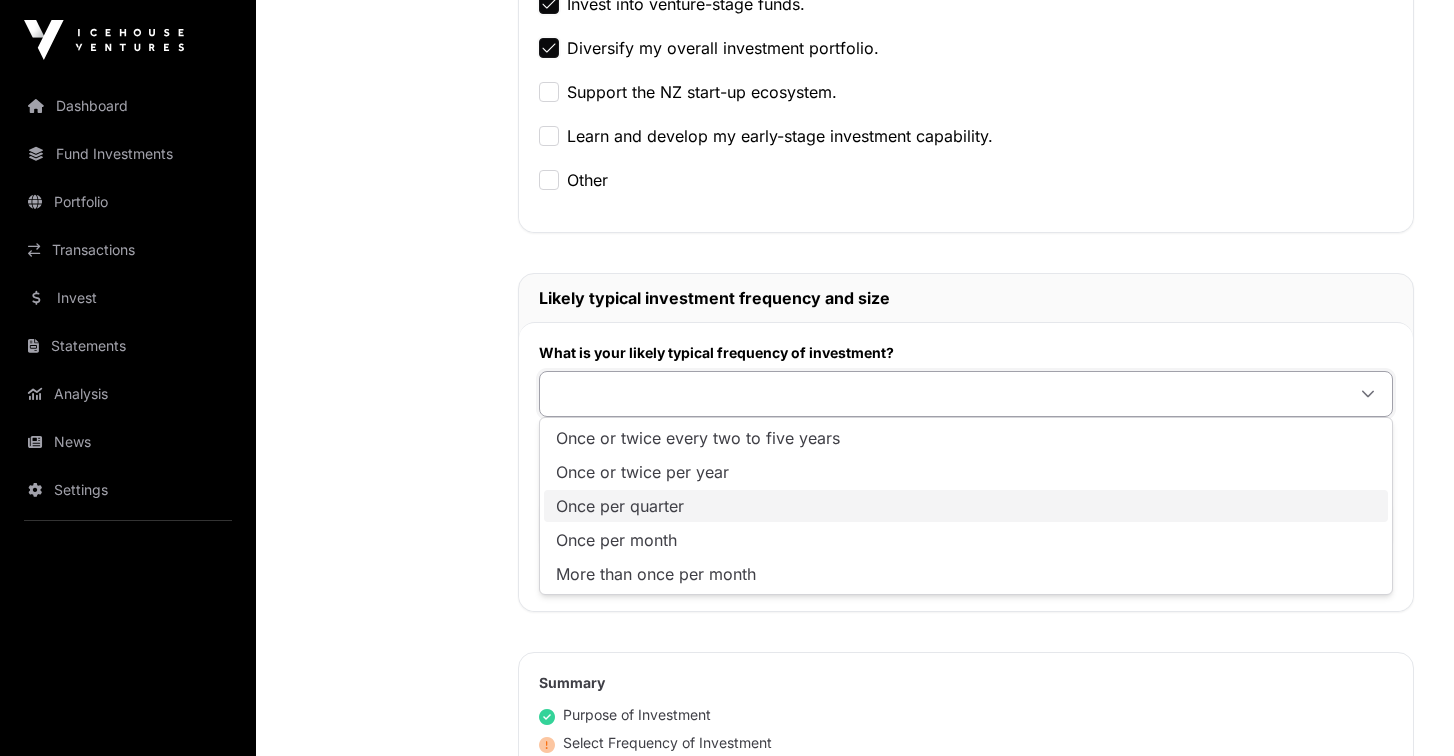 click on "Once per quarter" 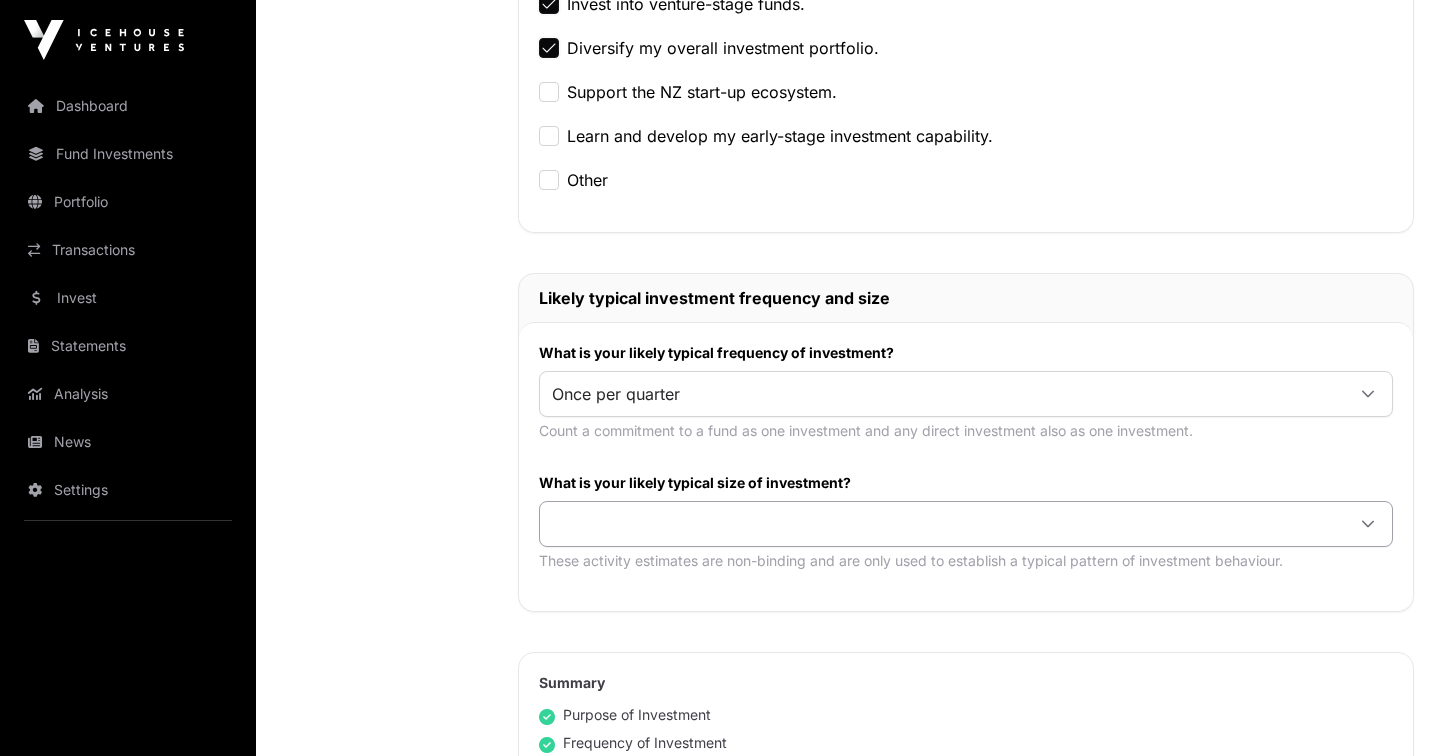 click 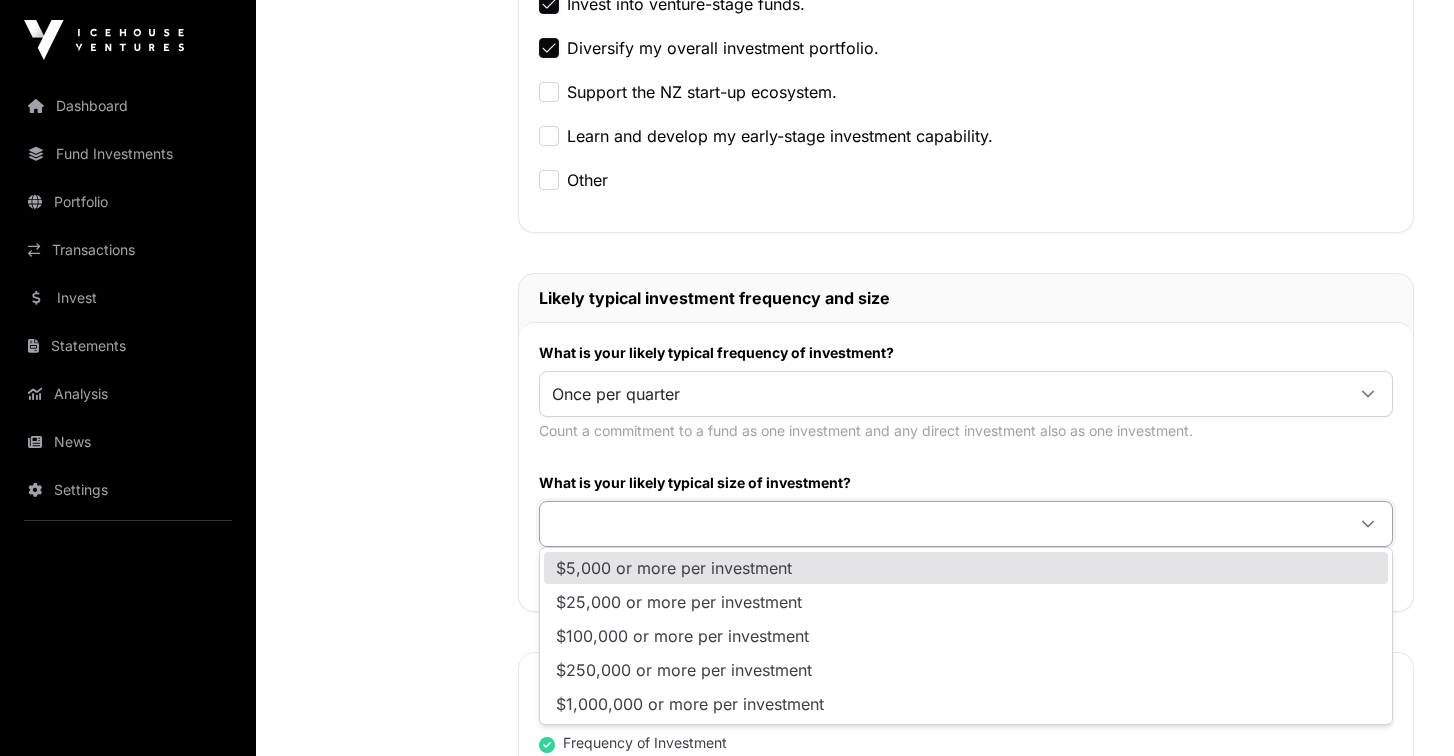click on "Nature & Purpose Investment  Fund Application  AML  Nature & Purpose  Wholesale  IRD Details  Tax Certificate  Bank Details  Summary" 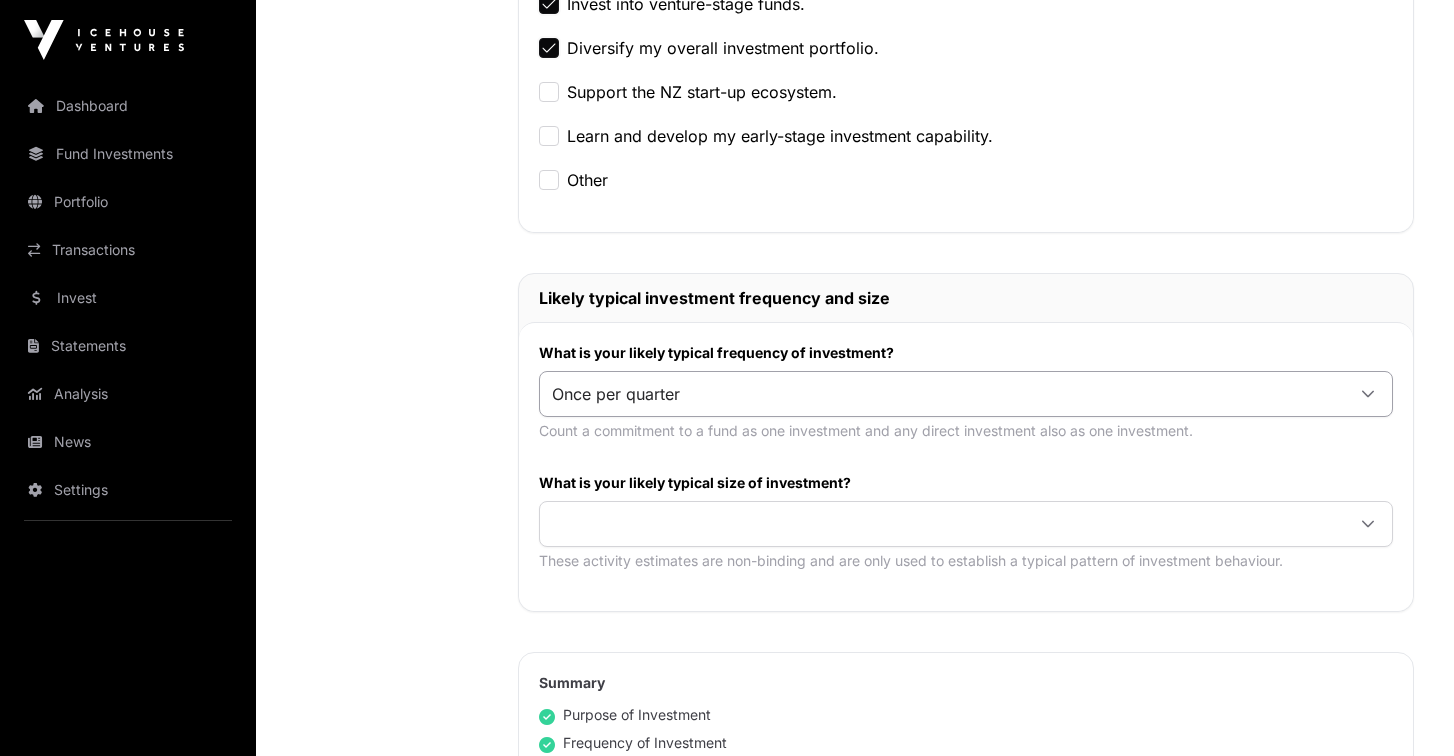 click on "Once per quarter" 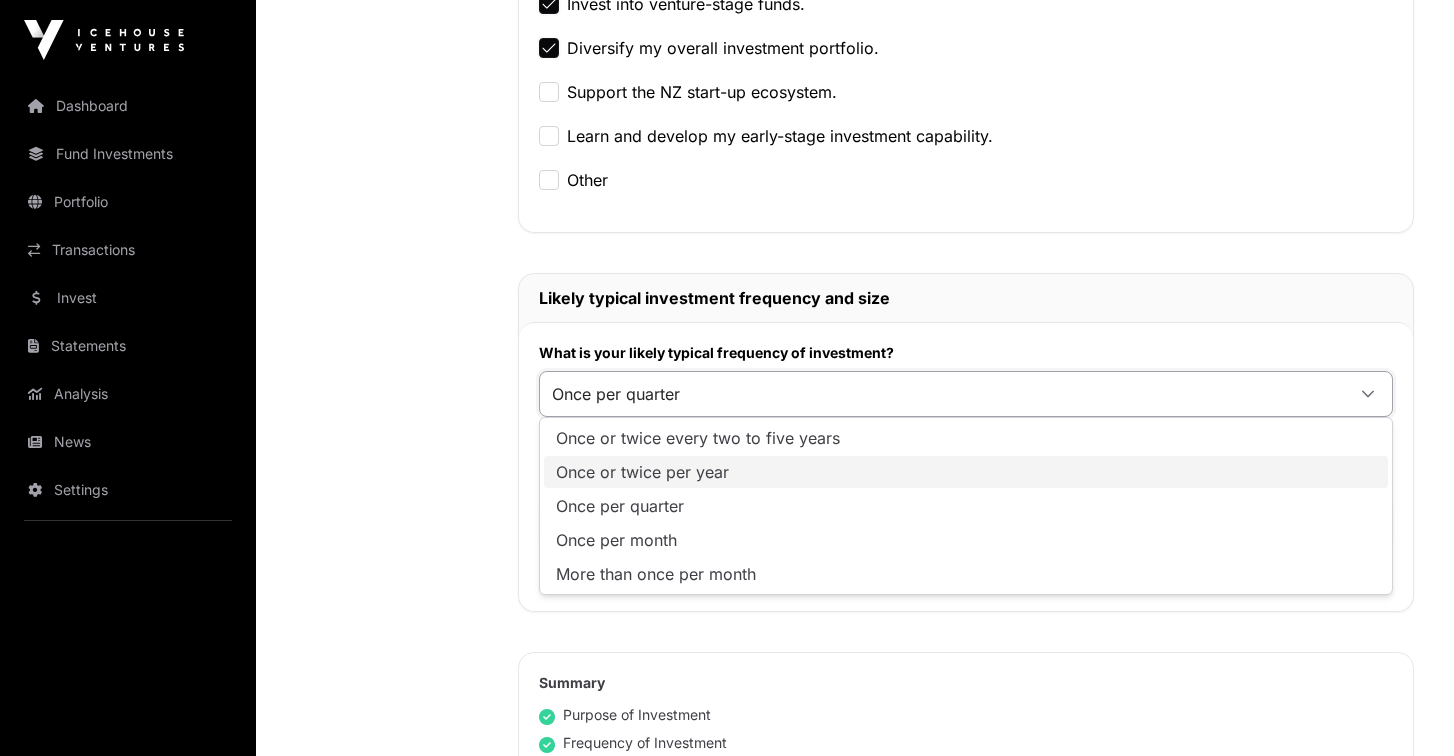 click on "Once or twice per year" 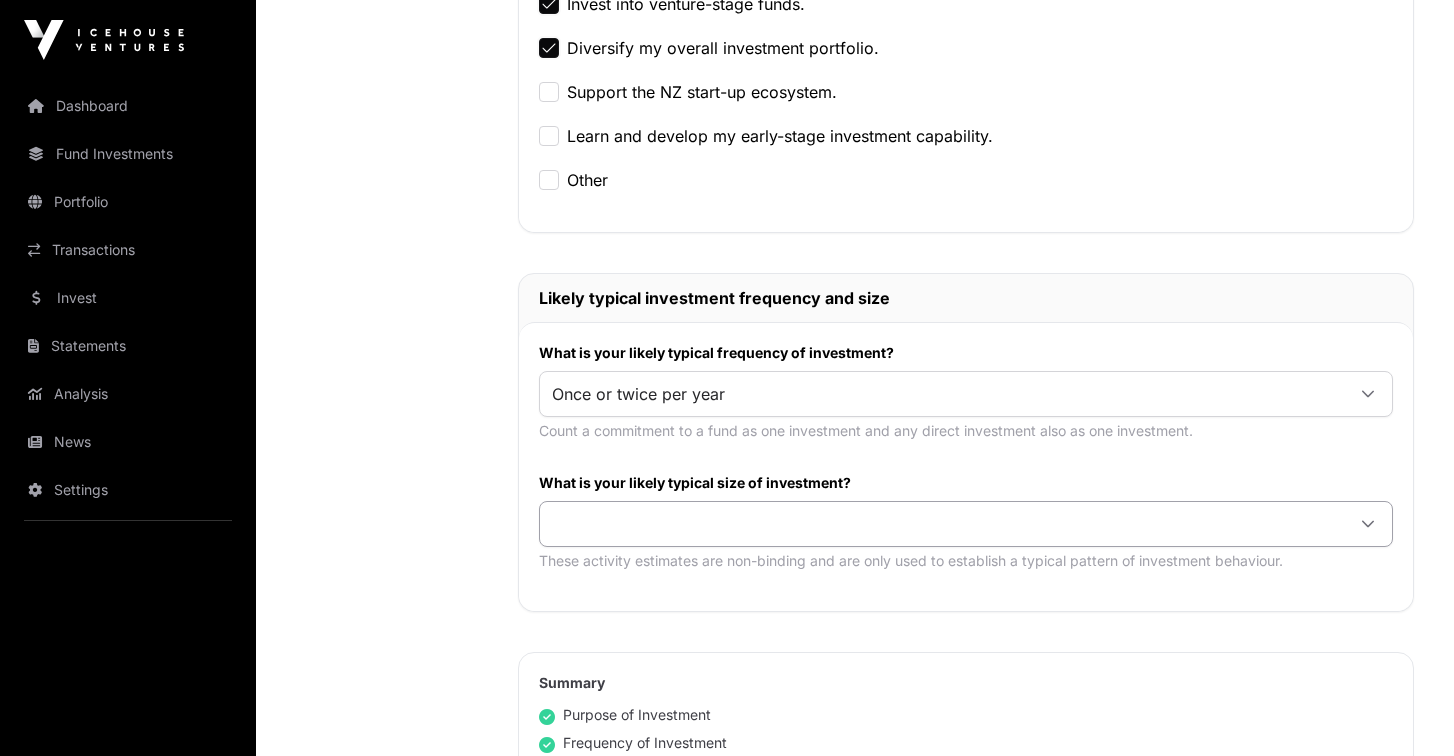 click 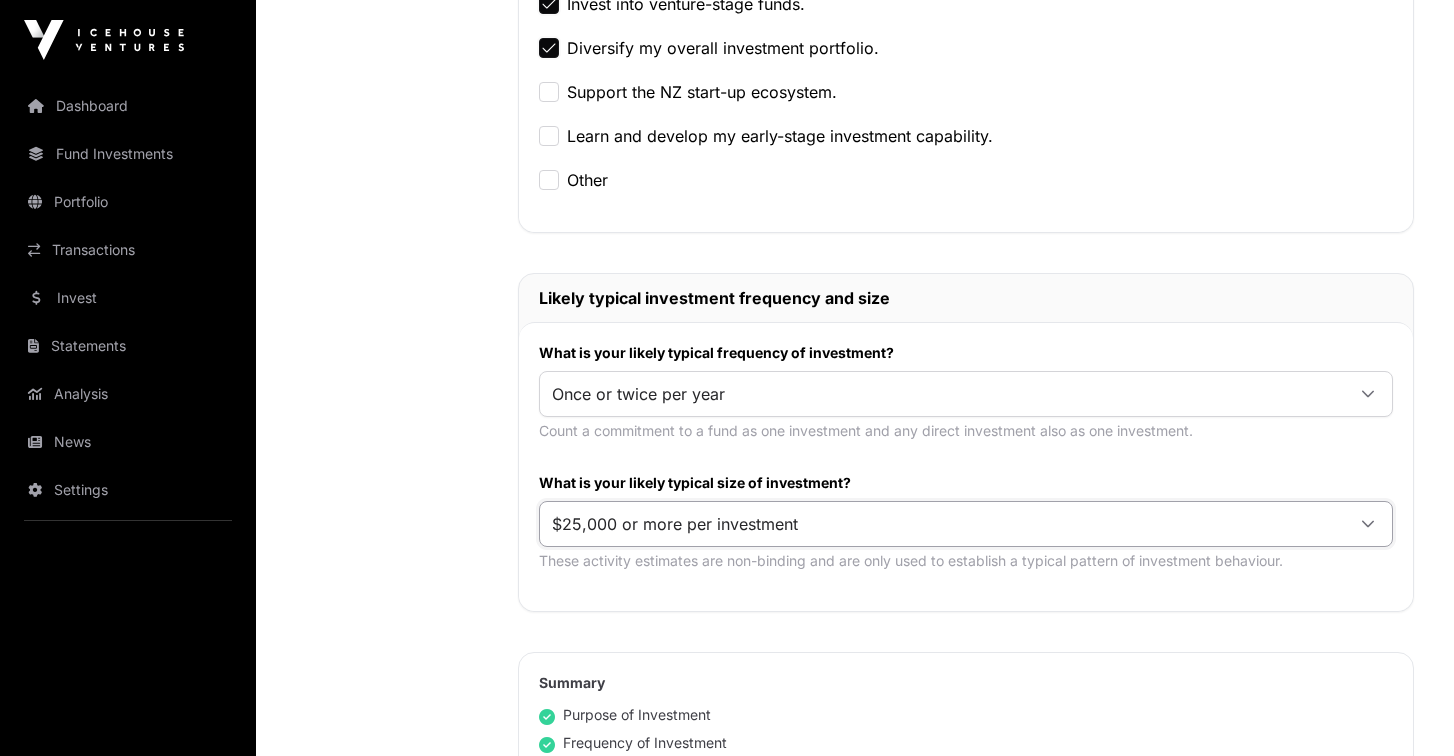 click on "$25,000 or more per investment" 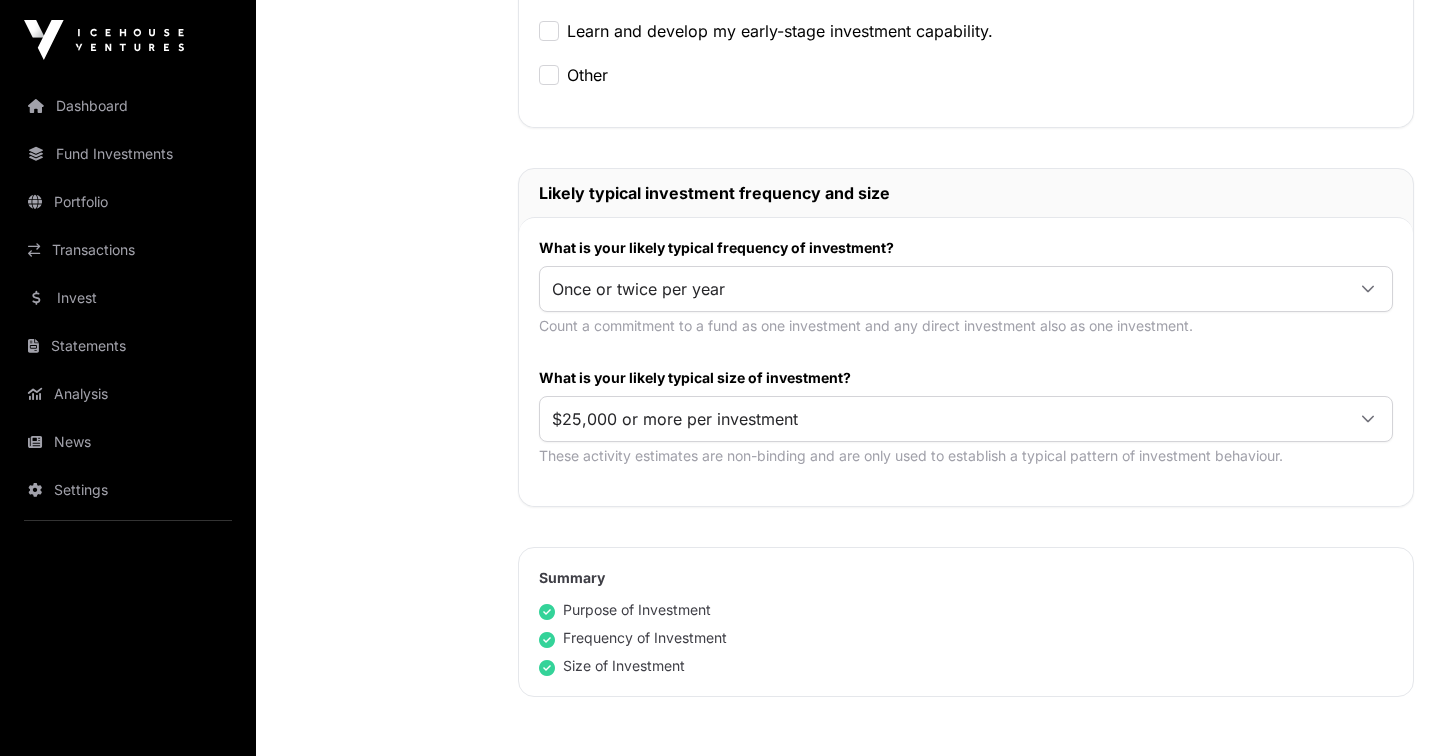 scroll, scrollTop: 997, scrollLeft: 0, axis: vertical 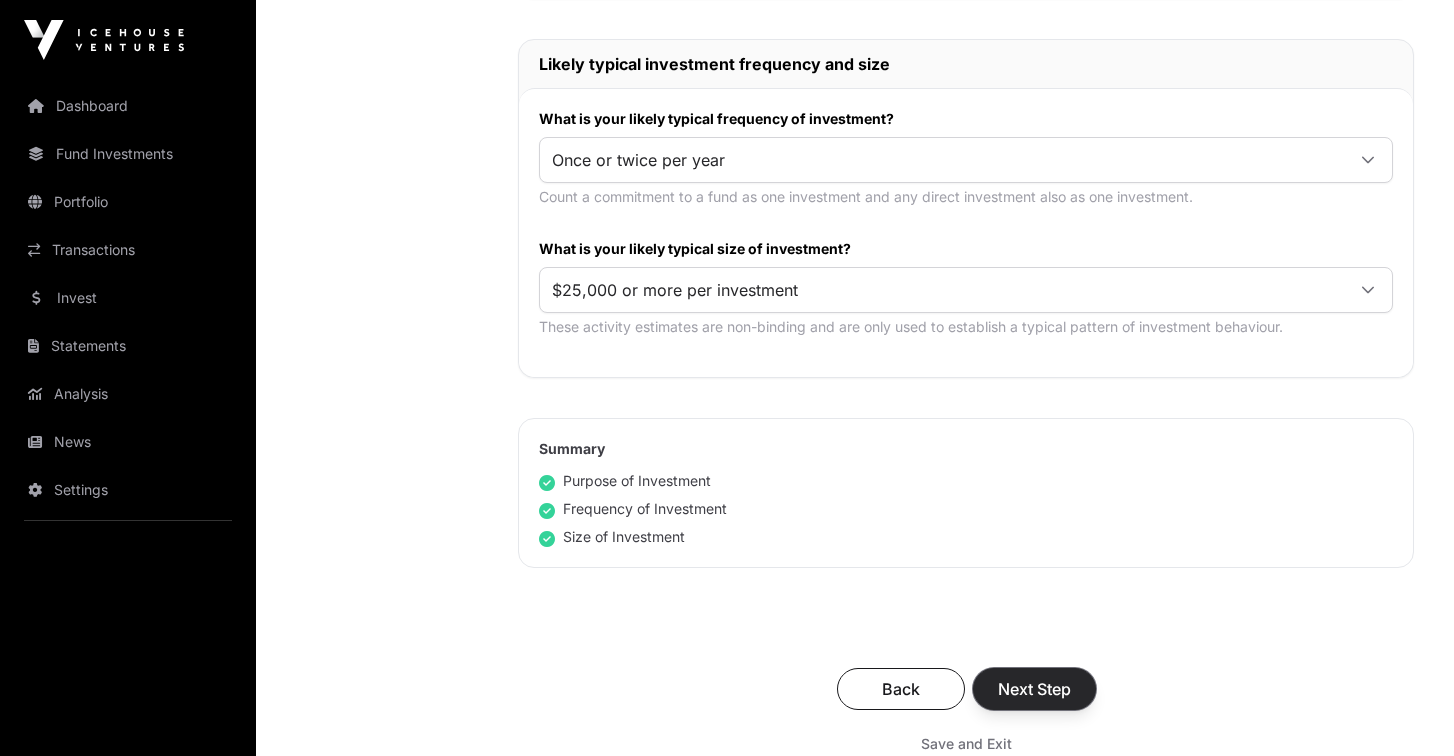 click on "Next Step" 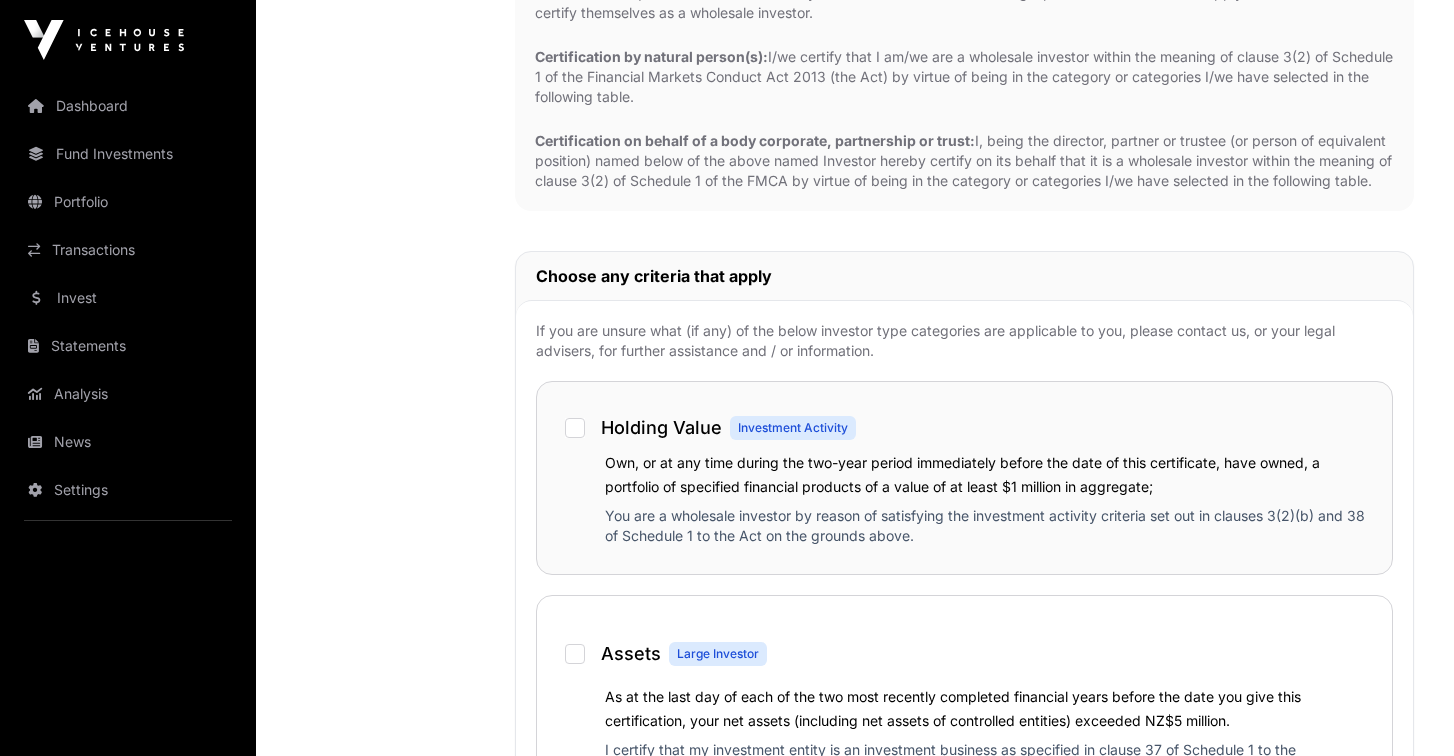 scroll, scrollTop: 857, scrollLeft: 0, axis: vertical 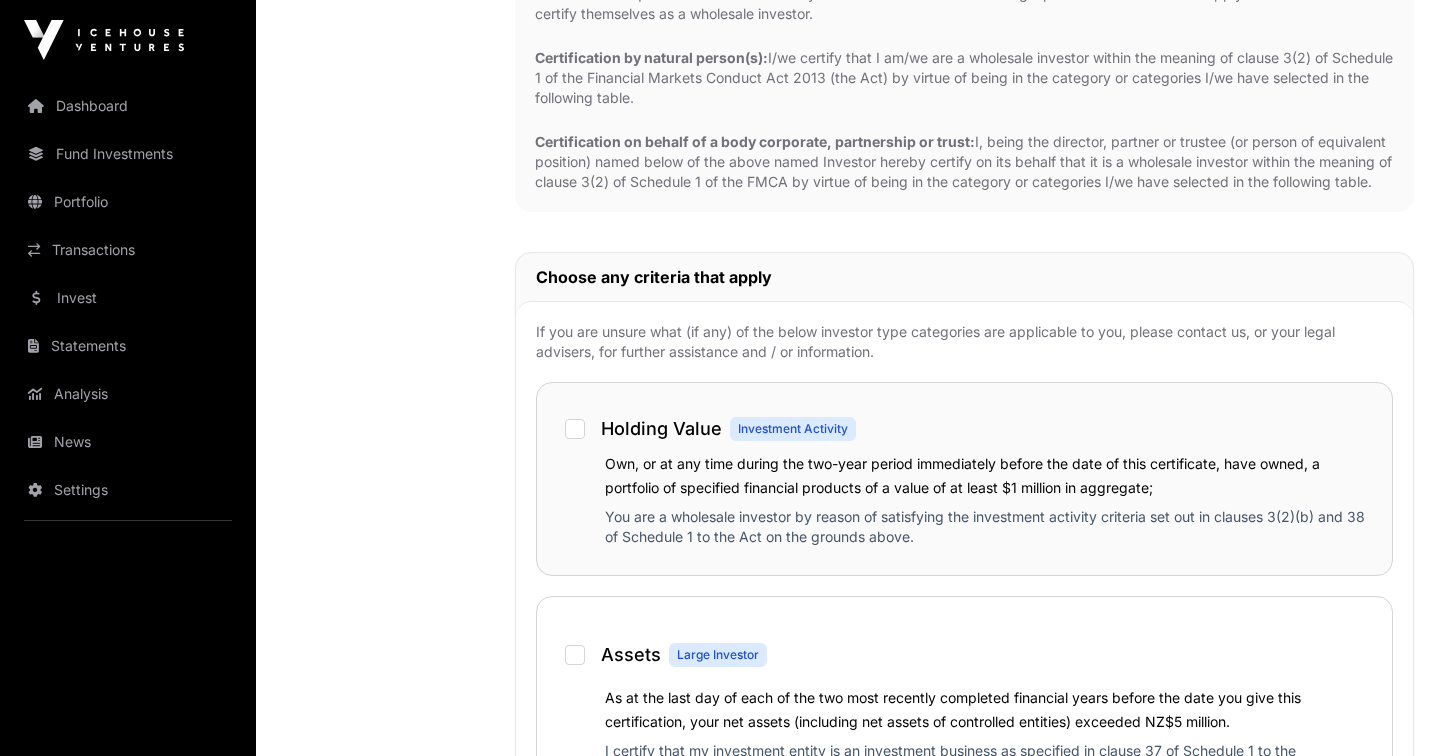click on "Holding Value  Investment Activity" 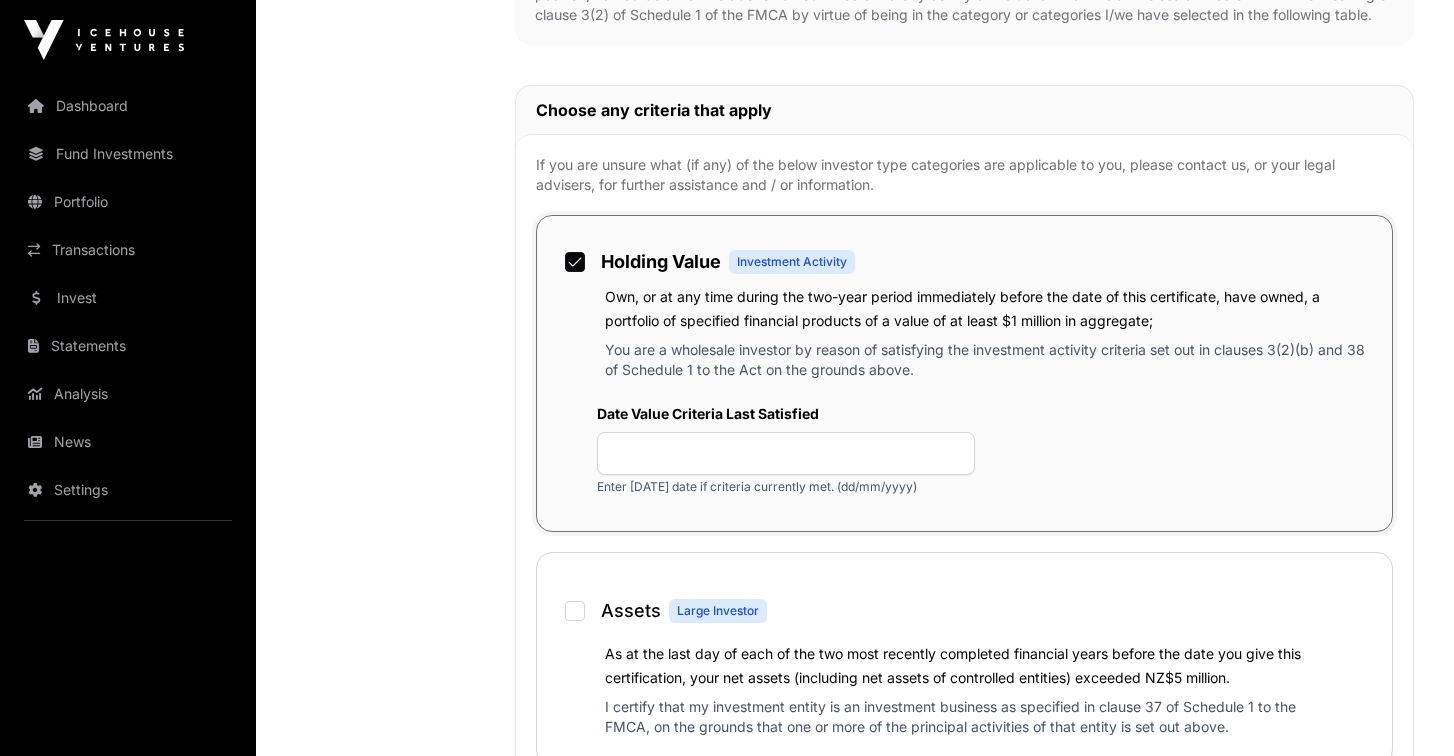 scroll, scrollTop: 1068, scrollLeft: 0, axis: vertical 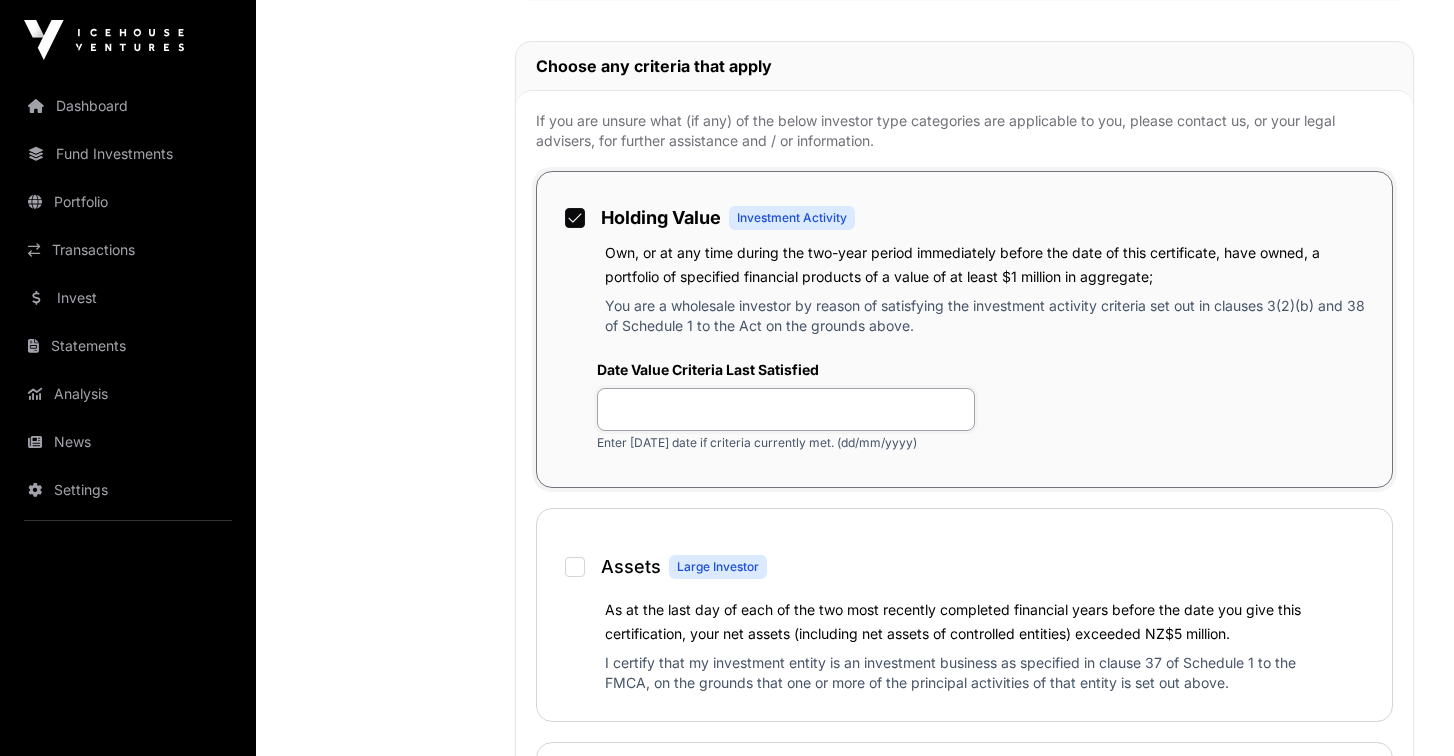 click 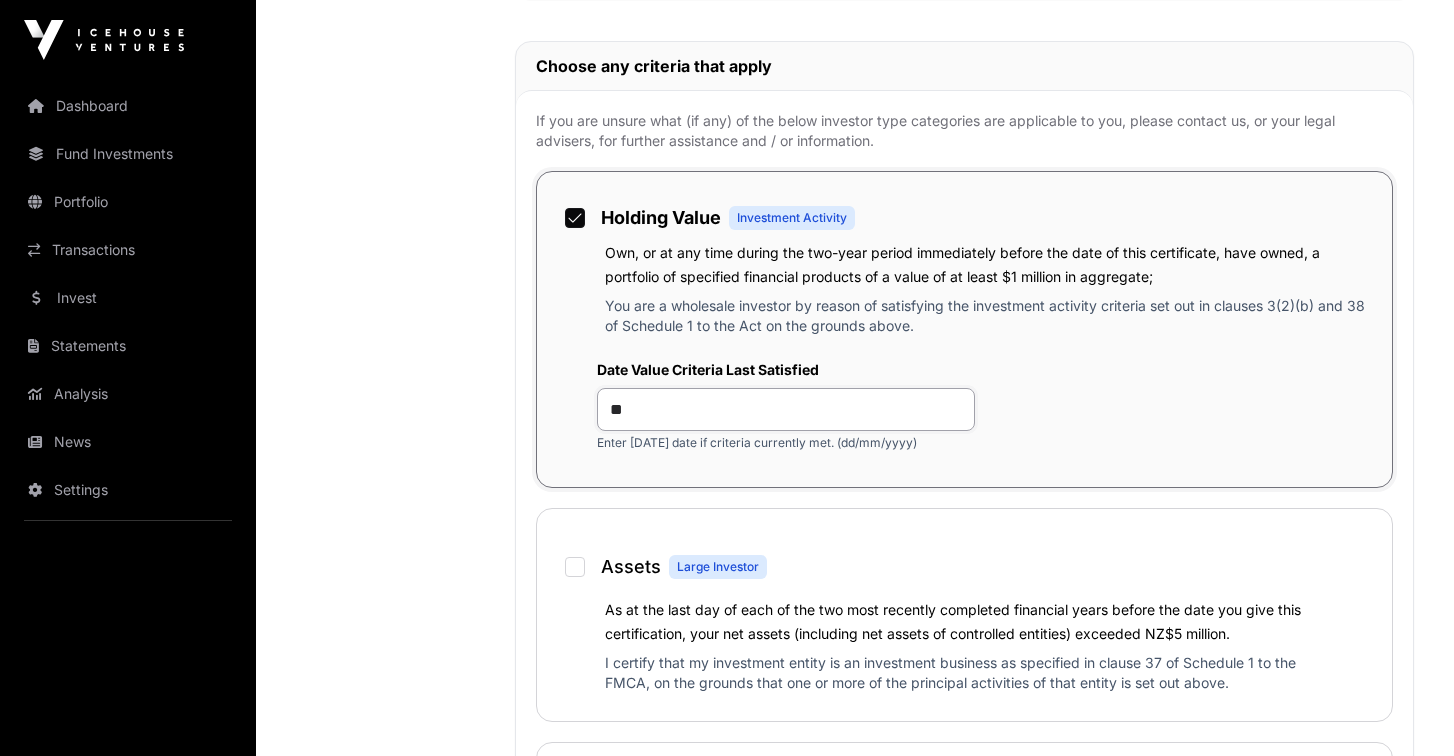 type on "*" 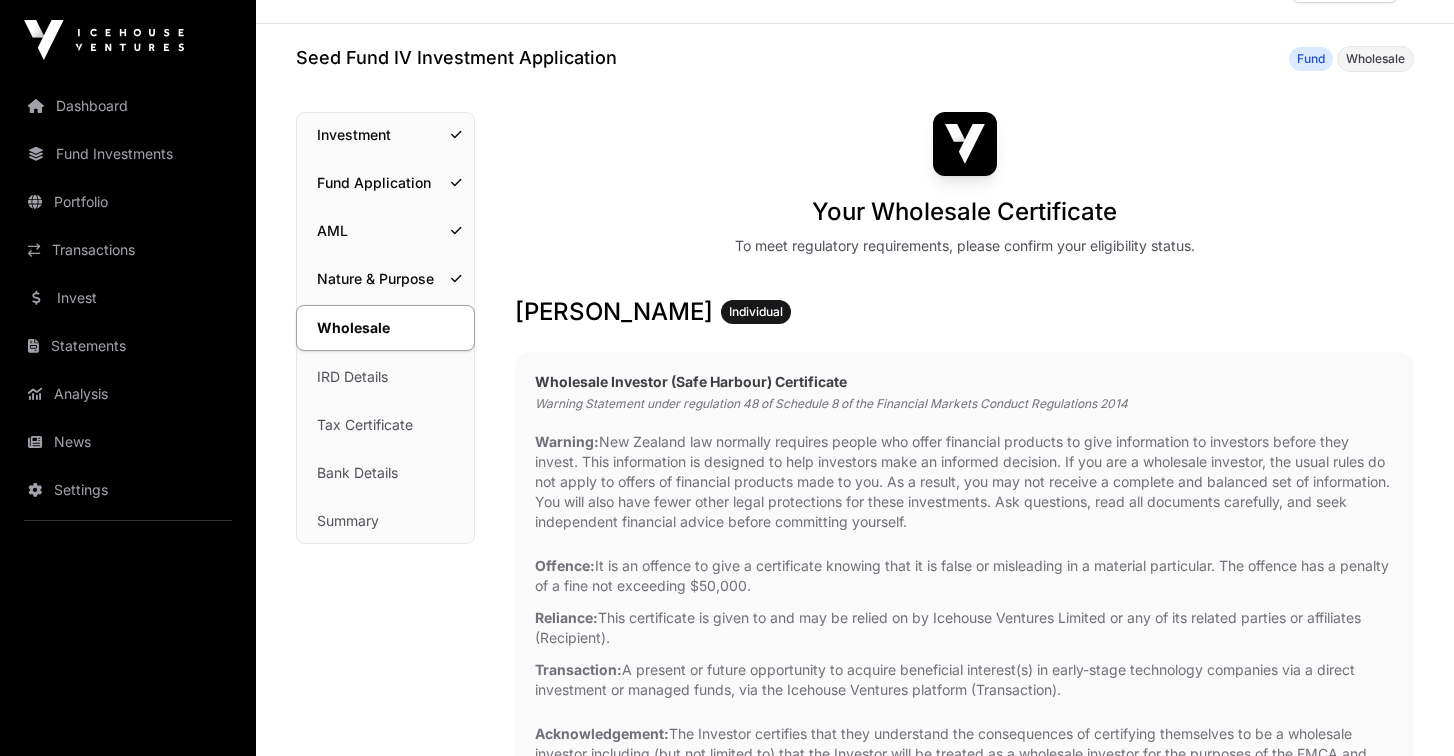 scroll, scrollTop: 0, scrollLeft: 0, axis: both 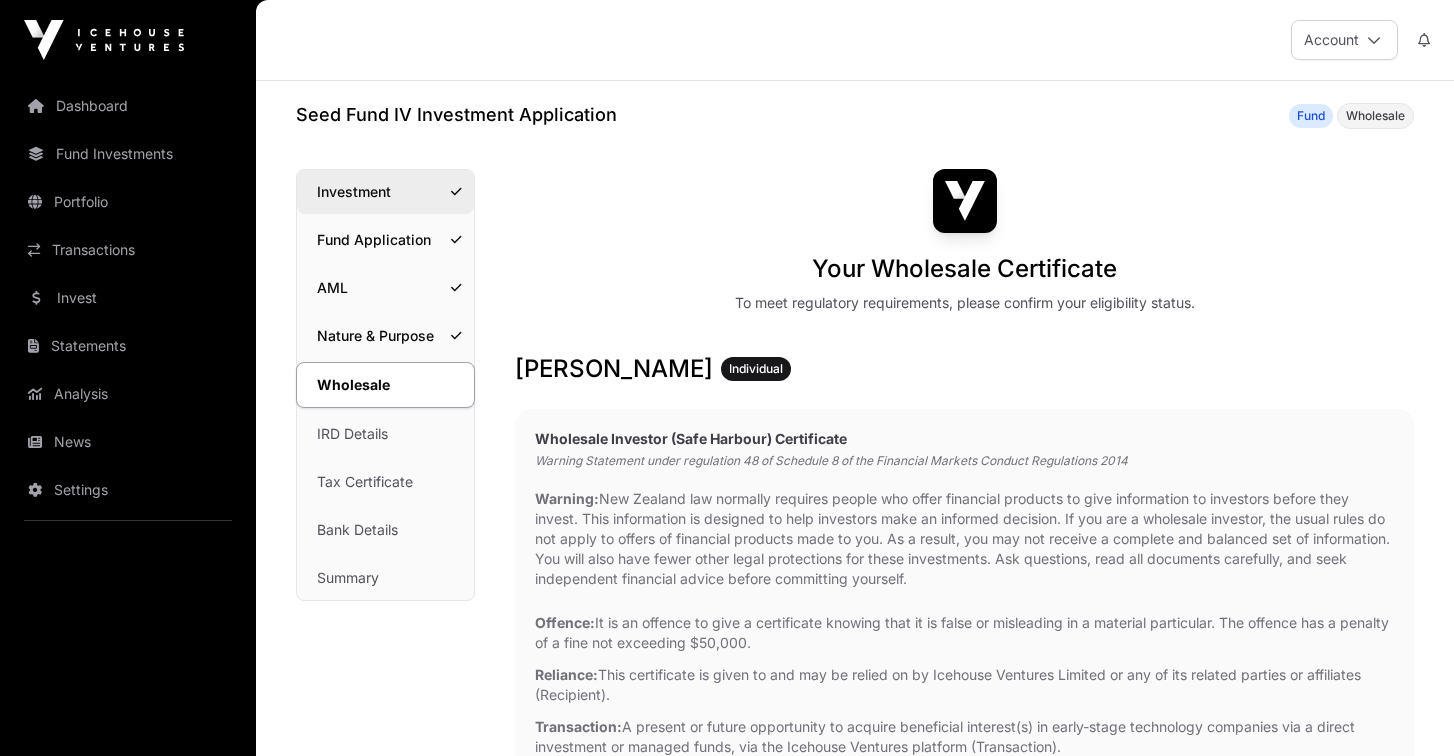 type on "**********" 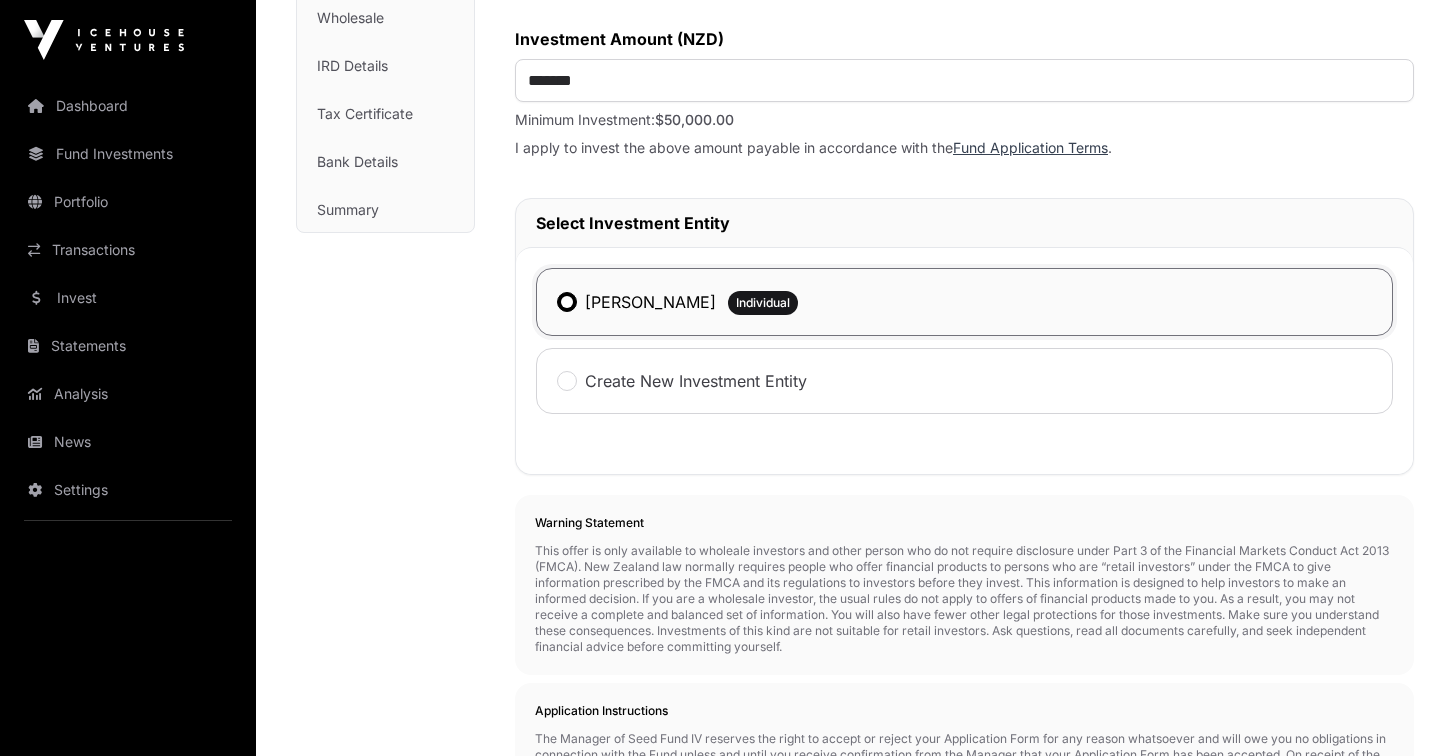 scroll, scrollTop: 370, scrollLeft: 0, axis: vertical 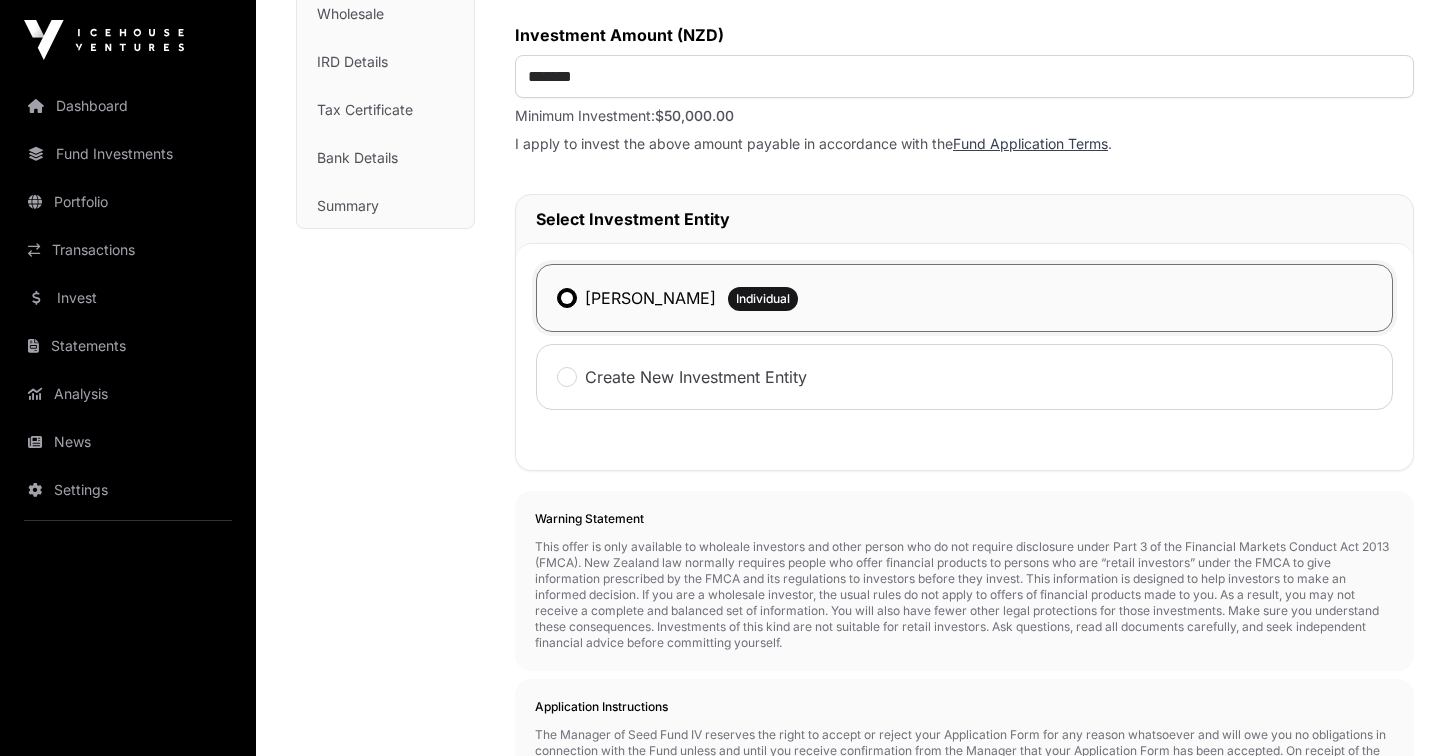 click on "[PERSON_NAME]" 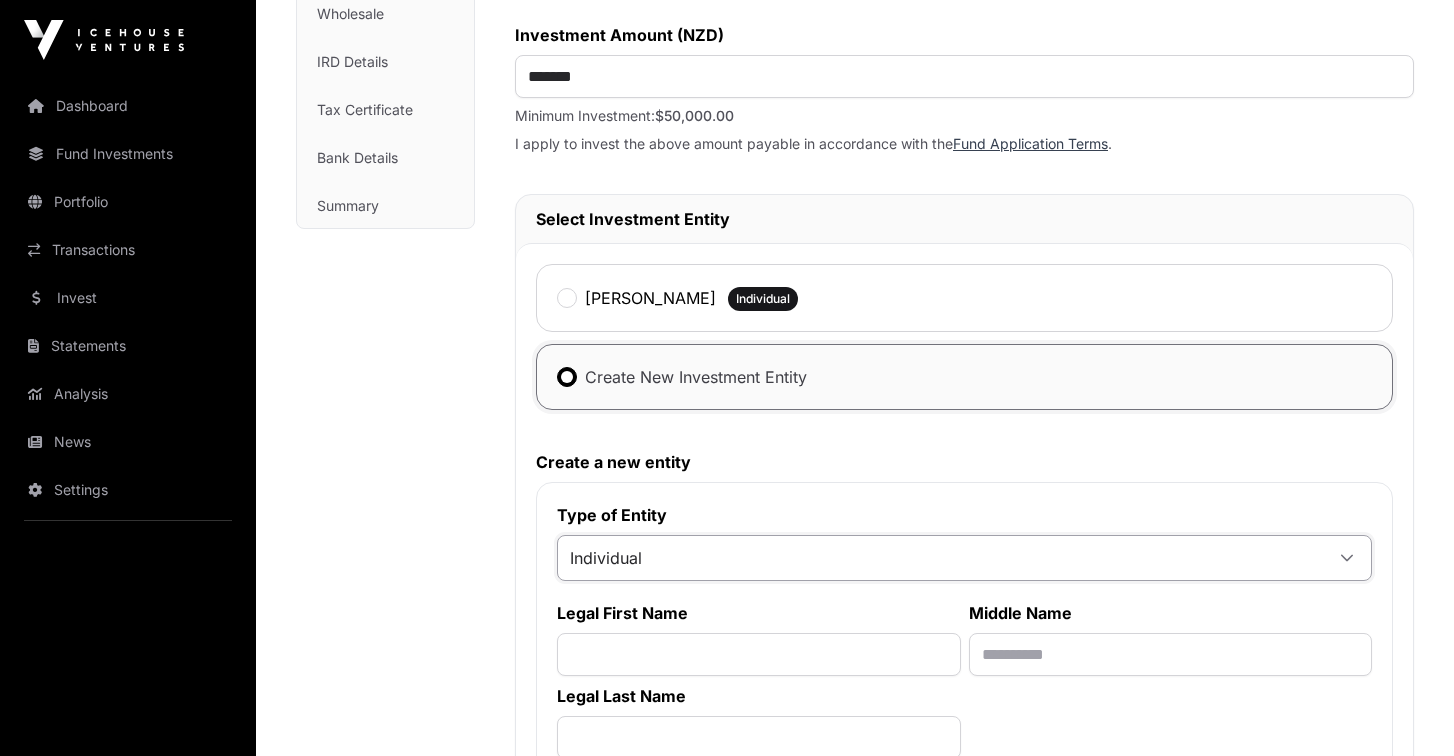 click on "Individual" 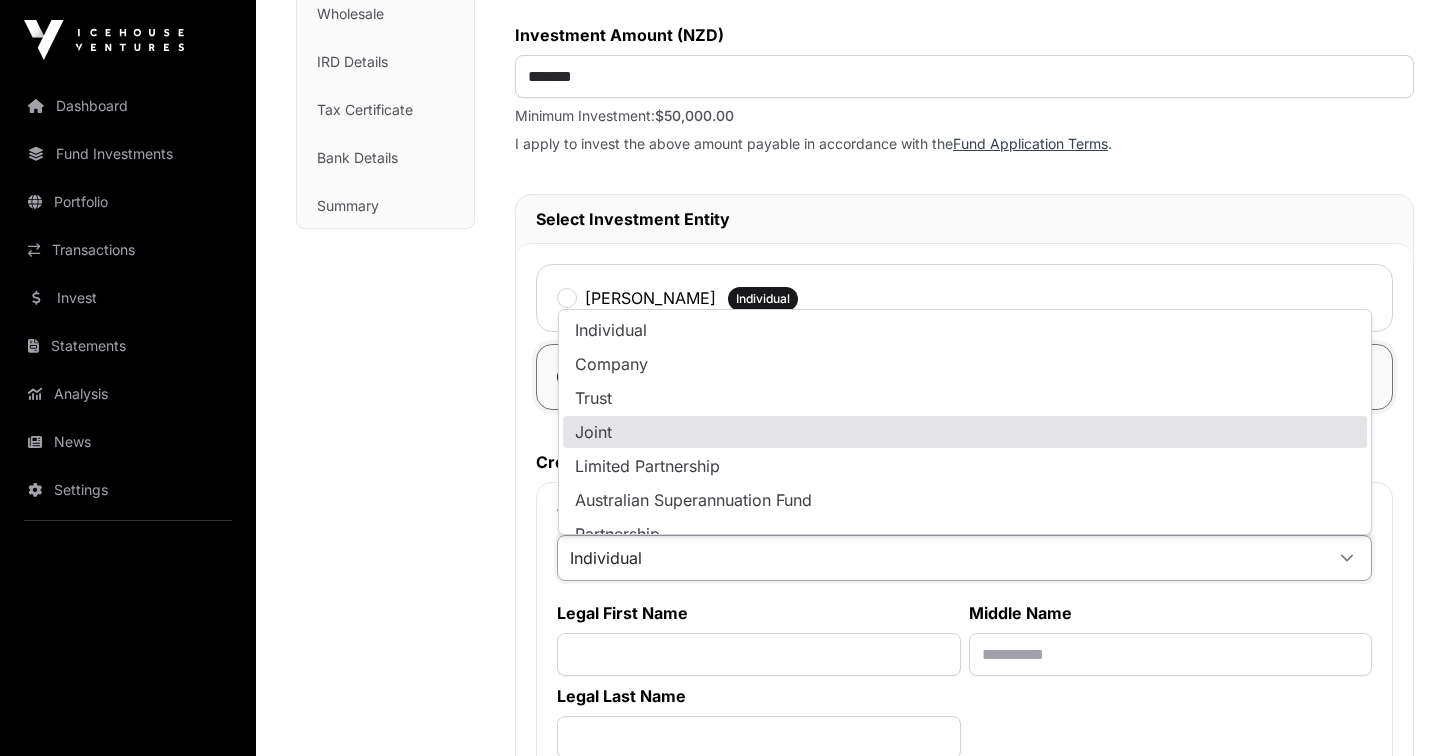 scroll, scrollTop: 16, scrollLeft: 0, axis: vertical 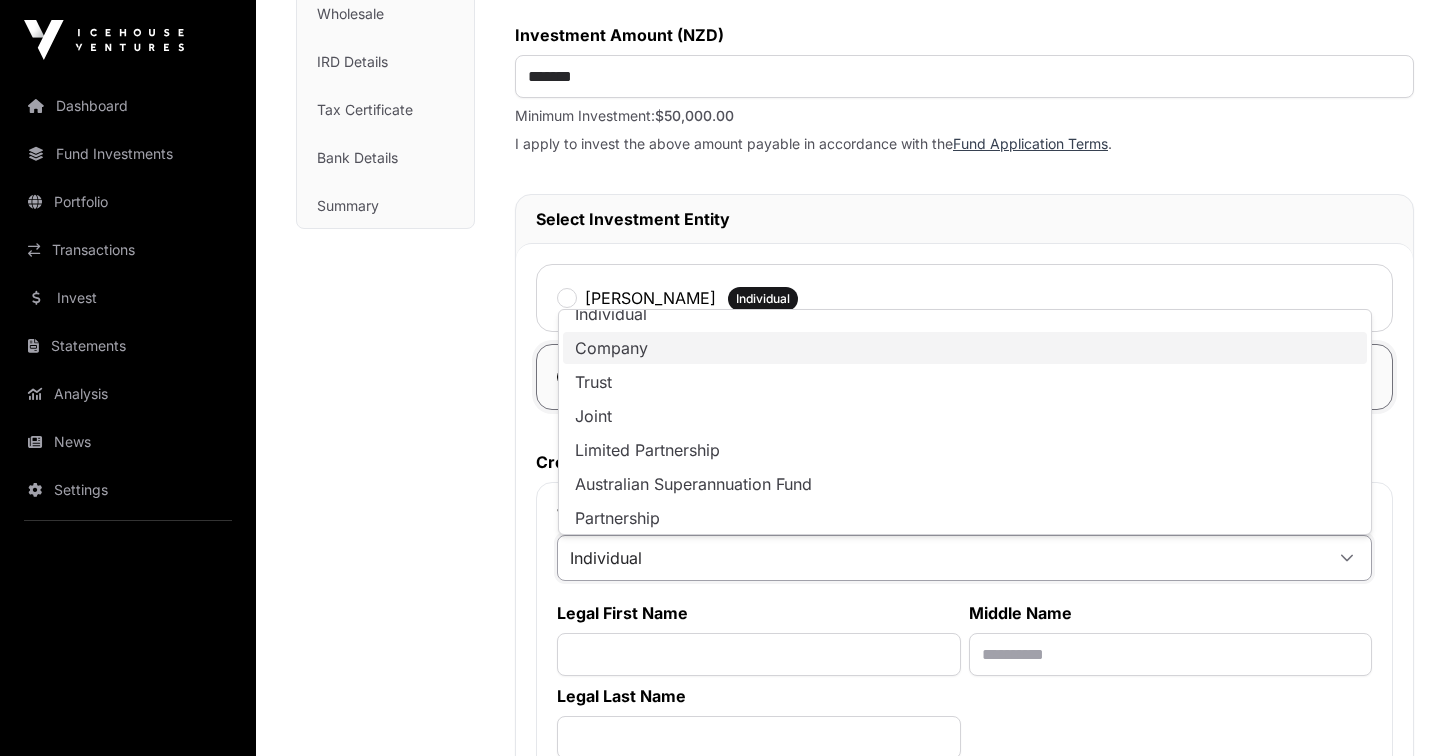 click on "Company" 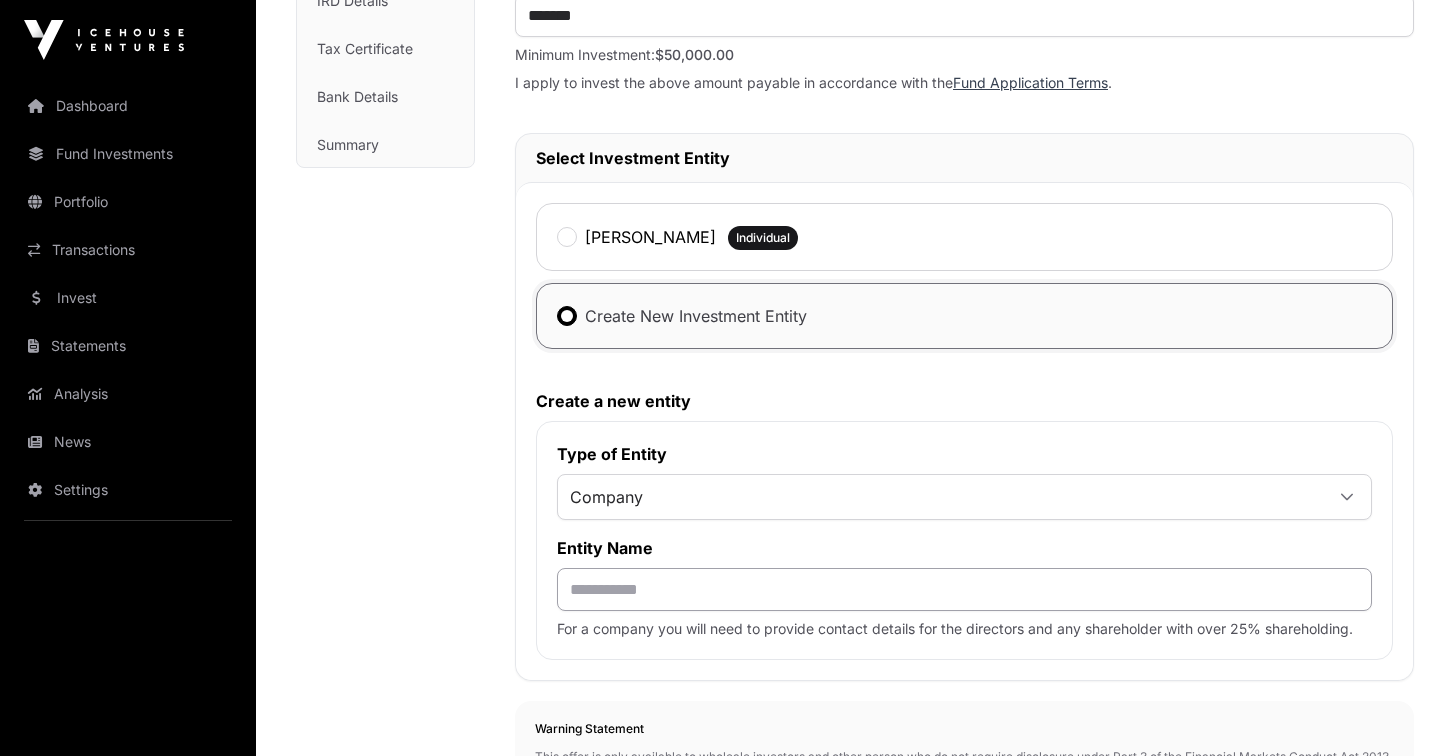 scroll, scrollTop: 433, scrollLeft: 0, axis: vertical 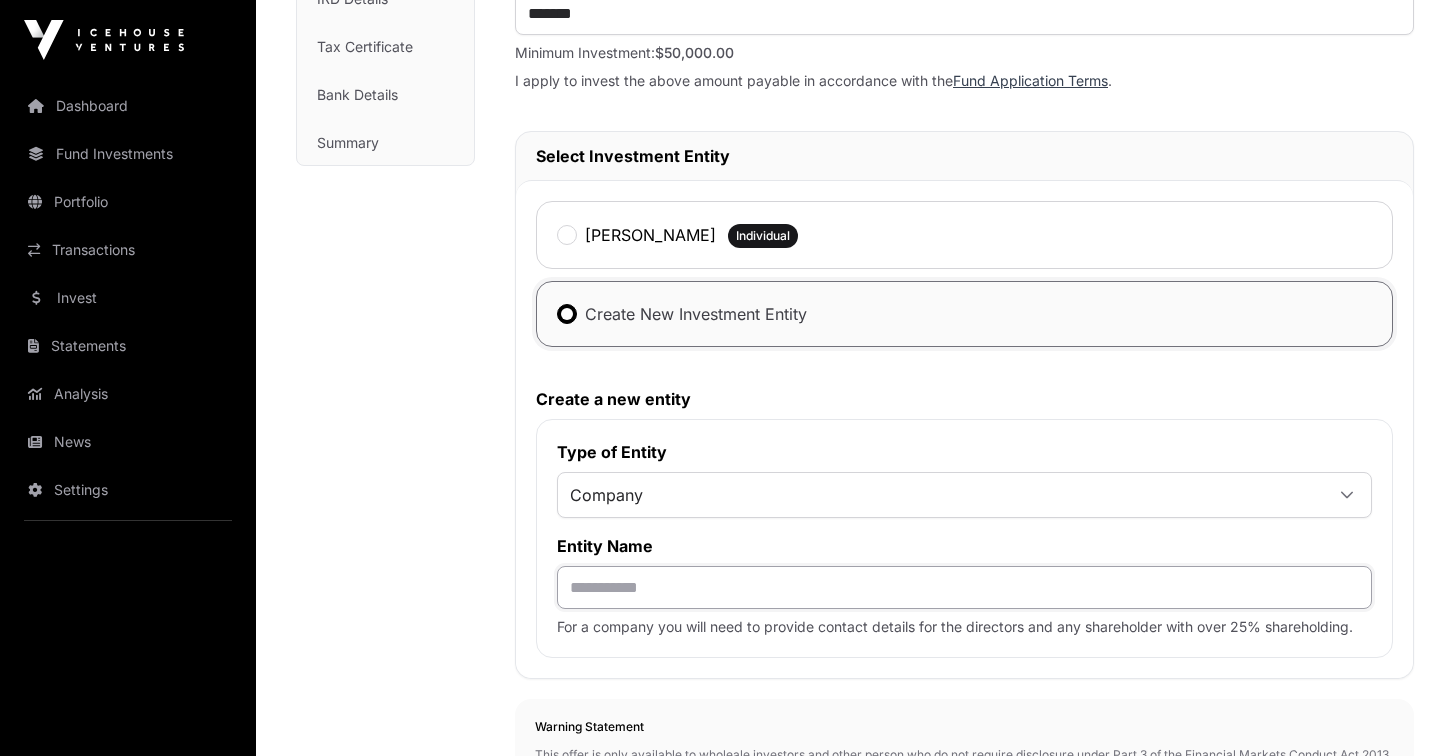 click 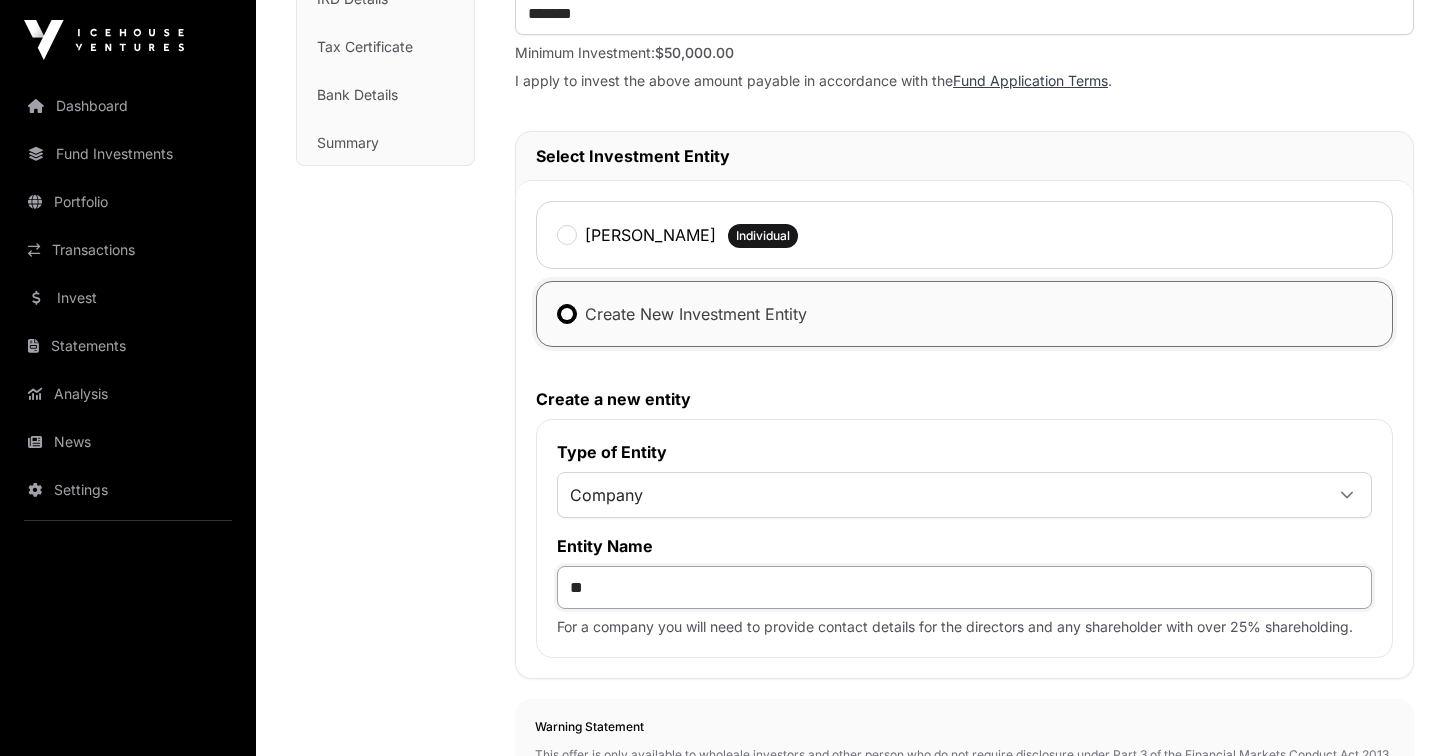 type on "*" 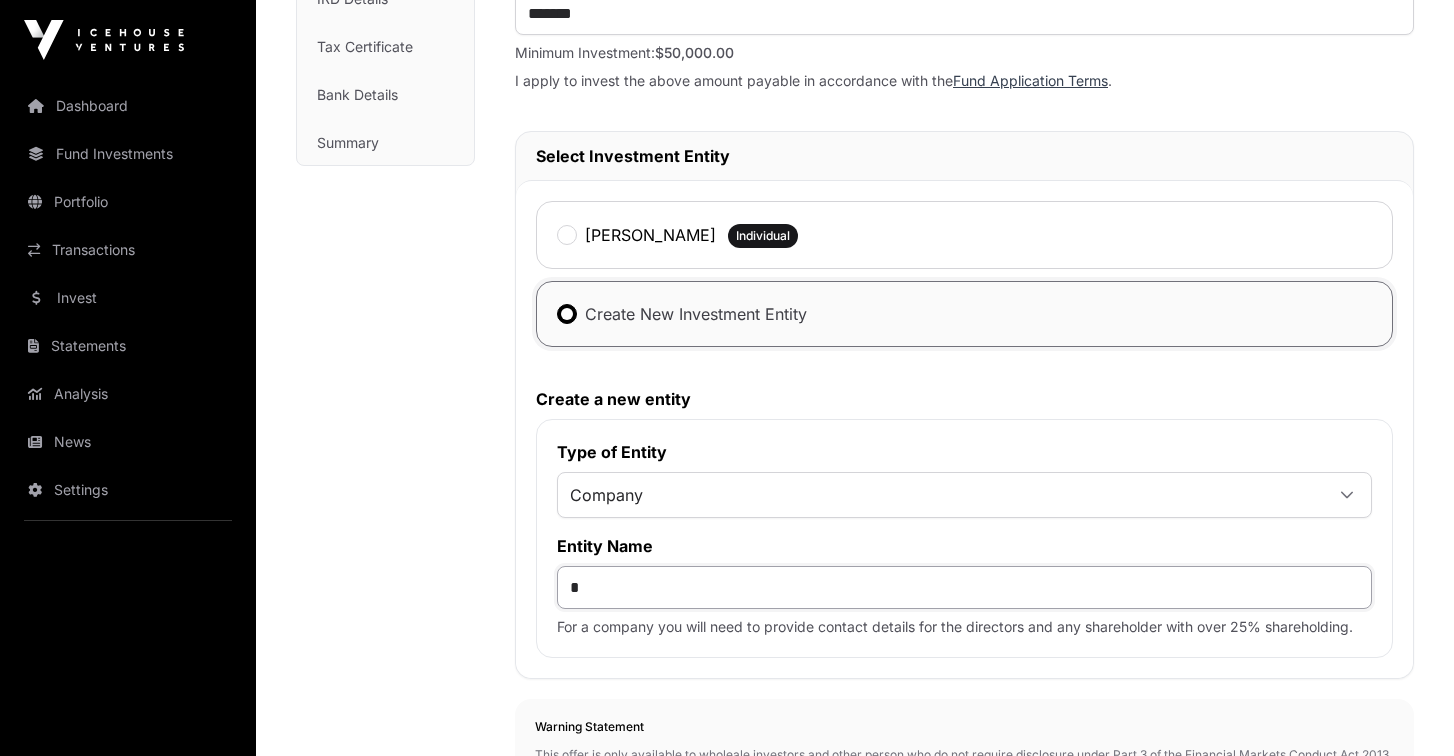 type 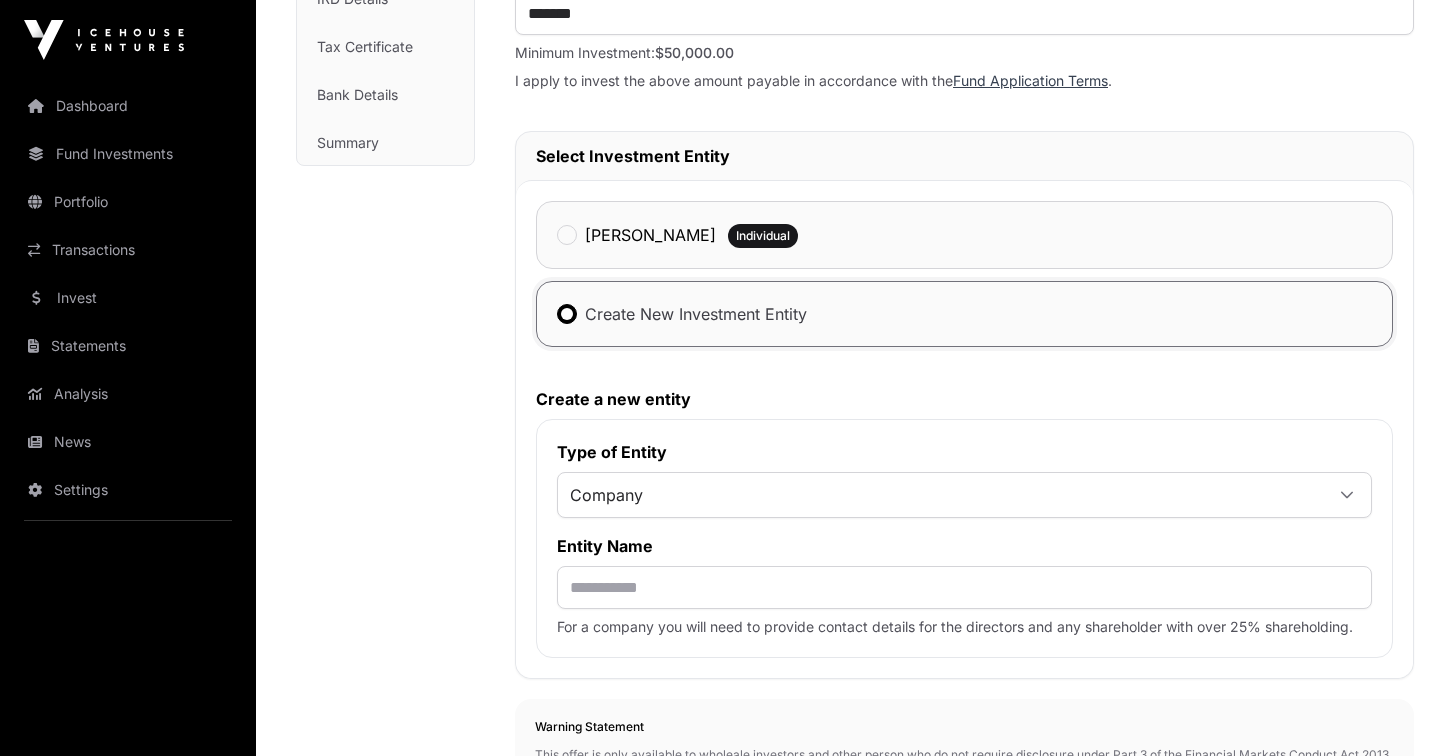 click on "[PERSON_NAME]" 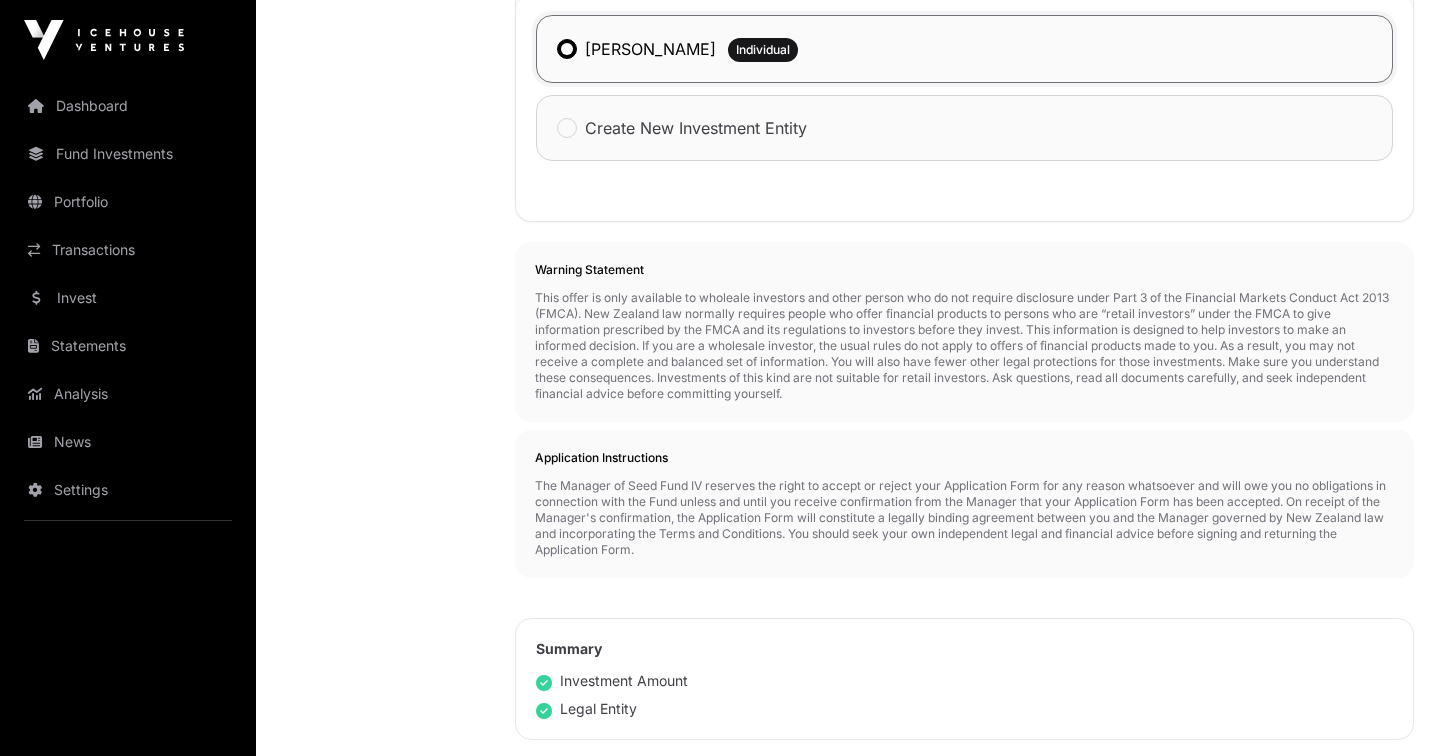 scroll, scrollTop: 518, scrollLeft: 0, axis: vertical 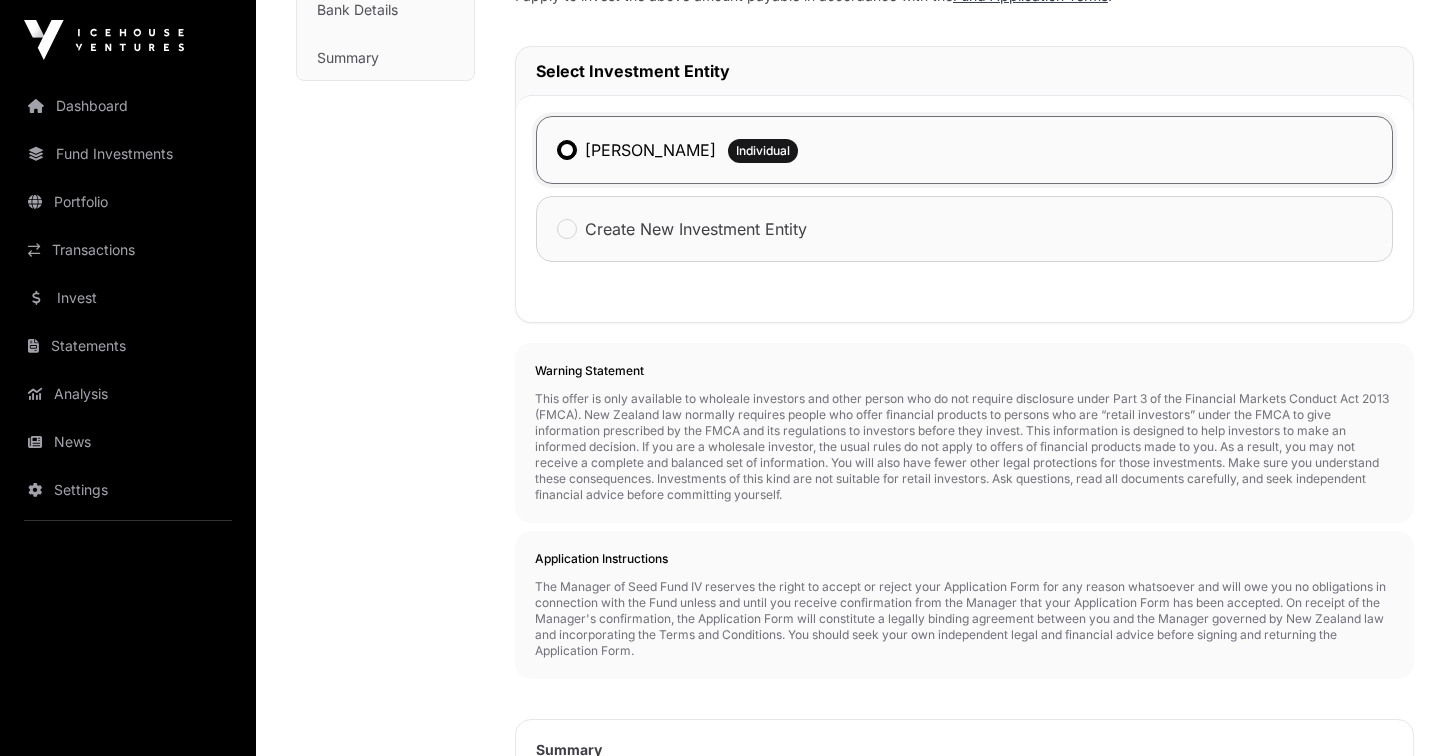 click on "Create New Investment Entity" 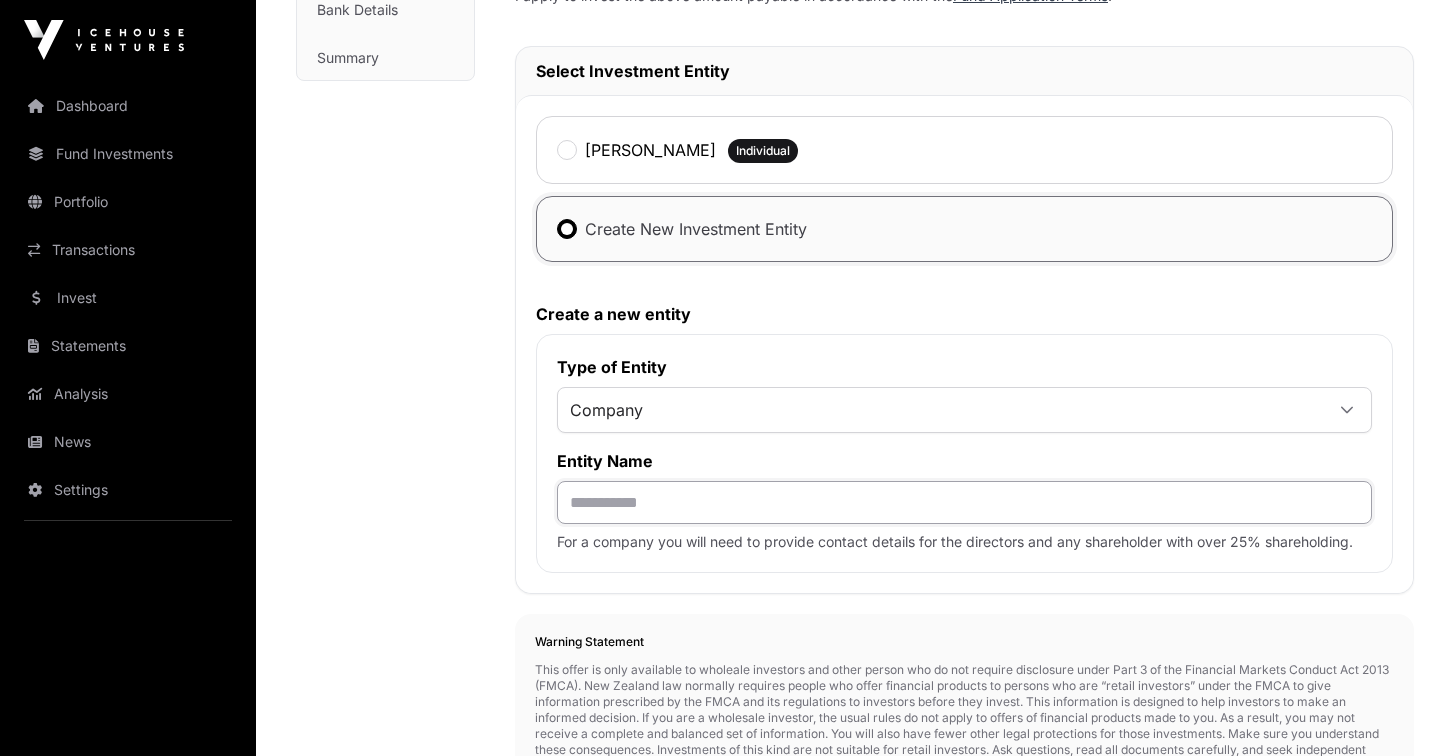click 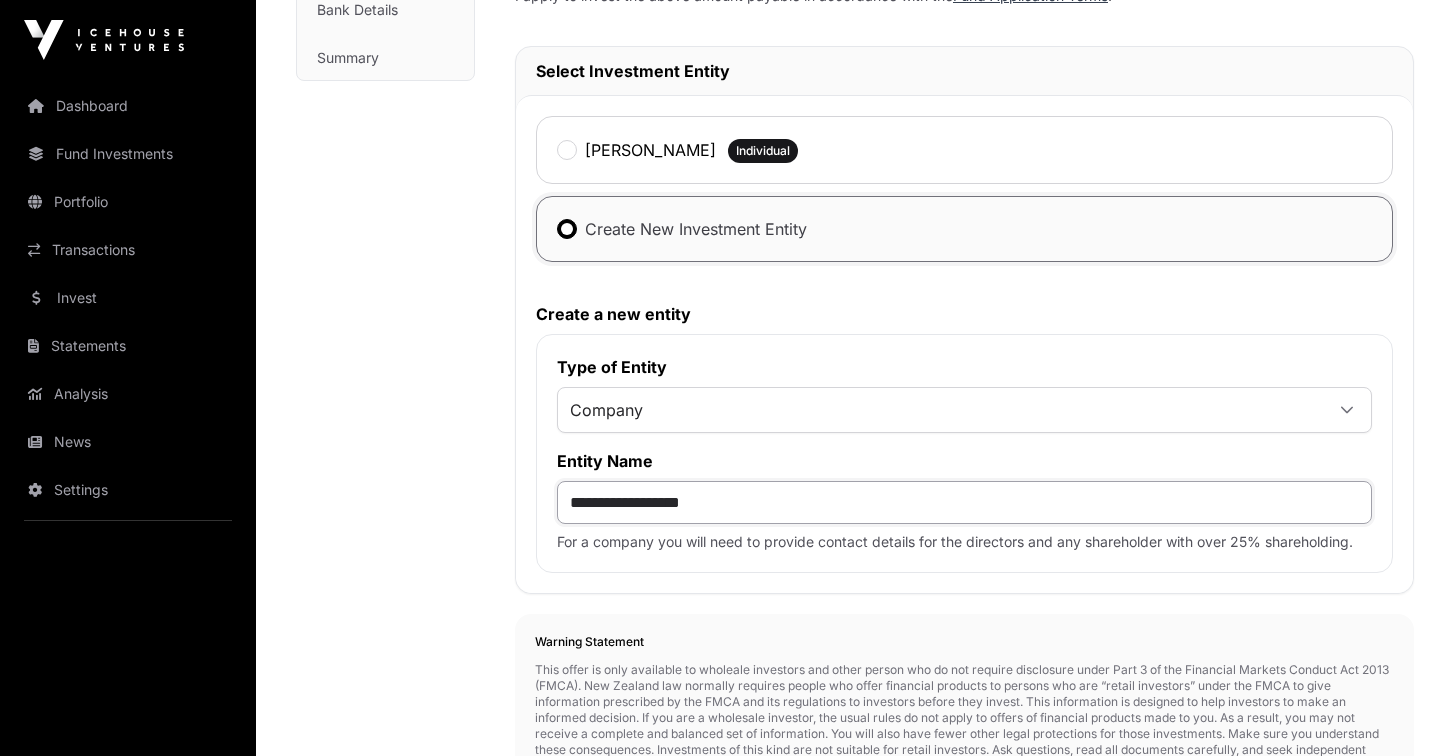 type on "**********" 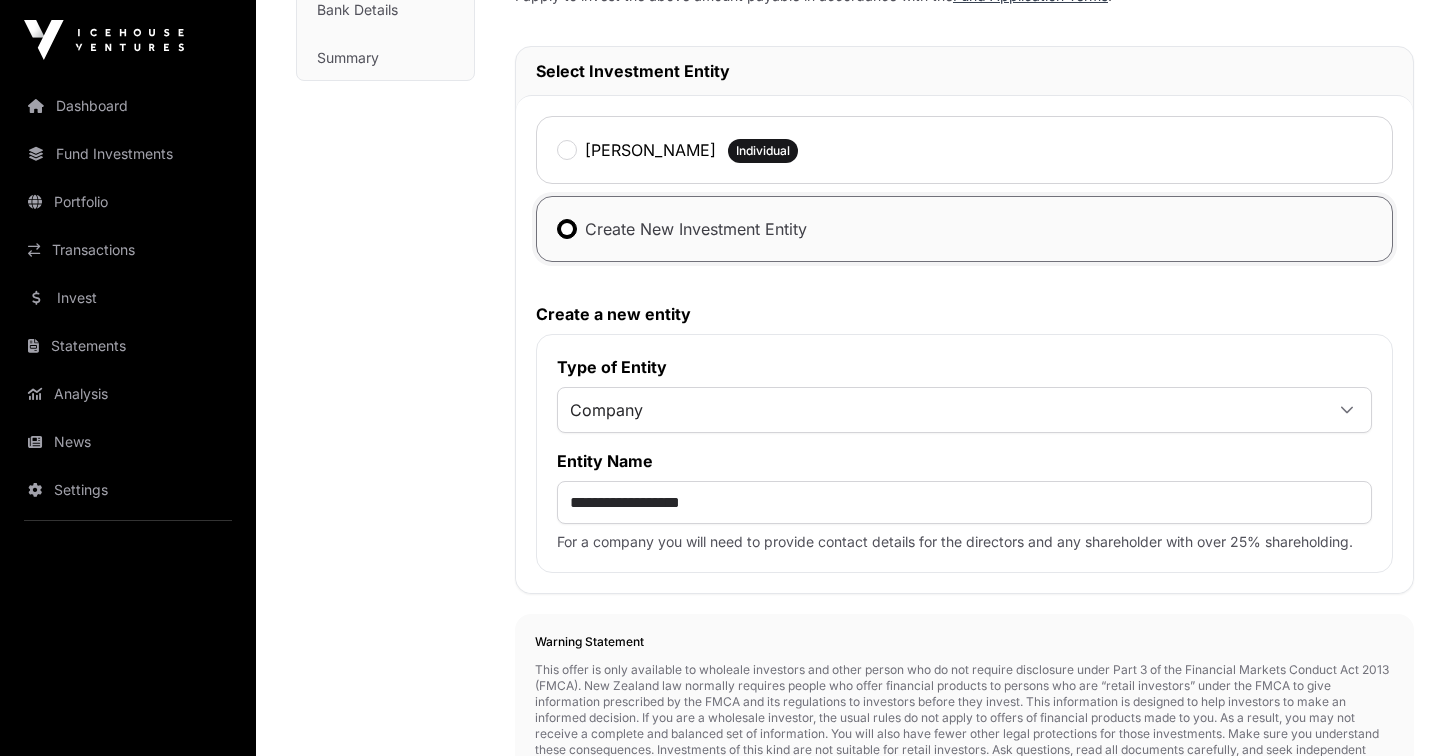 click on "Warning Statement   This offer is only available to wholeale investors and other person who do not require disclosure under Part 3 of the Financial Markets Conduct Act 2013 (FMCA). New Zealand law normally requires people who offer financial products to persons who are “retail investors” under the FMCA to give information prescribed by the FMCA and its regulations to investors before they invest. This information is designed to help investors to make an informed decision. If you are a wholesale investor, the usual rules do not apply to offers of financial products made to you. As a result, you may not receive a complete and balanced set of information. You will also have fewer other legal protections for those investments. Make sure you understand these consequences. Investments of this kind are not suitable for retail investors. Ask questions, read all documents carefully, and seek independent financial advice before committing yourself." 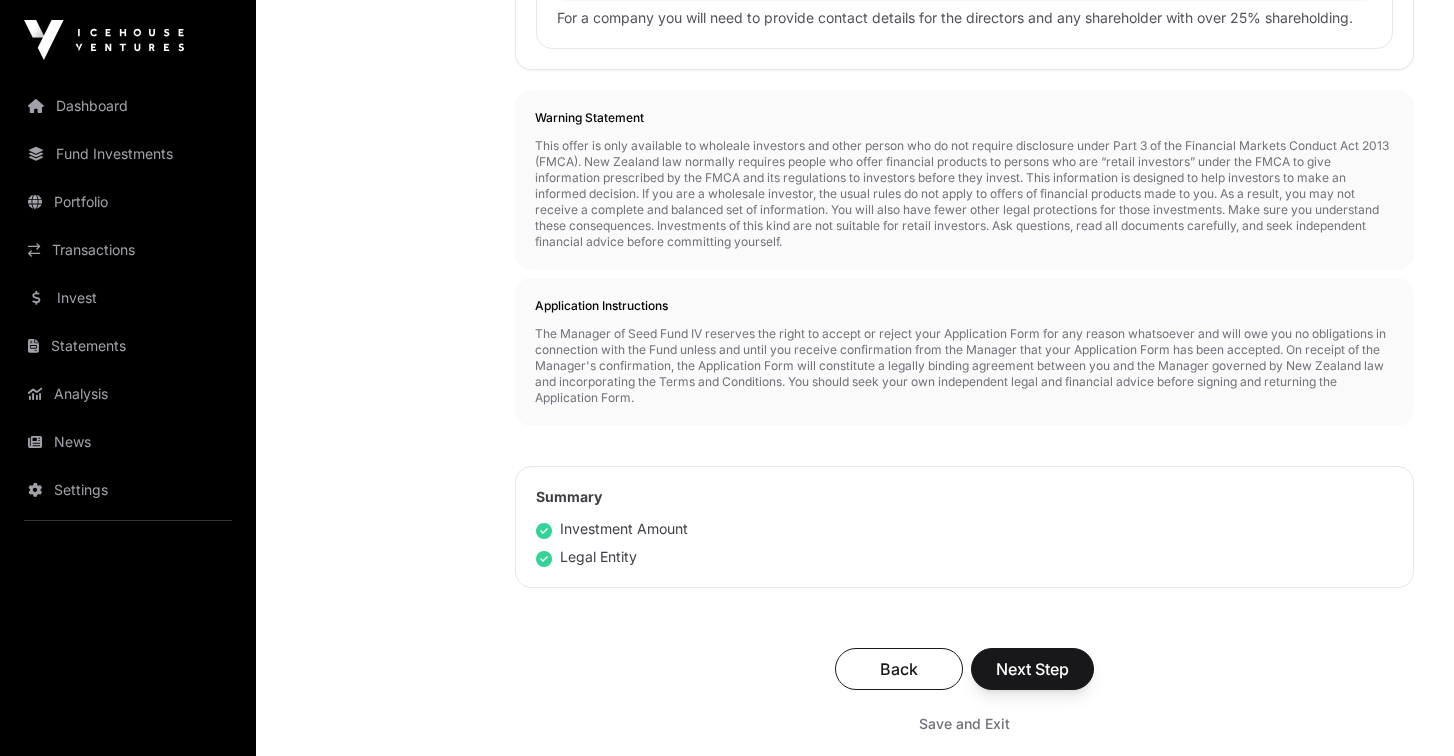 scroll, scrollTop: 1047, scrollLeft: 0, axis: vertical 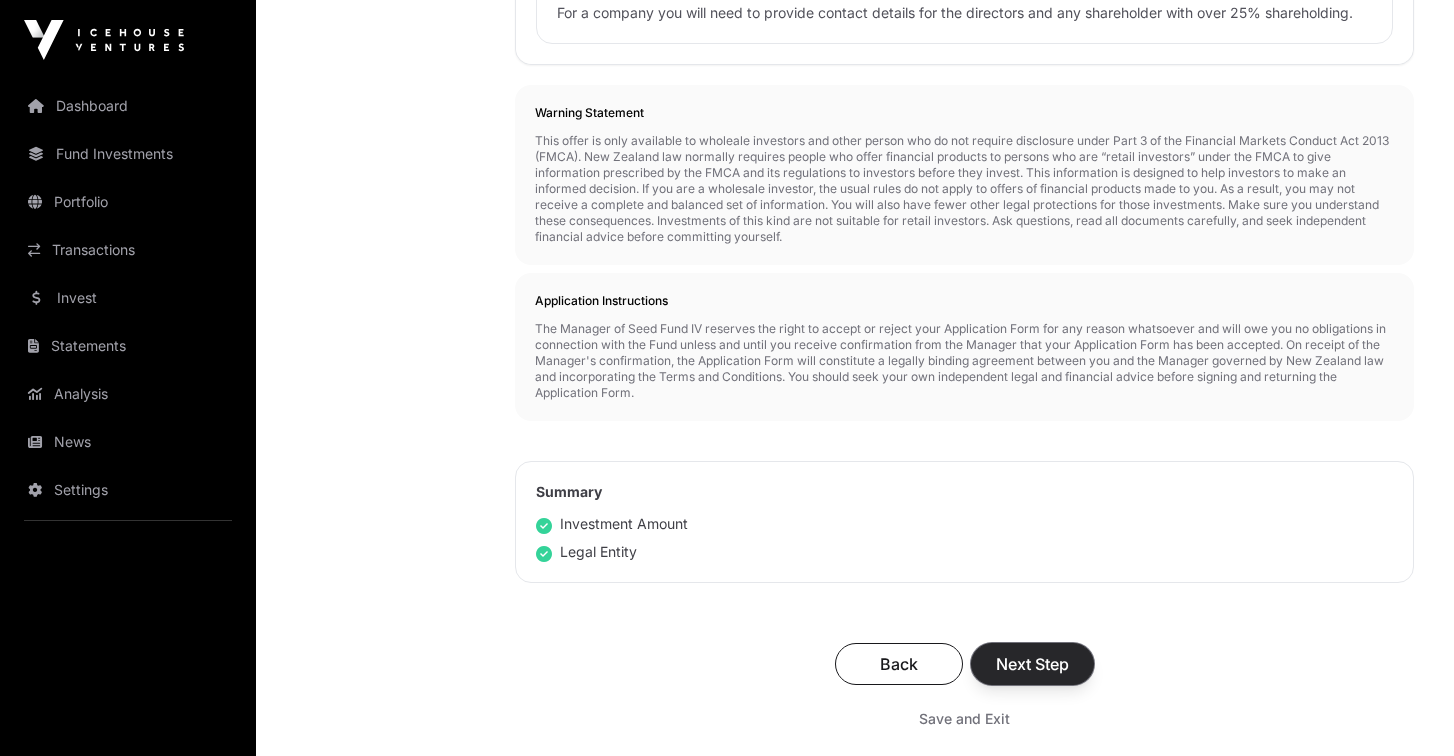 click on "Next Step" 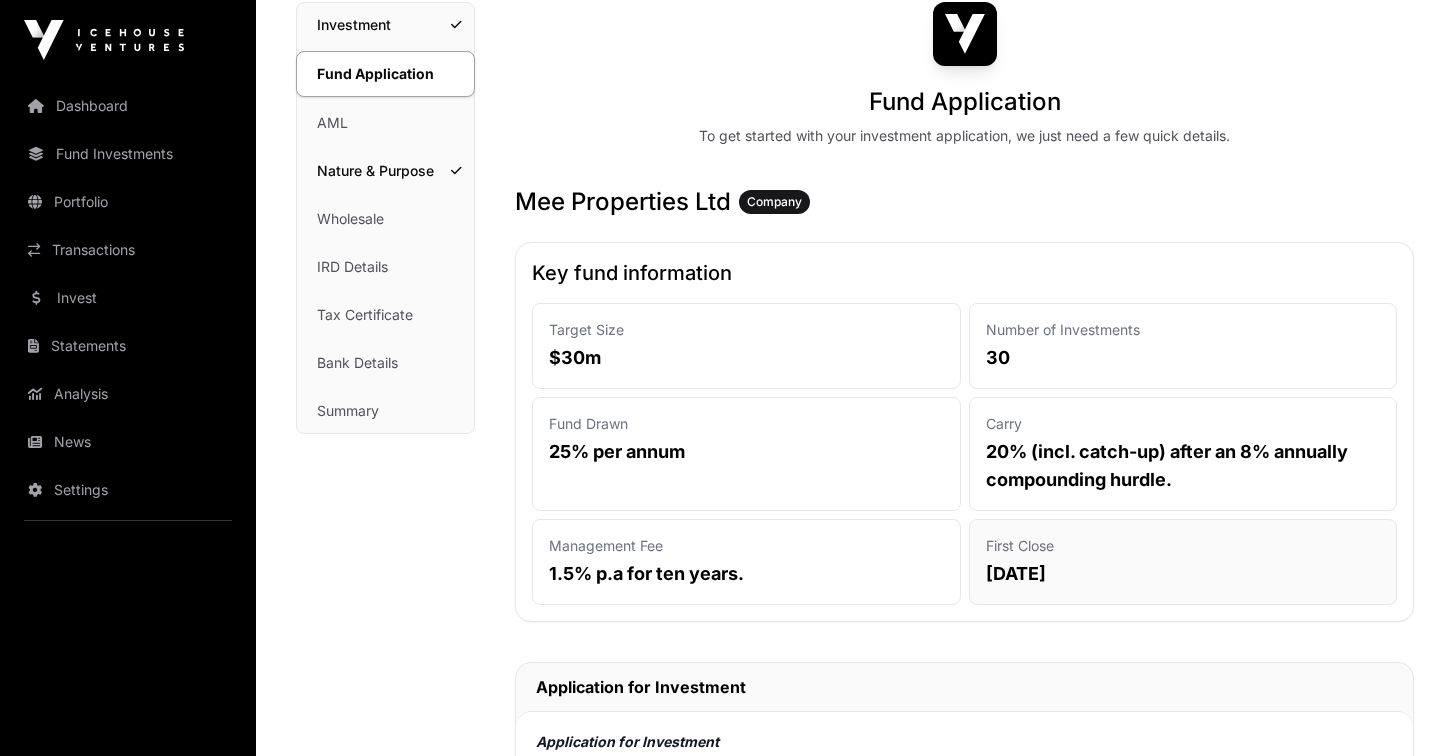 scroll, scrollTop: 196, scrollLeft: 0, axis: vertical 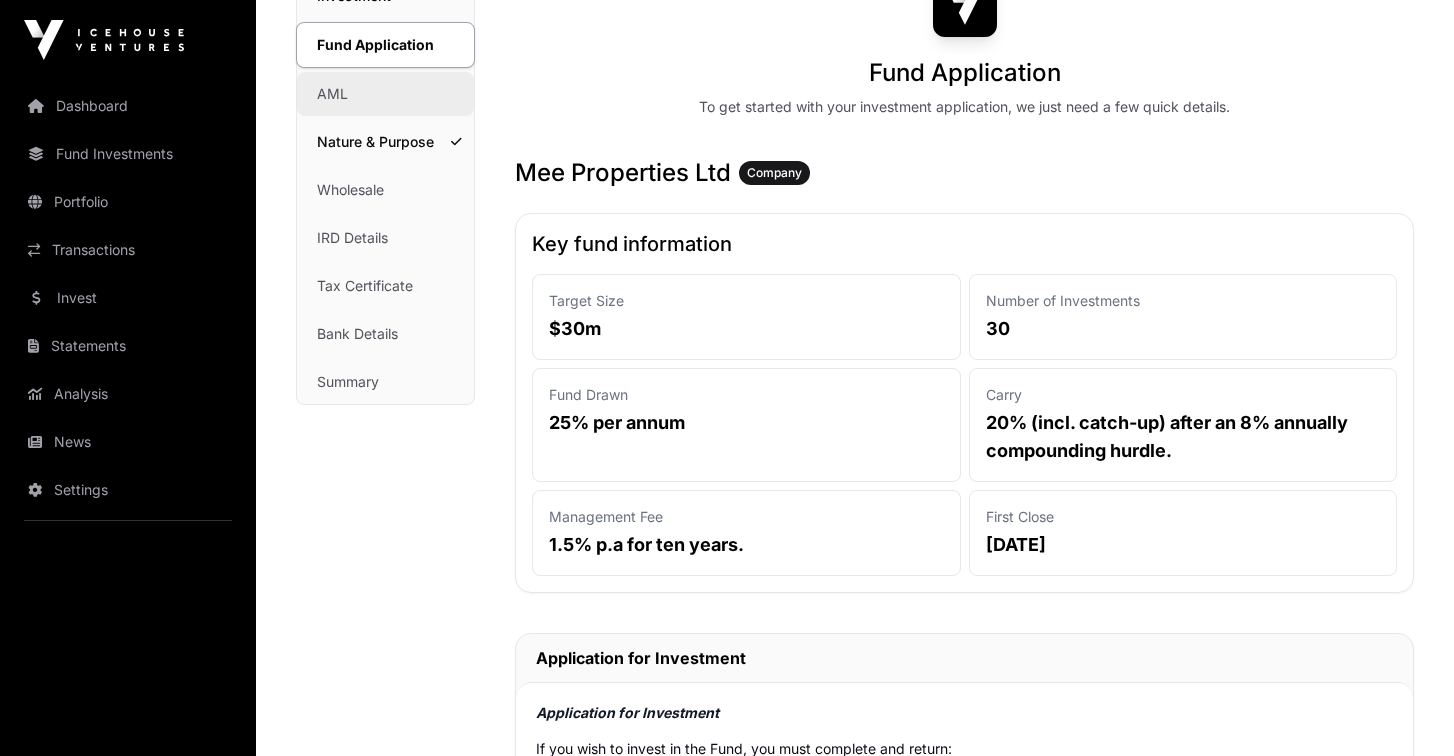 click on "AML" 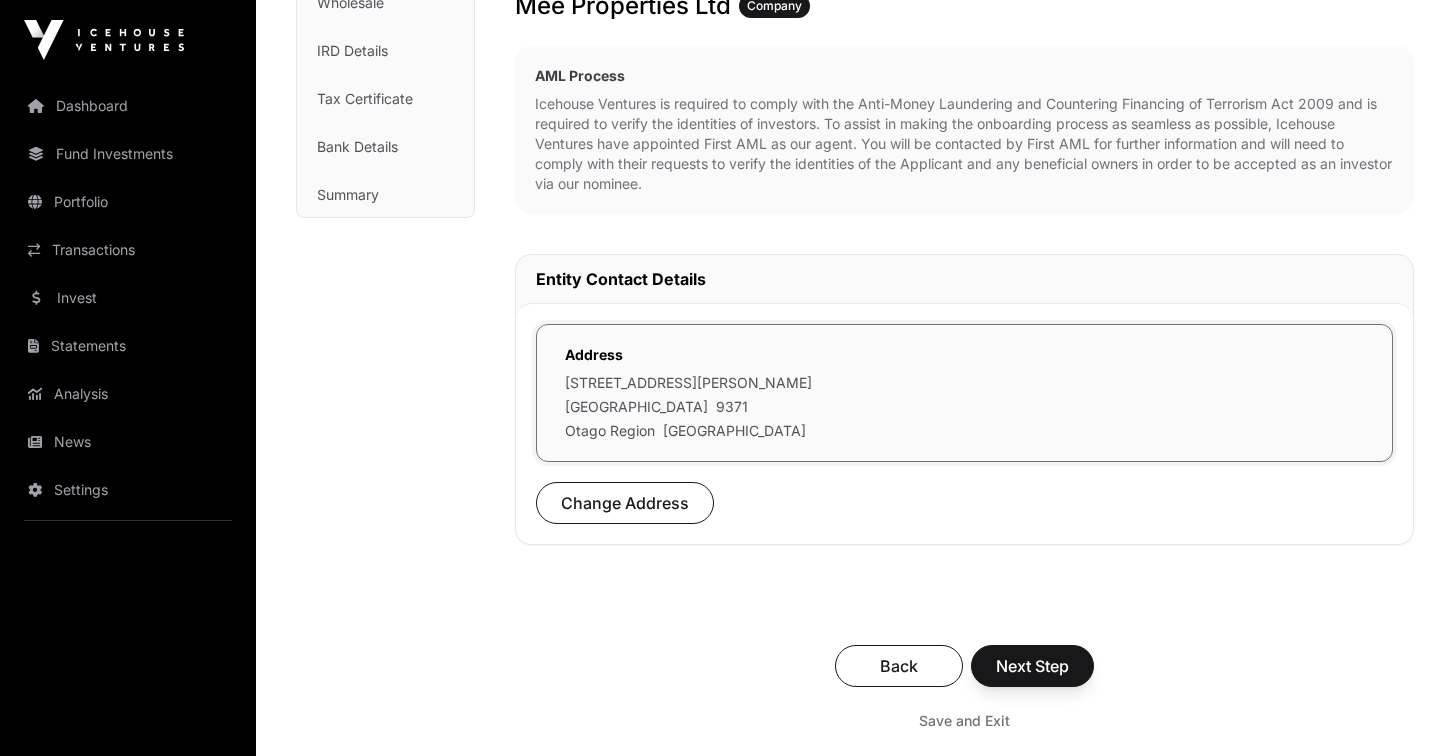 scroll, scrollTop: 384, scrollLeft: 0, axis: vertical 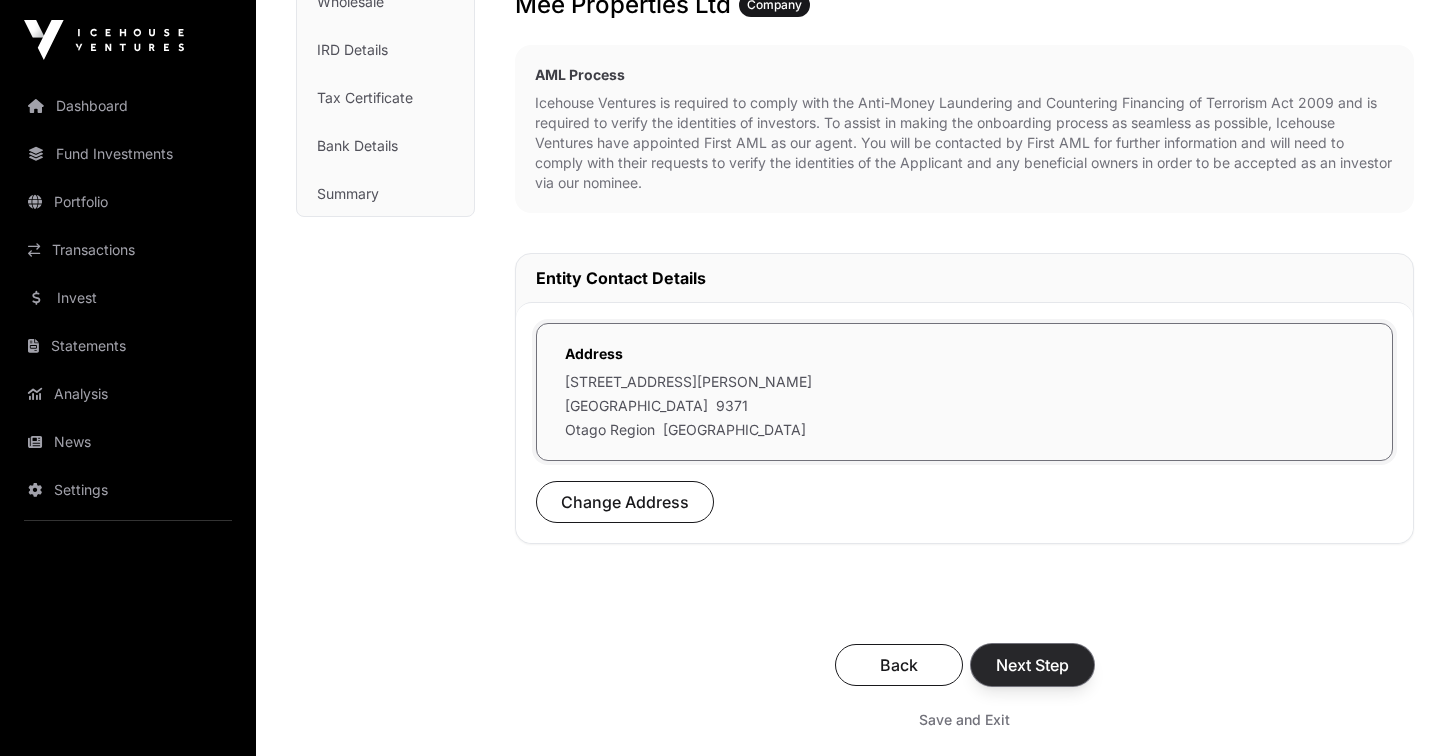click on "Next Step" 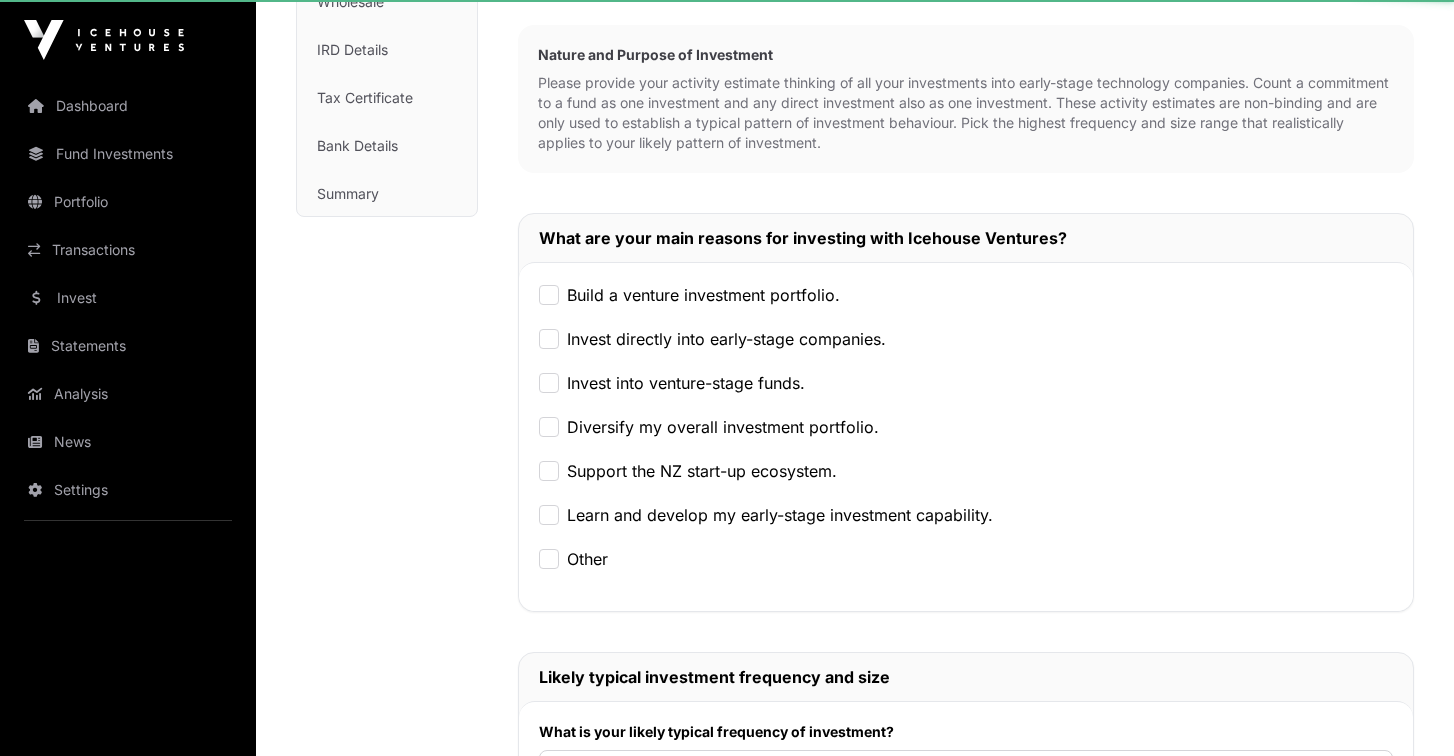 scroll, scrollTop: 0, scrollLeft: 0, axis: both 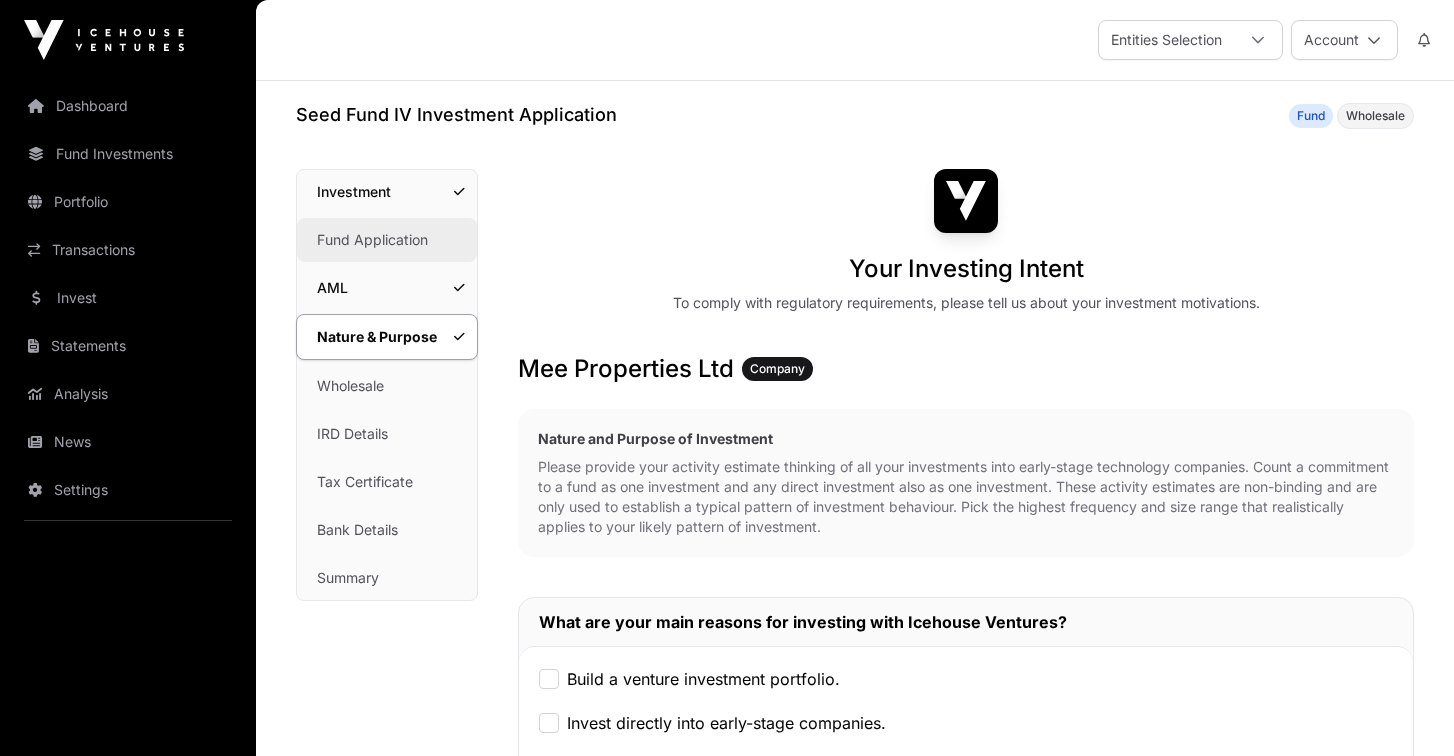 click on "Fund Application" 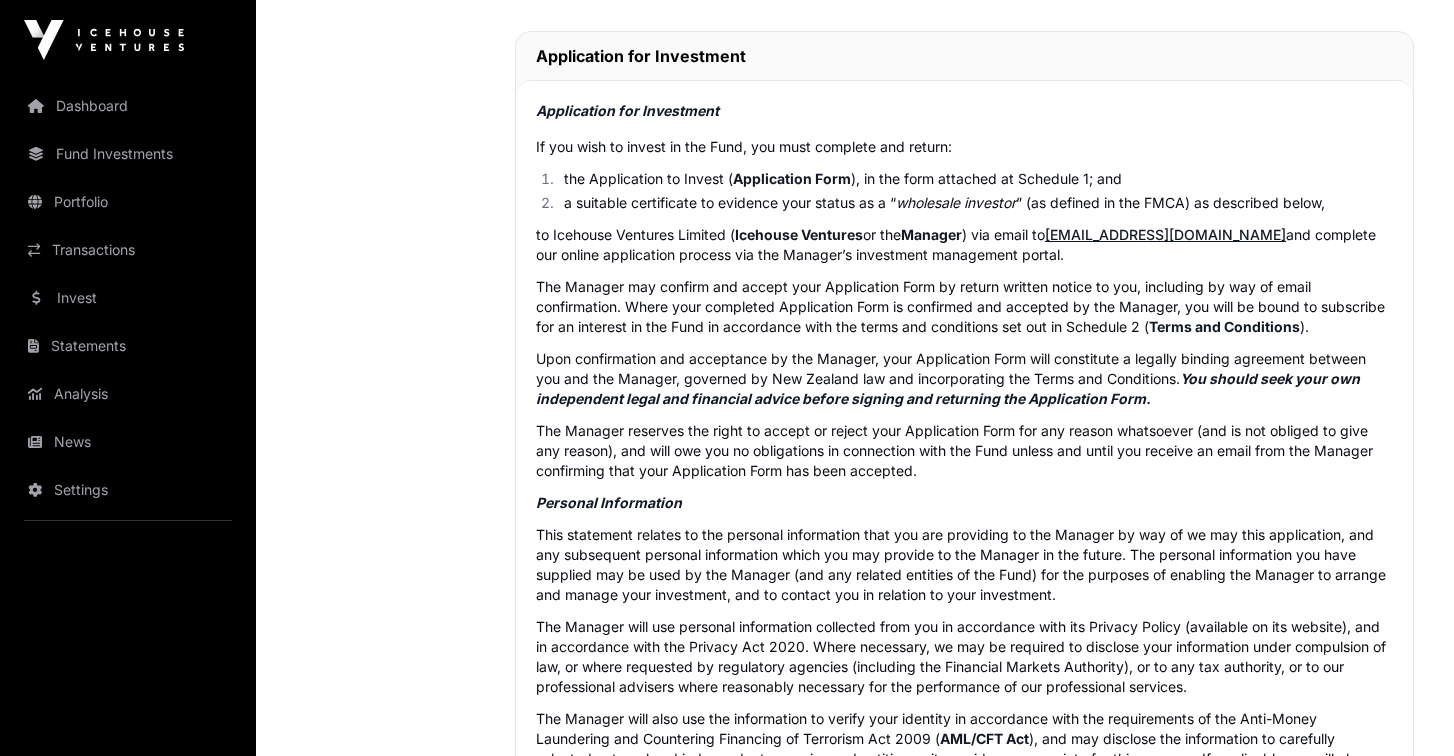 scroll, scrollTop: 794, scrollLeft: 0, axis: vertical 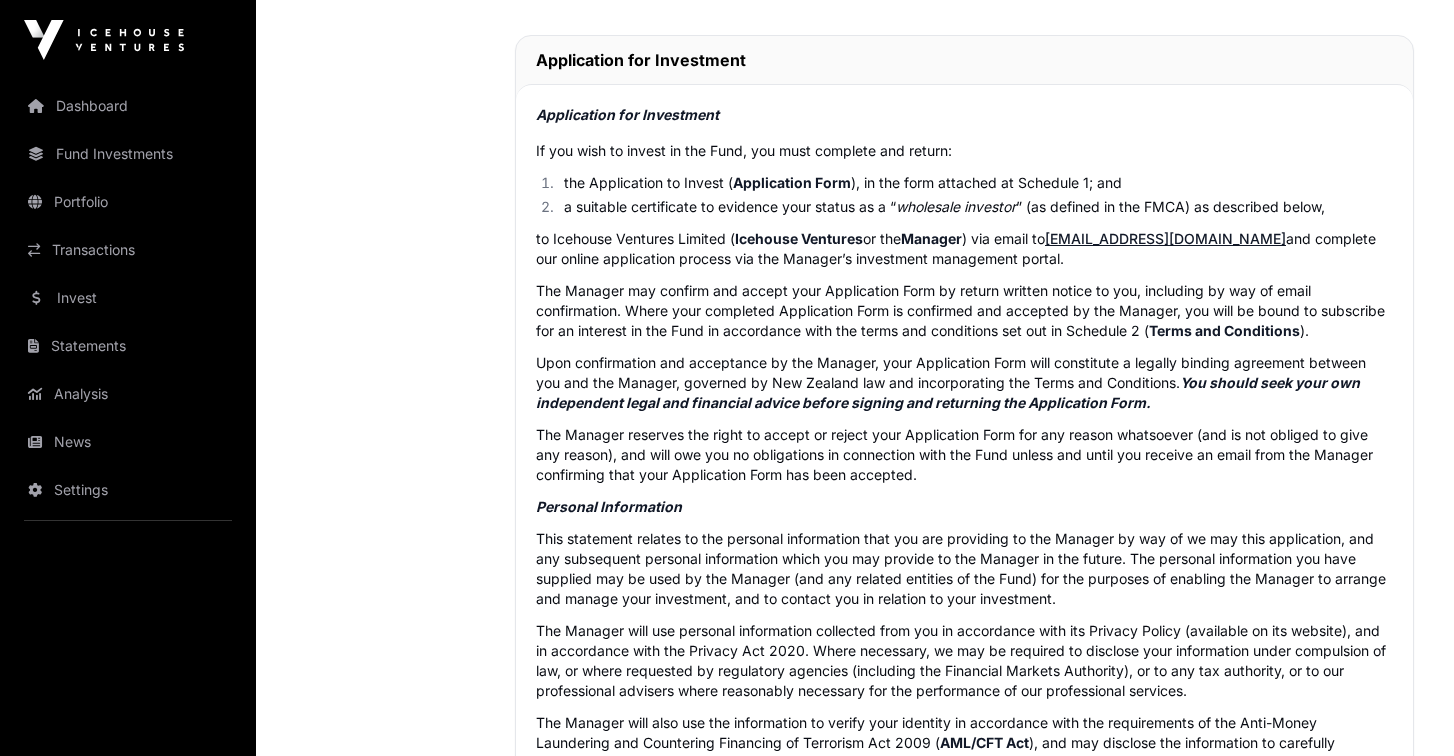click on "Application Form" 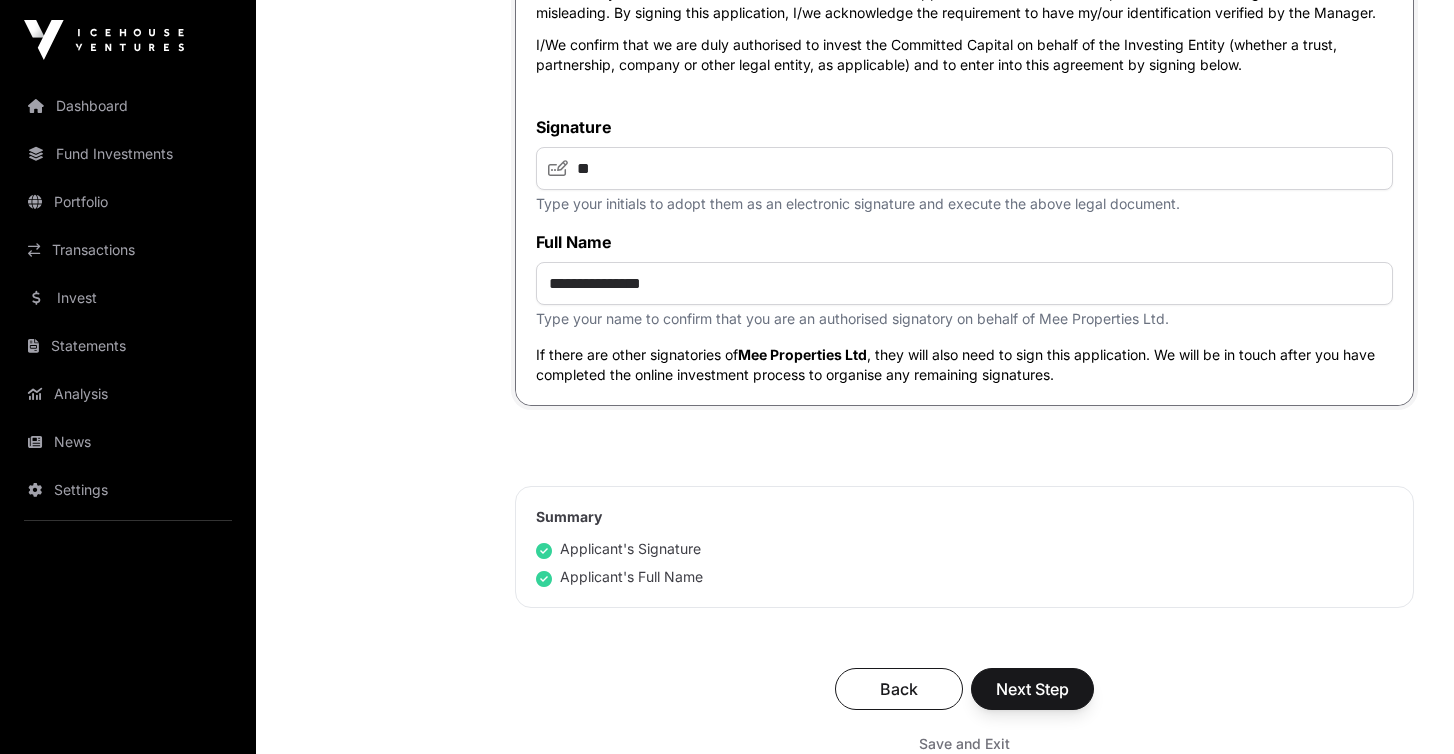scroll, scrollTop: 5171, scrollLeft: 0, axis: vertical 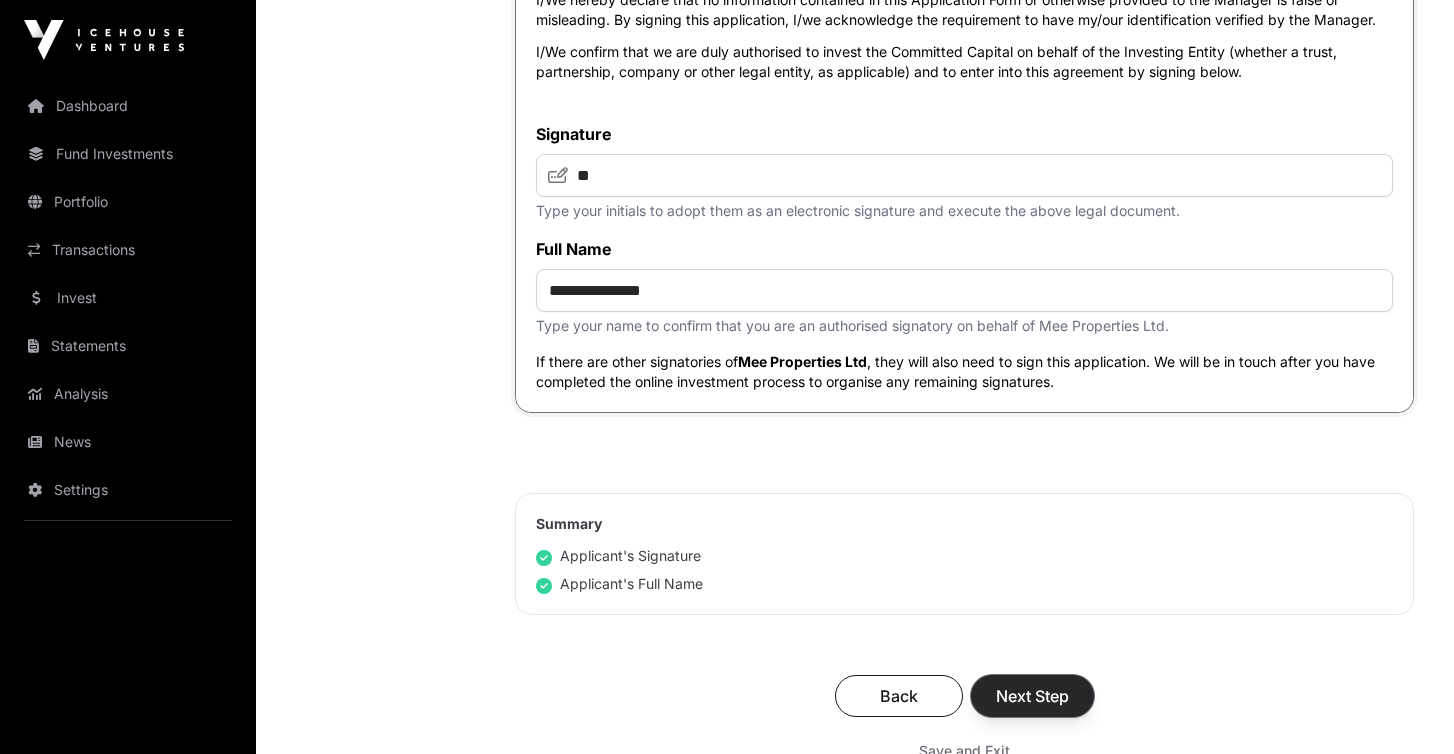 click on "Next Step" 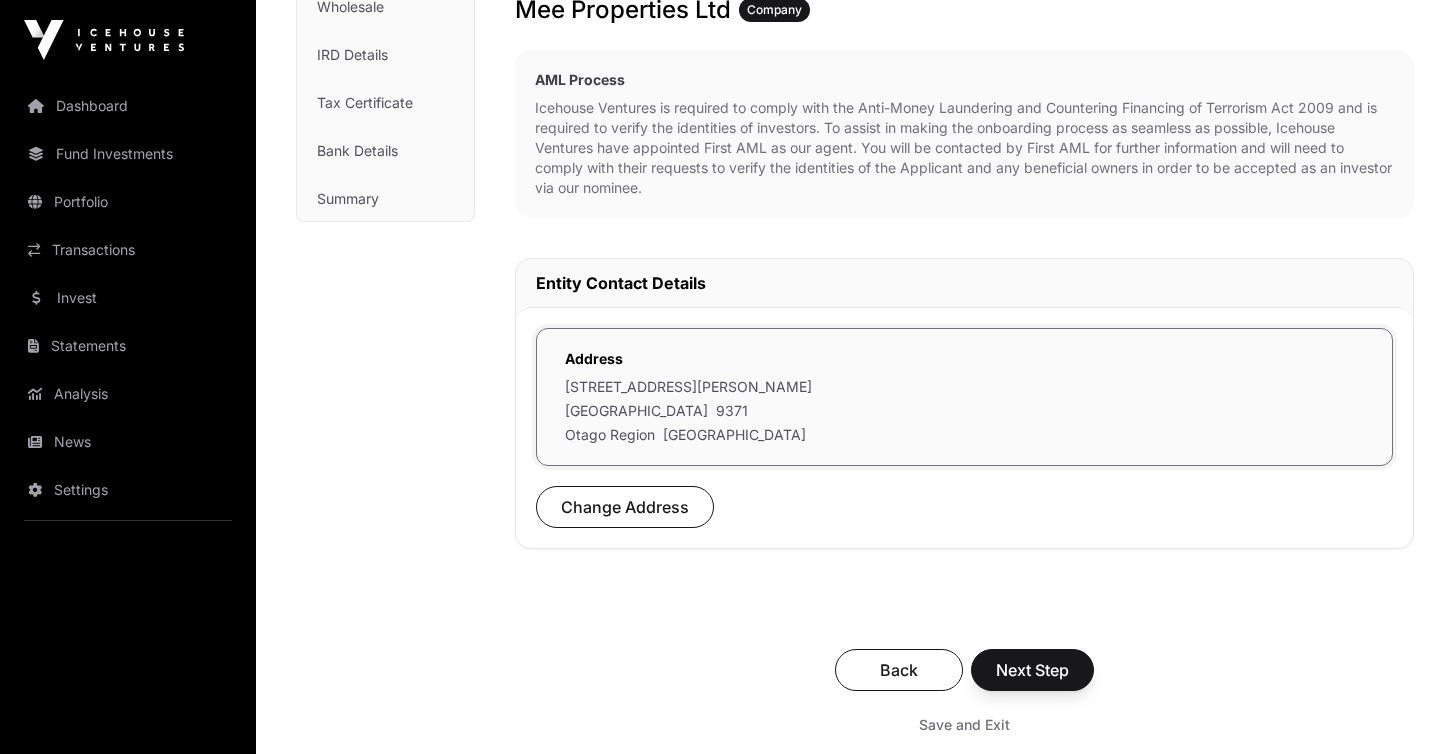 scroll, scrollTop: 380, scrollLeft: 0, axis: vertical 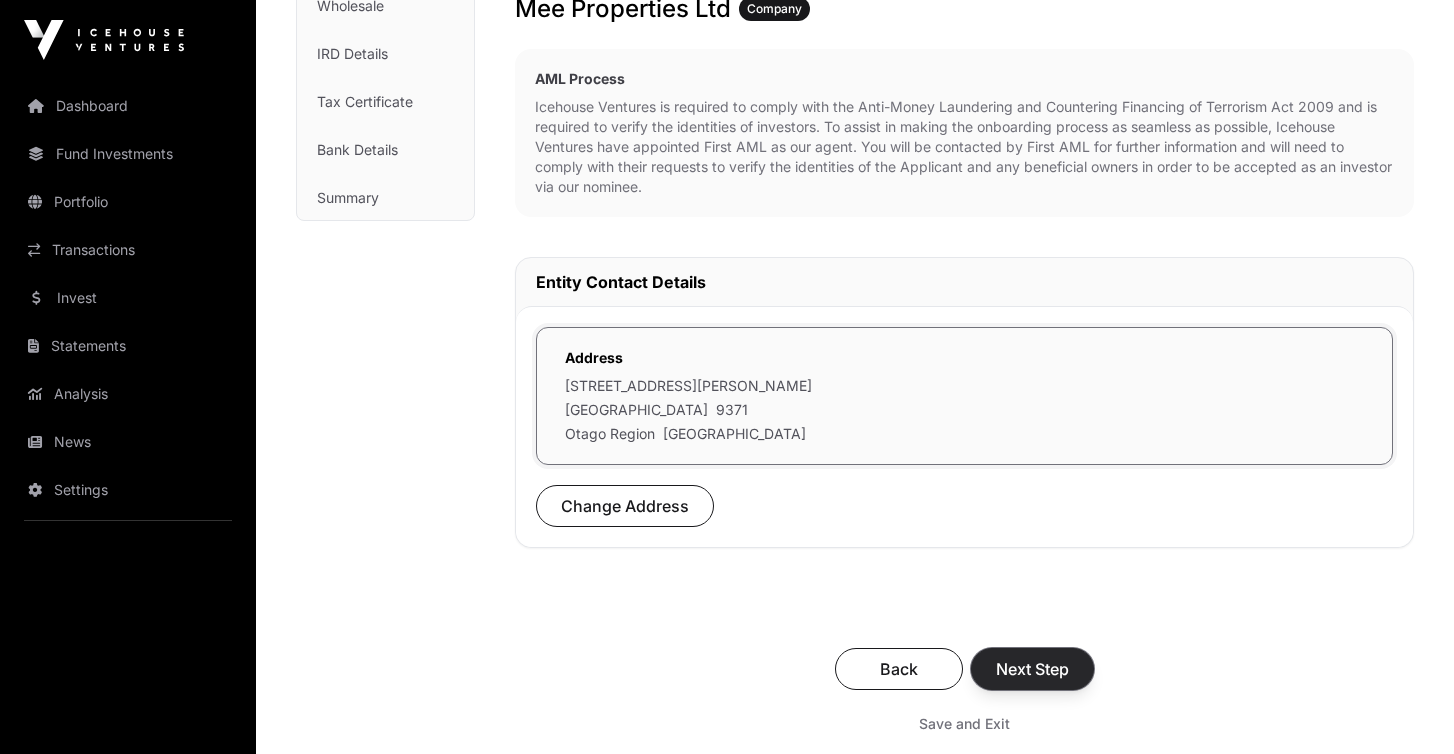 click on "Next Step" 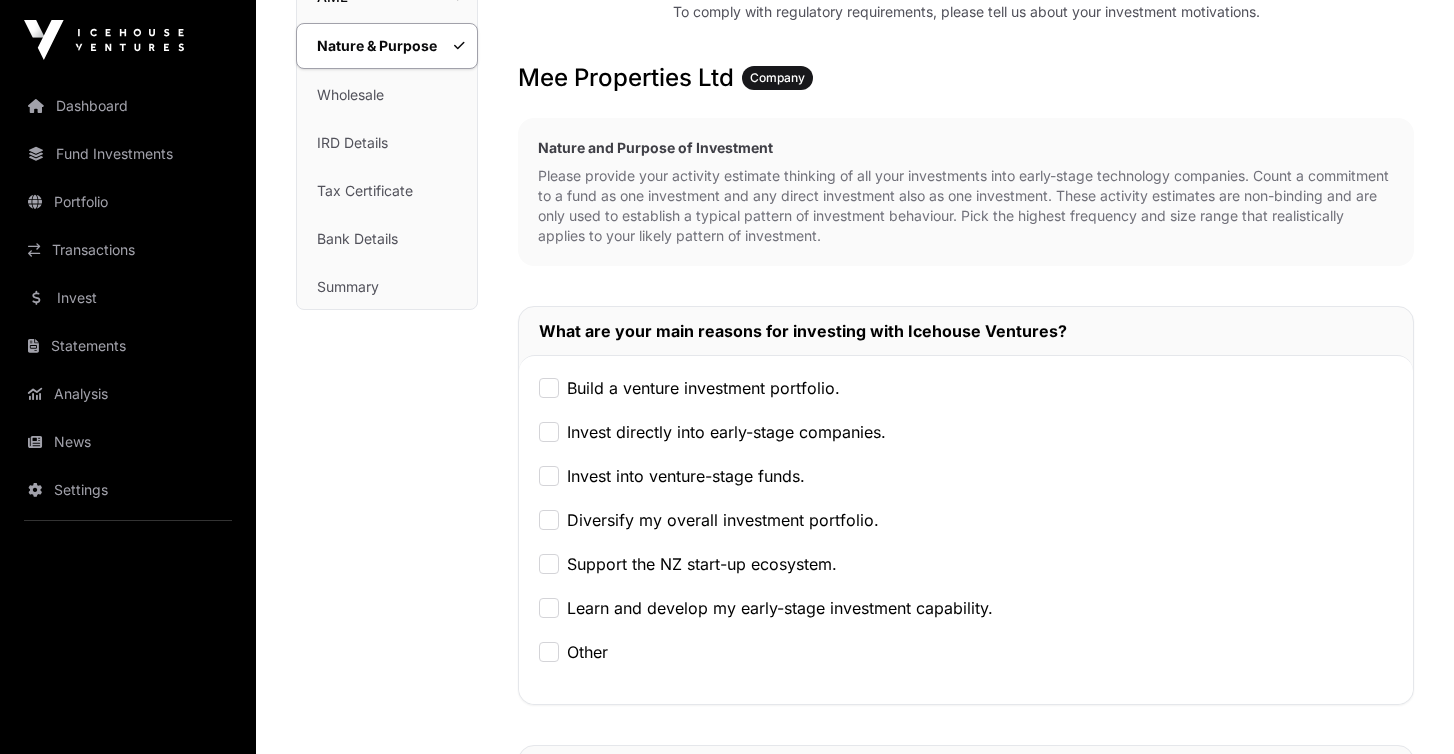 scroll, scrollTop: 357, scrollLeft: 0, axis: vertical 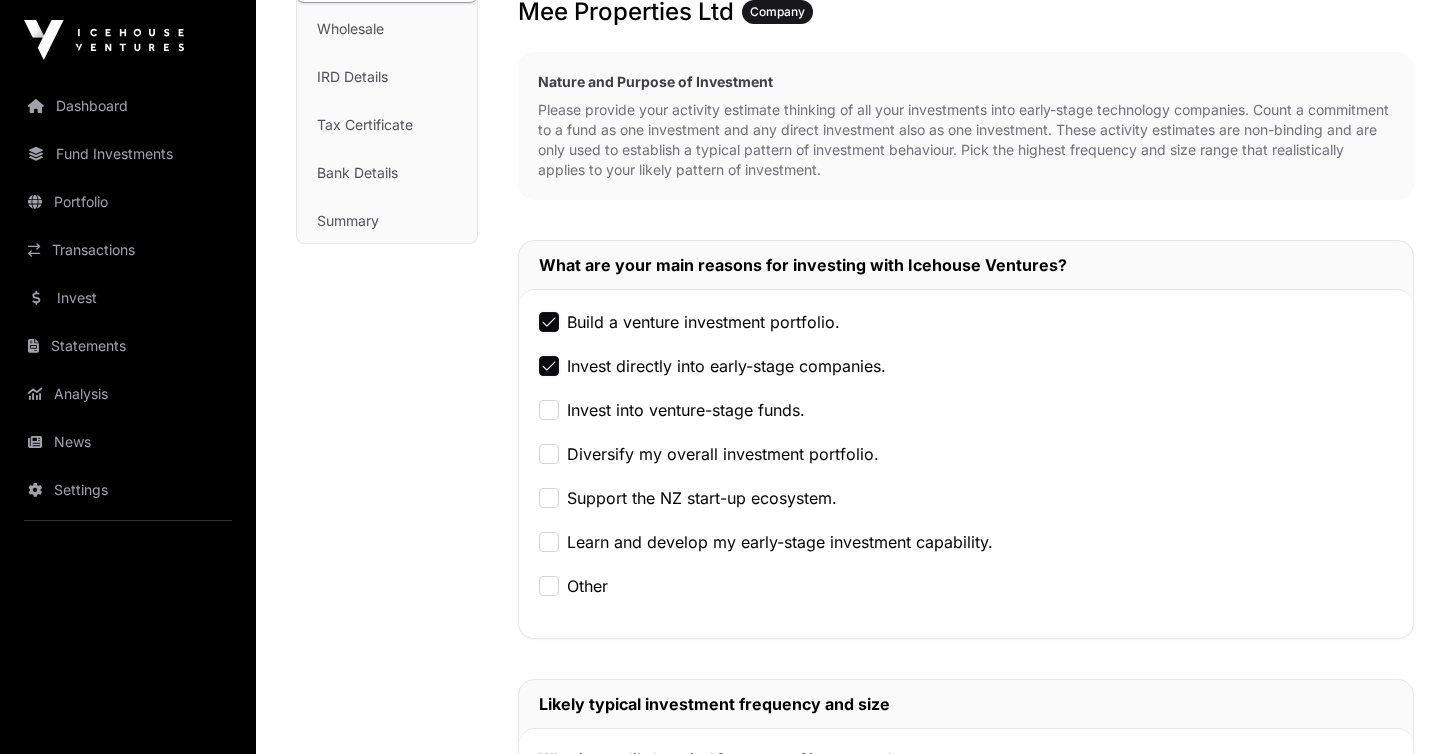 click on "Invest into venture-stage funds." 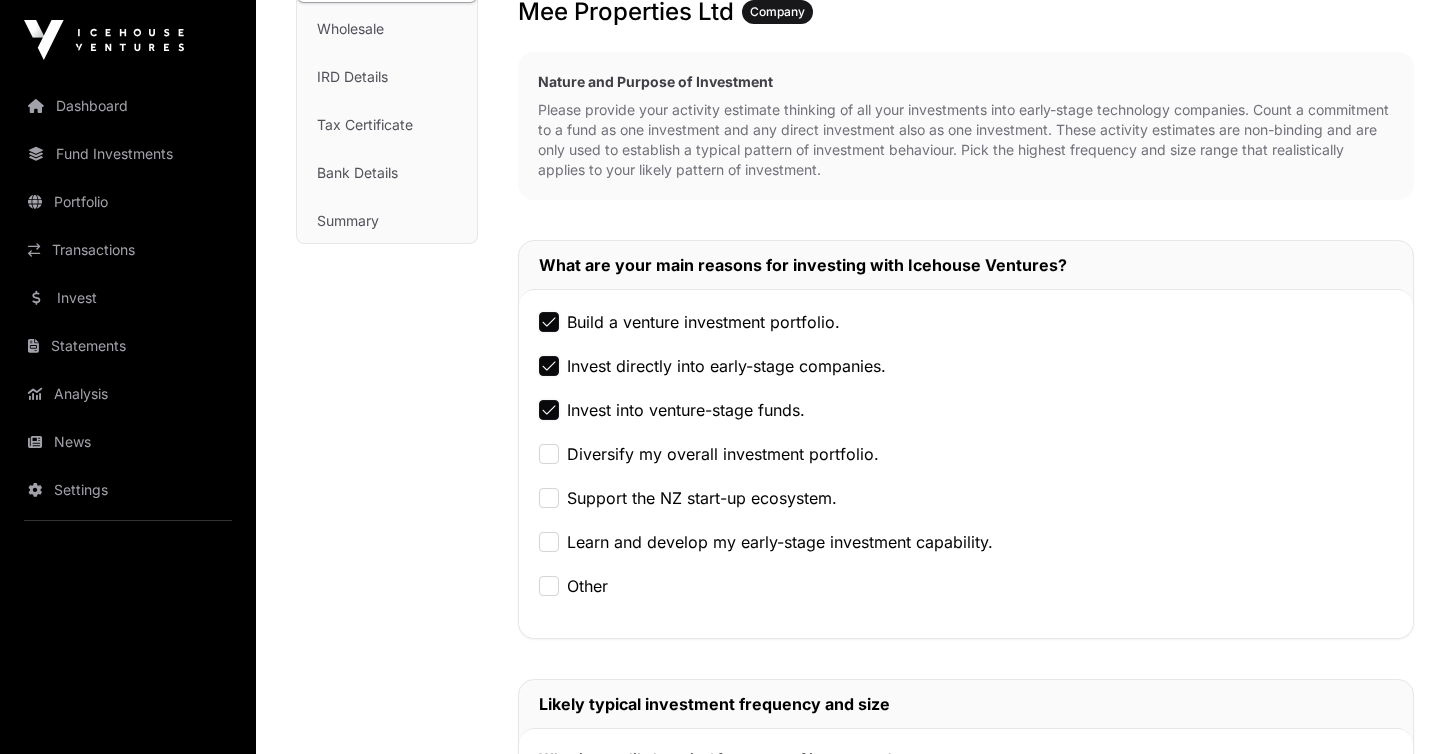 click on "Diversify my overall investment portfolio." 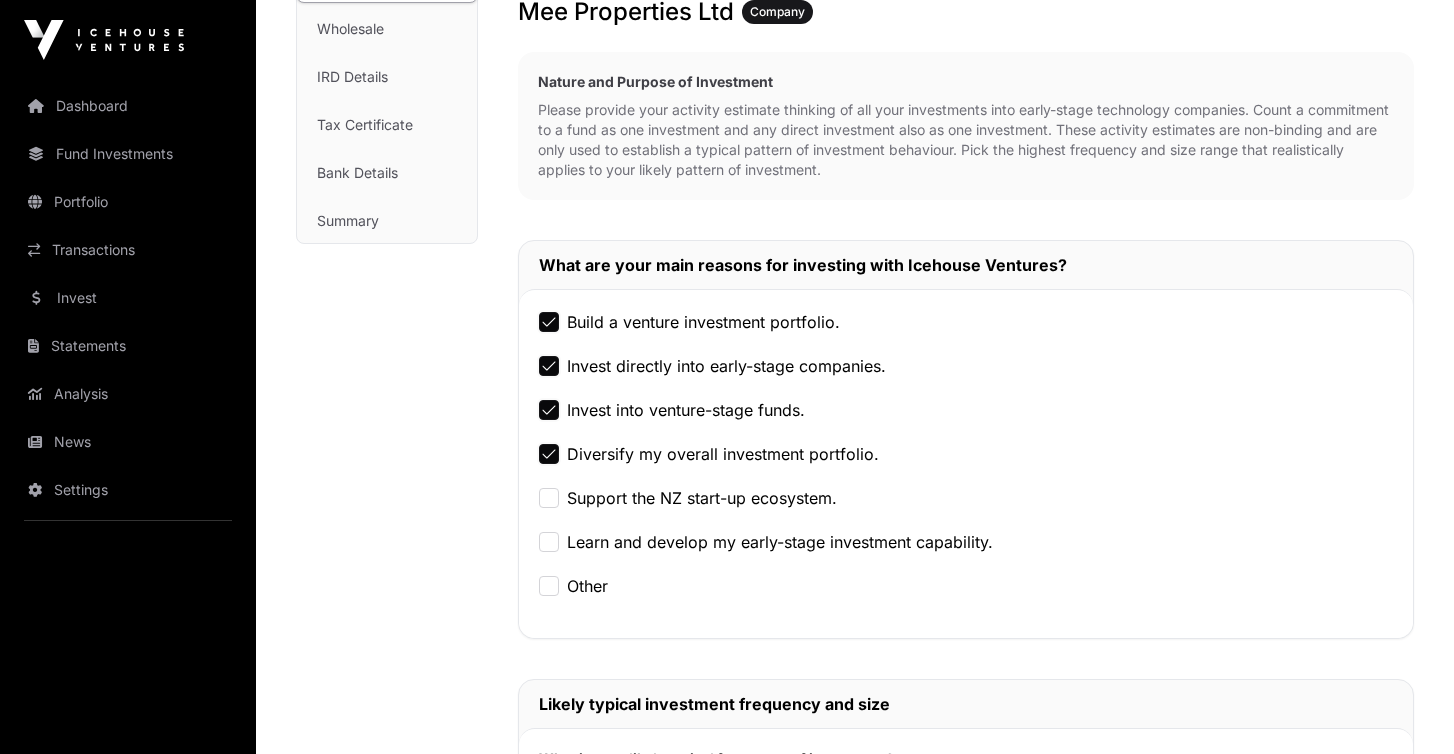 click on "Support the NZ start-up ecosystem." 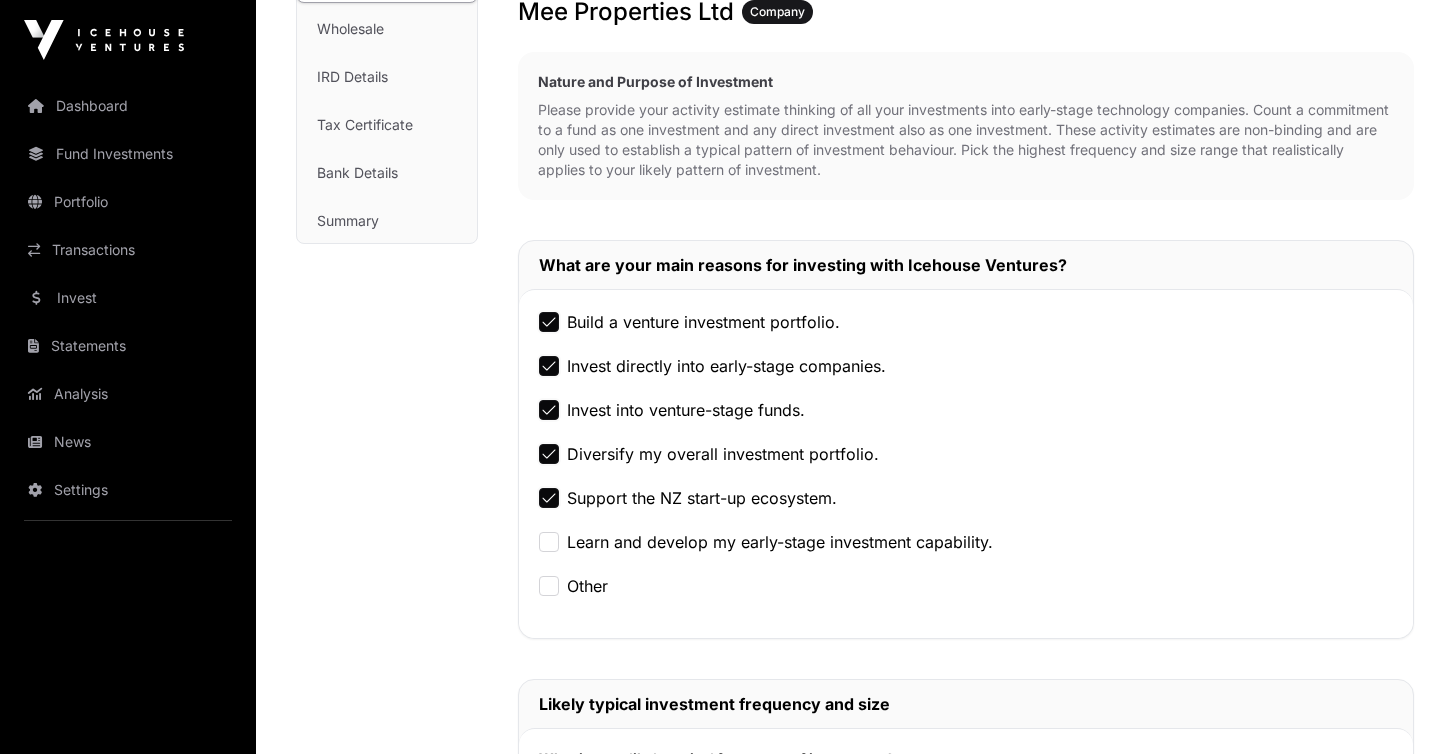 click on "Learn and develop my early-stage investment capability." 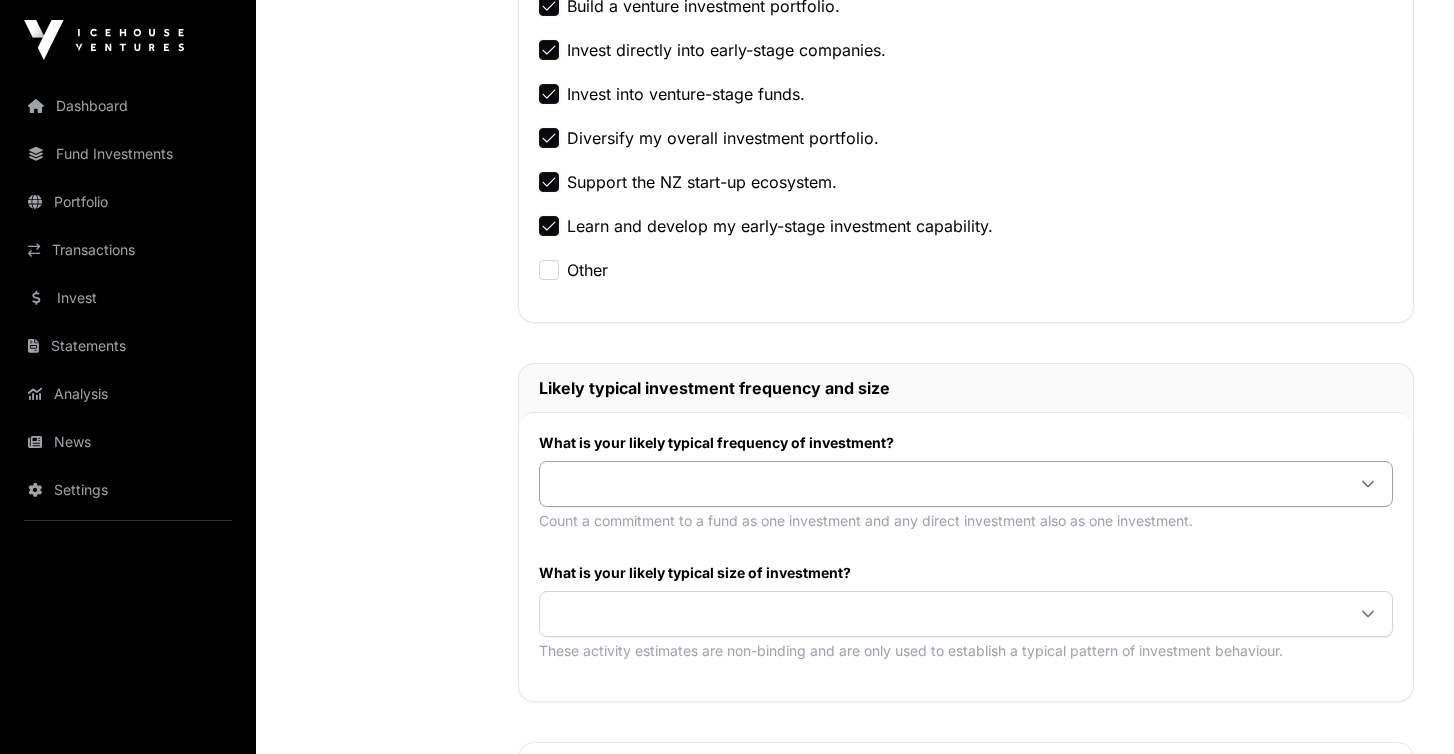 scroll, scrollTop: 677, scrollLeft: 0, axis: vertical 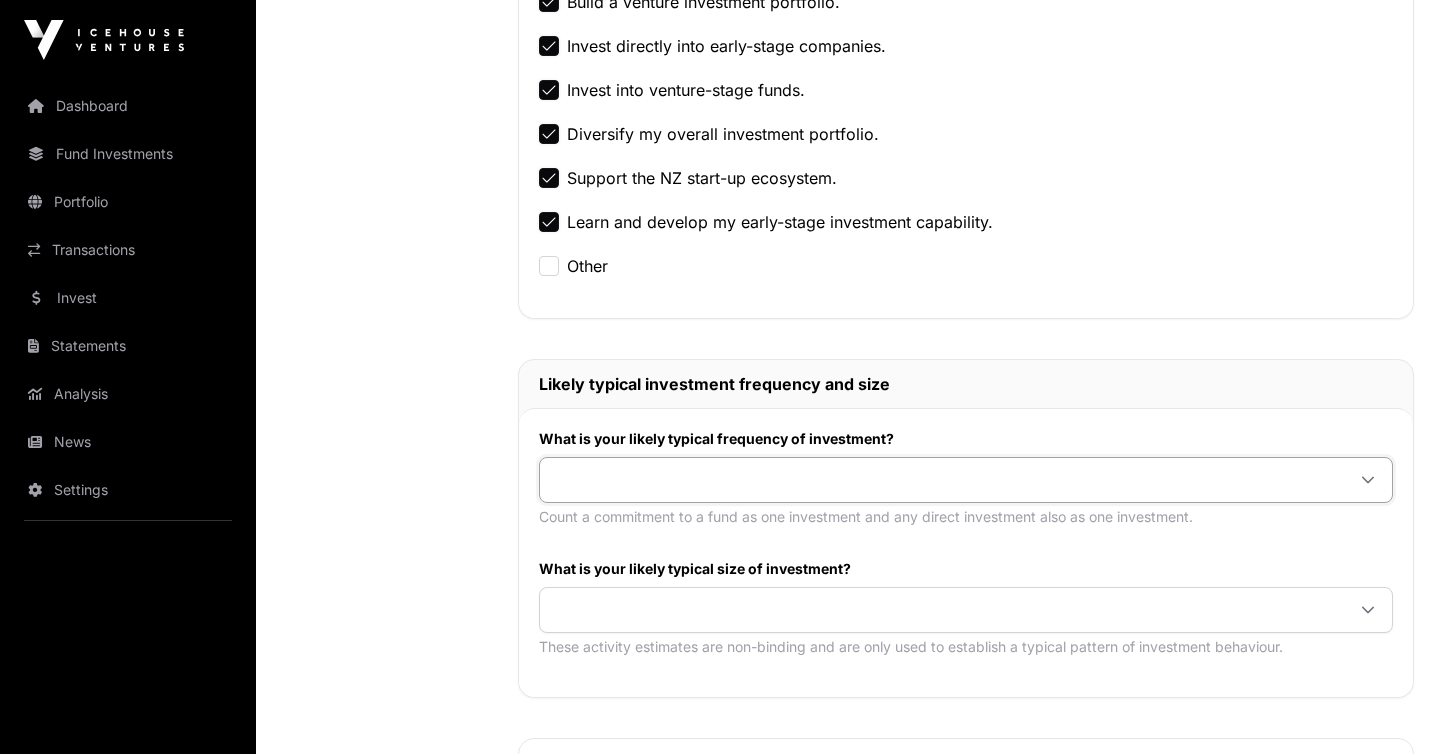 click 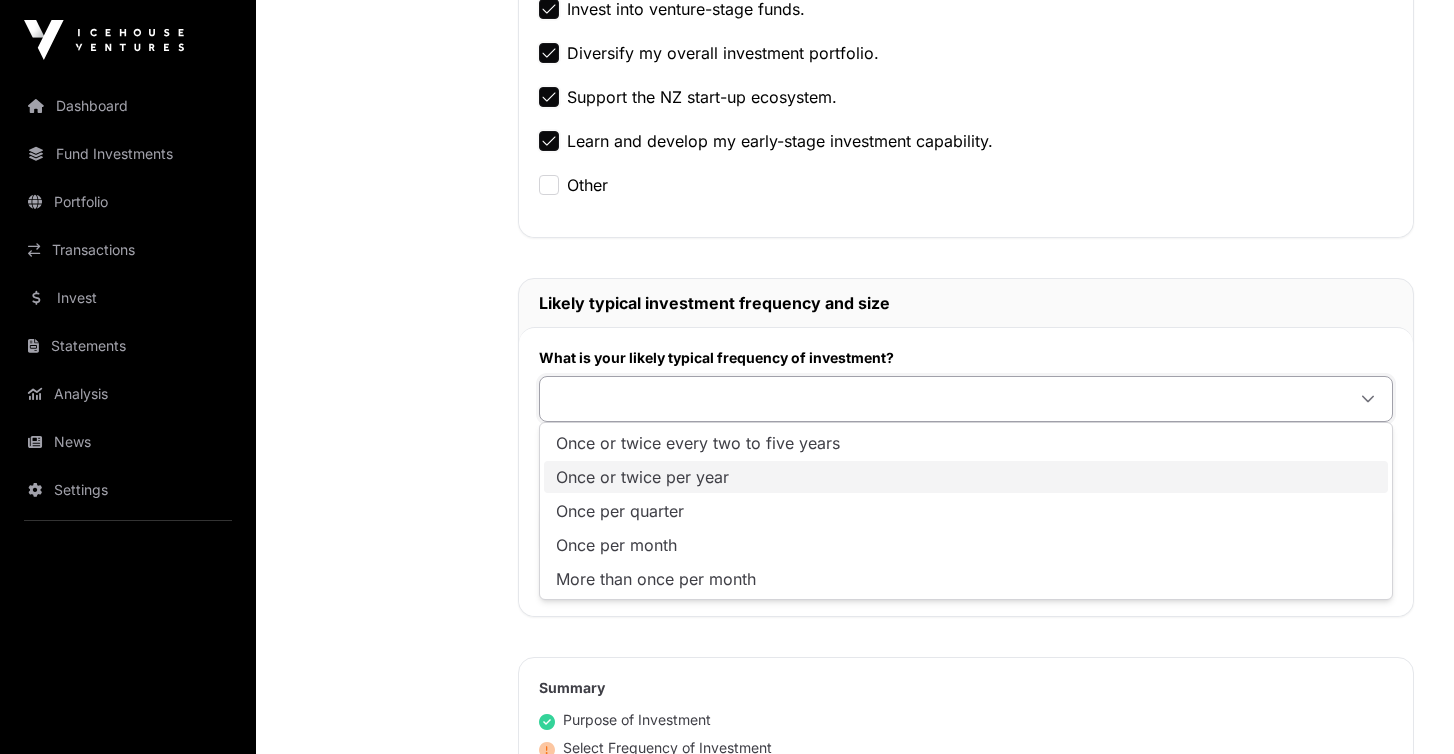 scroll, scrollTop: 771, scrollLeft: 0, axis: vertical 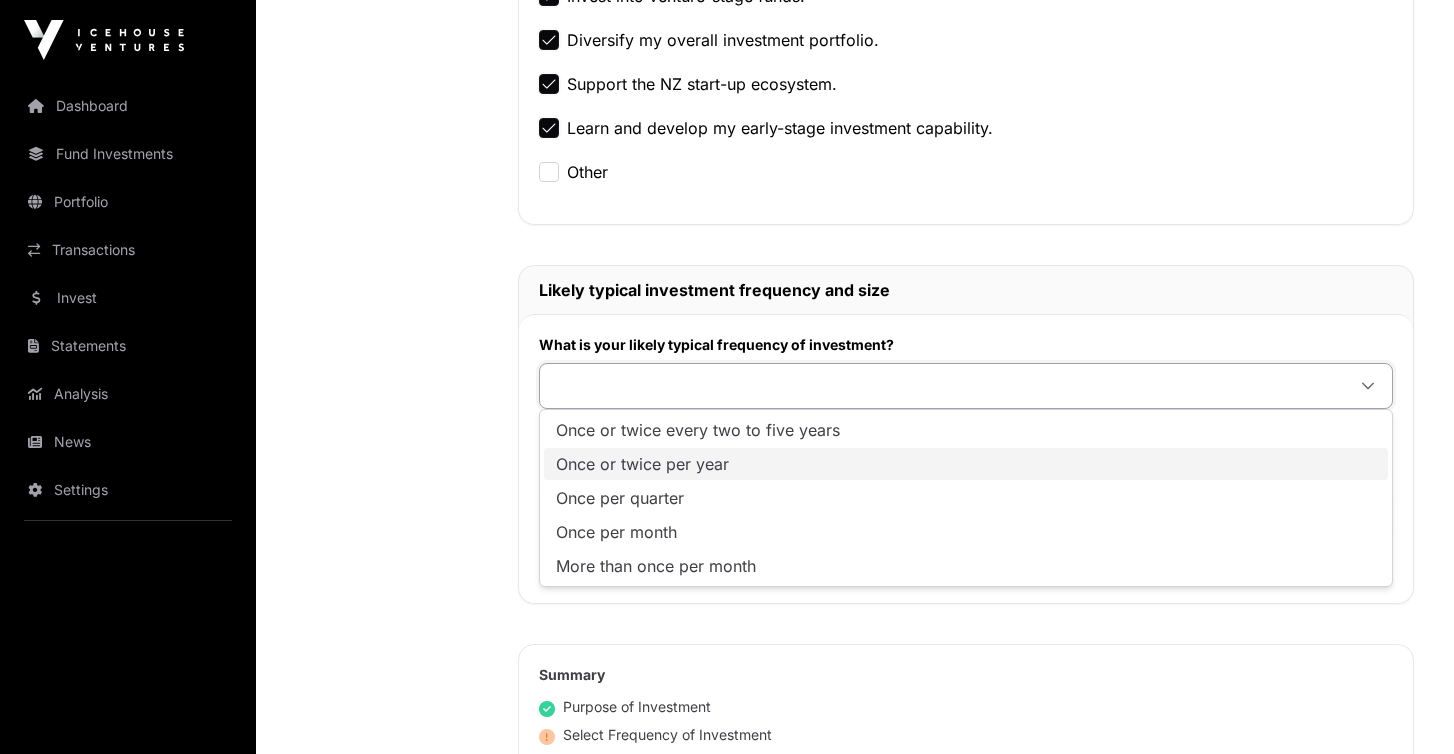 click on "Once or twice per year" 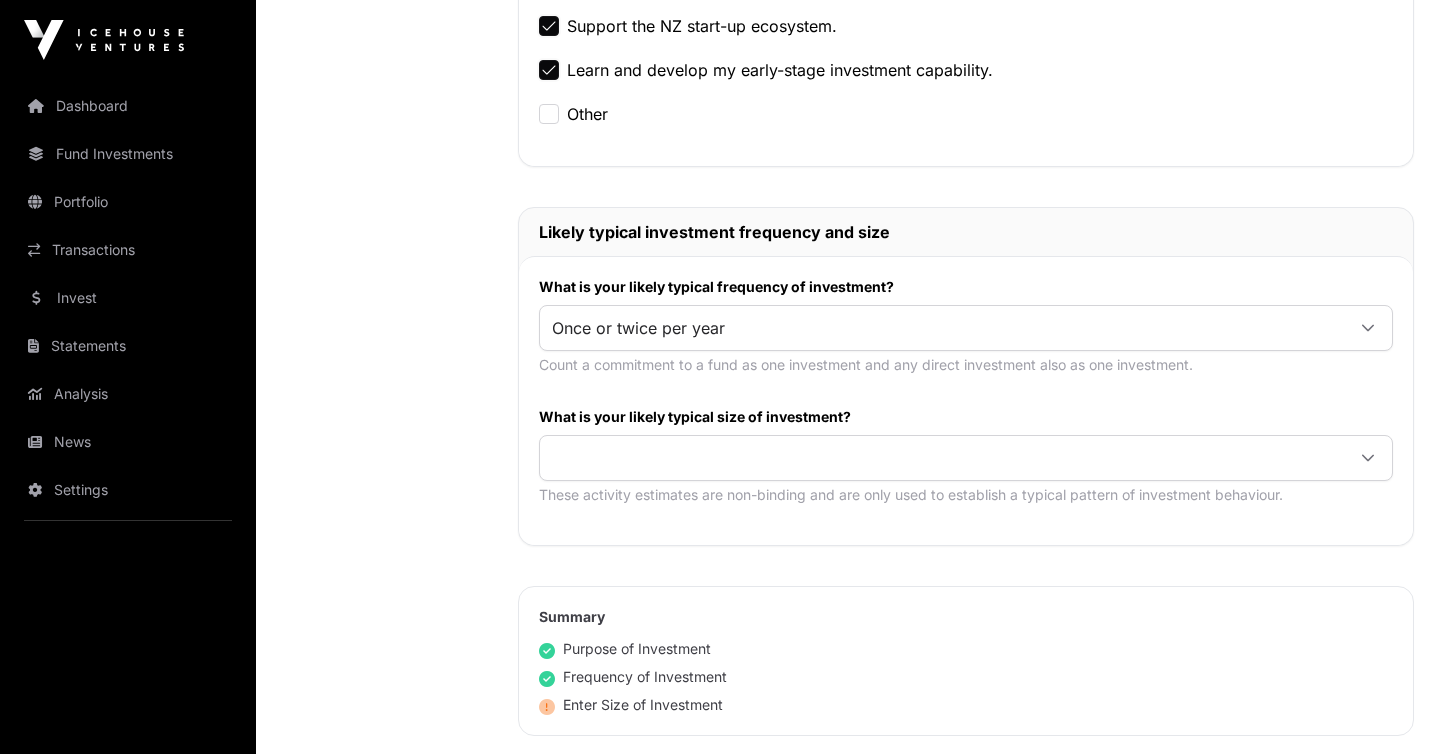 scroll, scrollTop: 847, scrollLeft: 0, axis: vertical 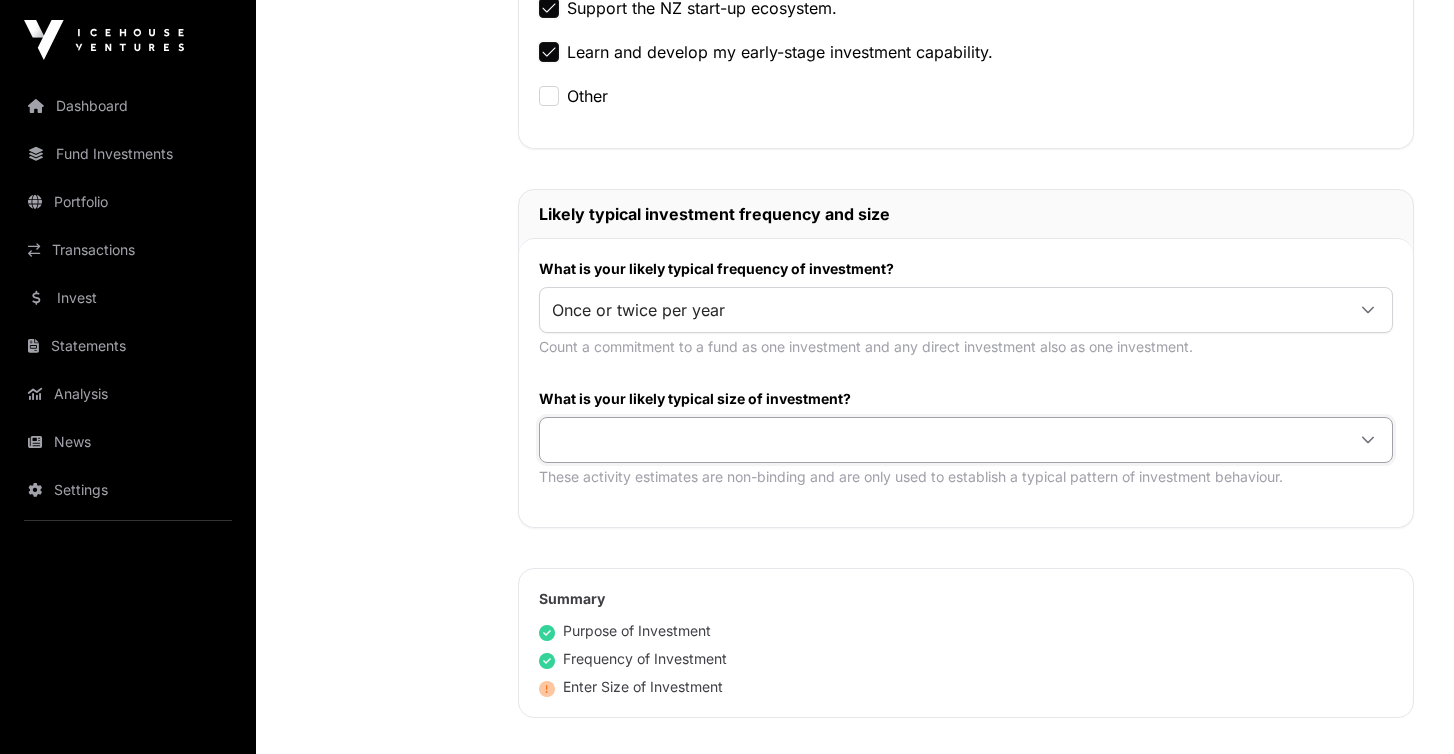click 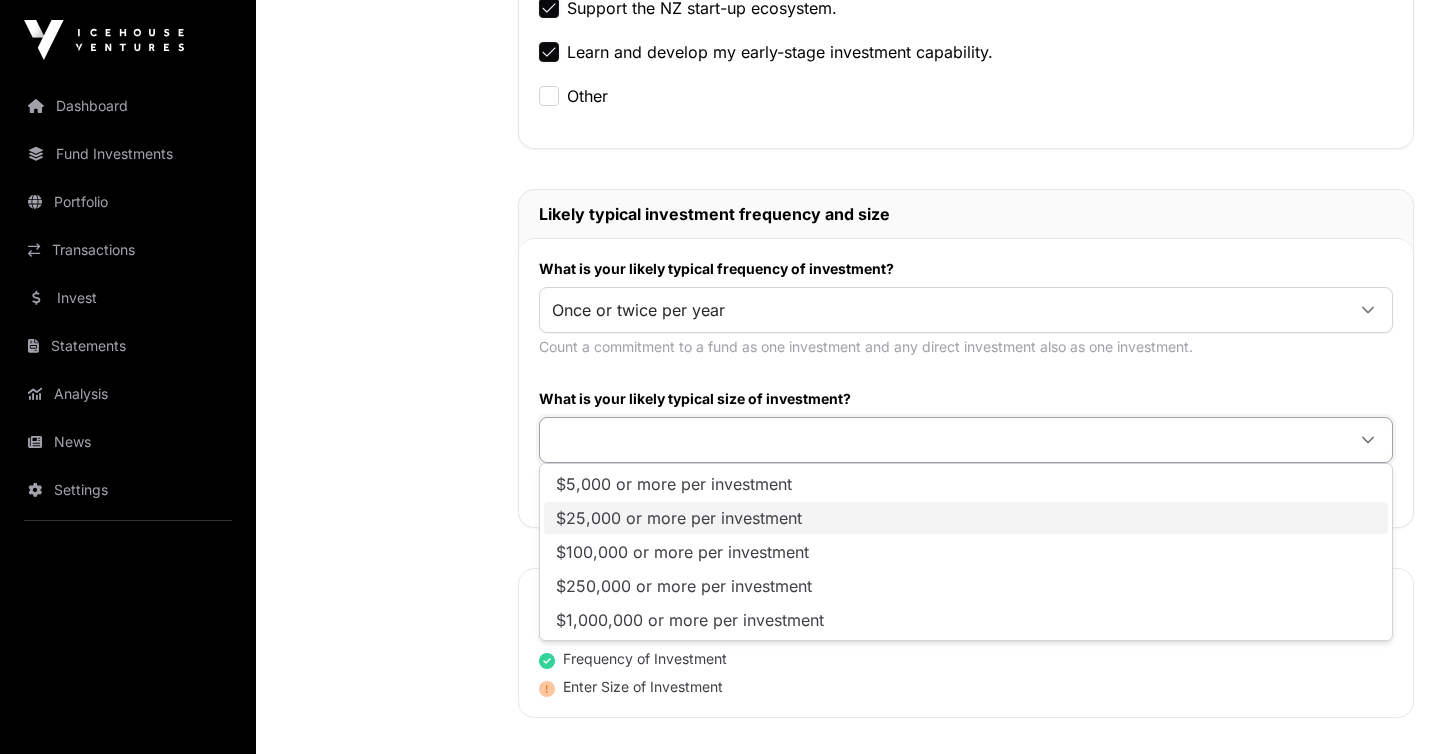 click on "$25,000 or more per investment" 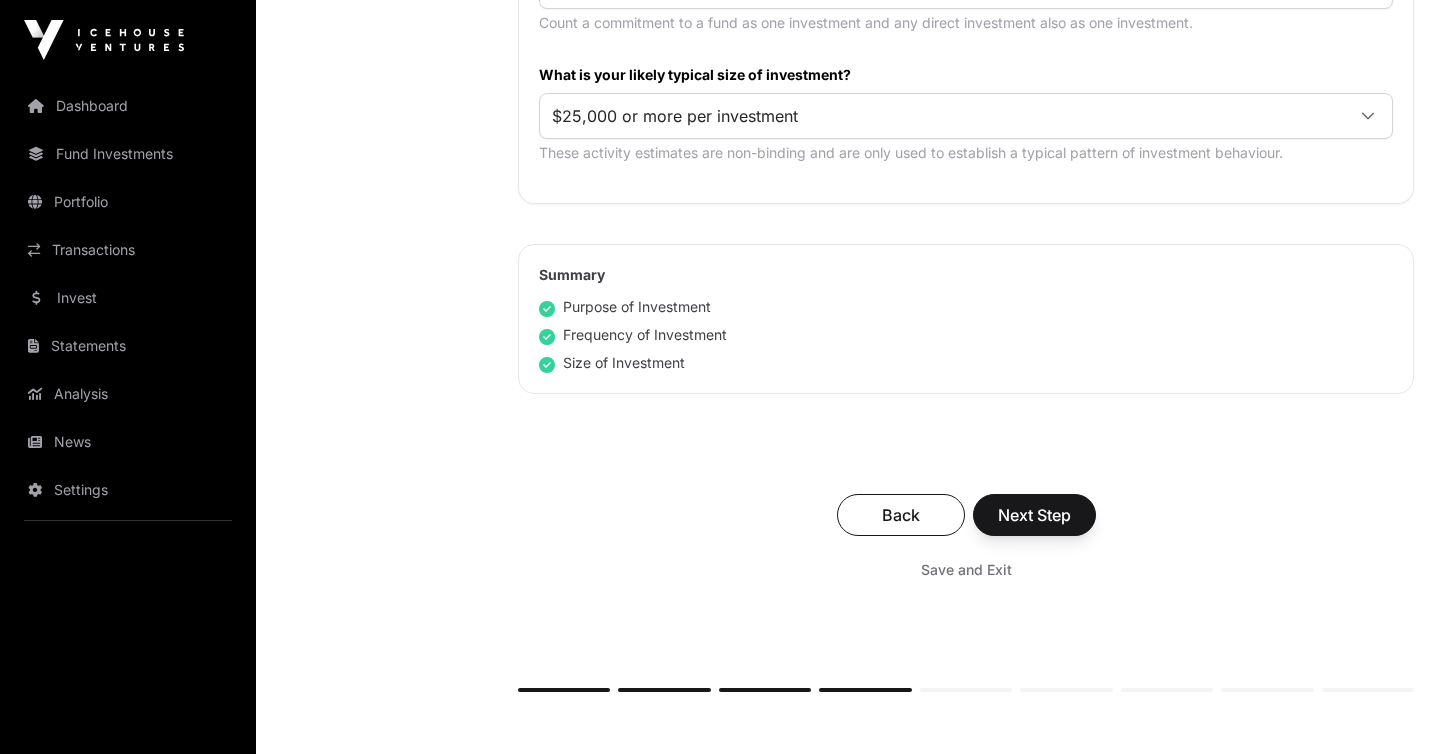 scroll, scrollTop: 1032, scrollLeft: 0, axis: vertical 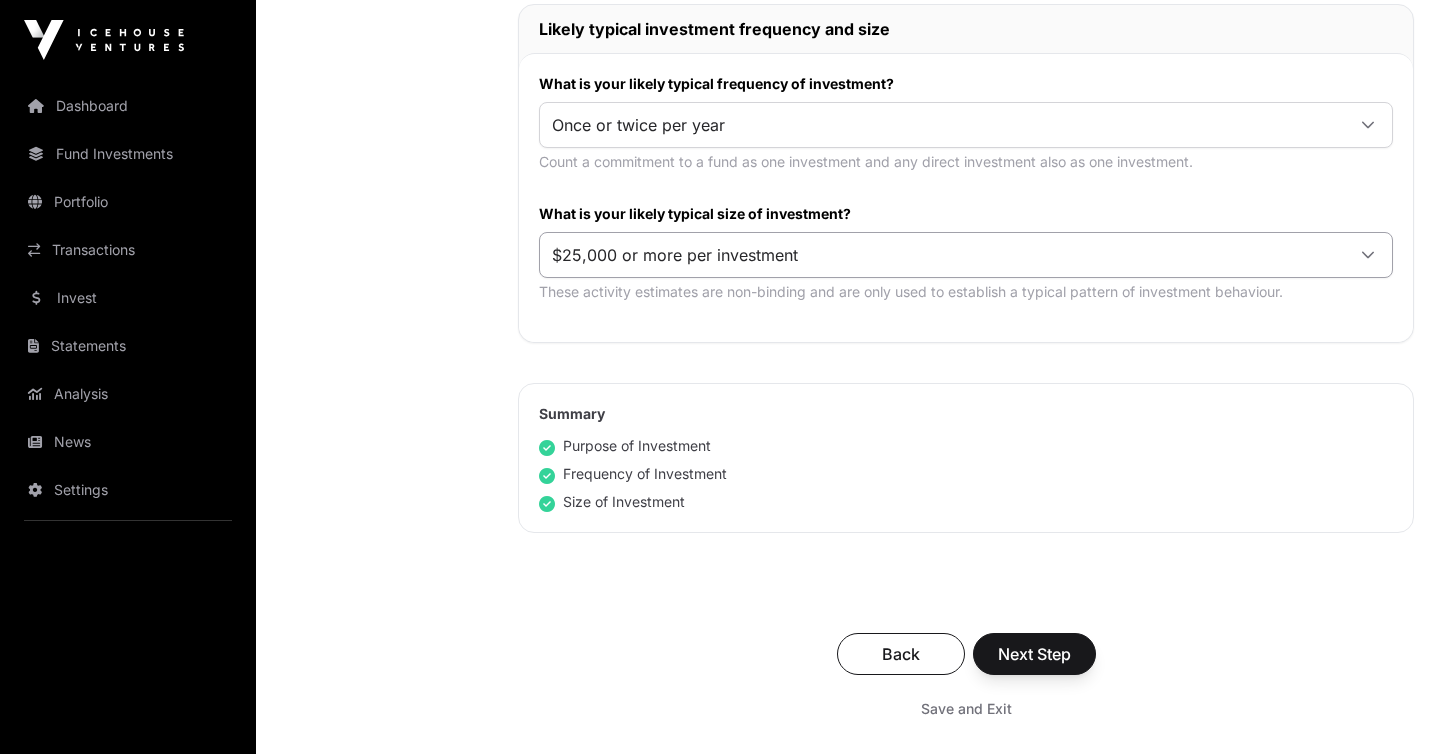 click on "$25,000 or more per investment" 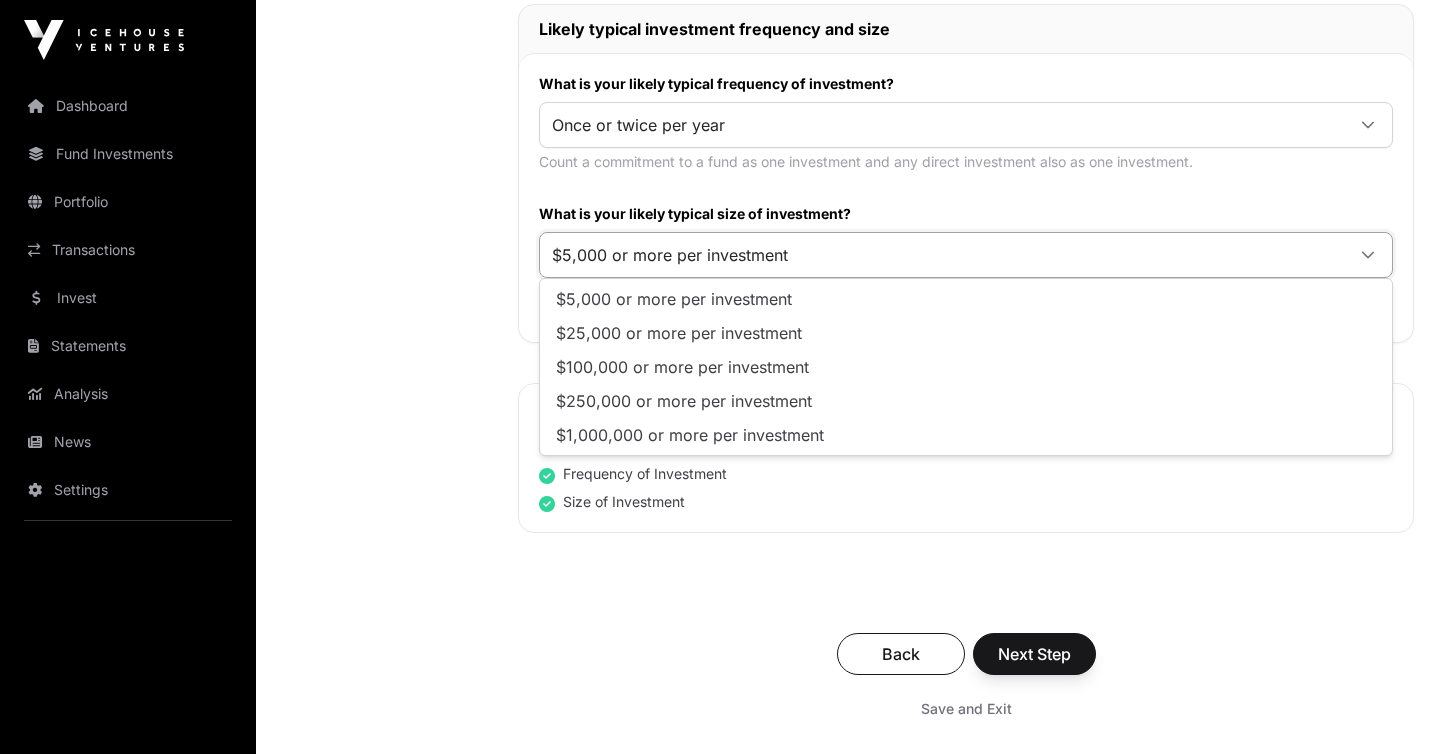 click on "$5,000 or more per investment" 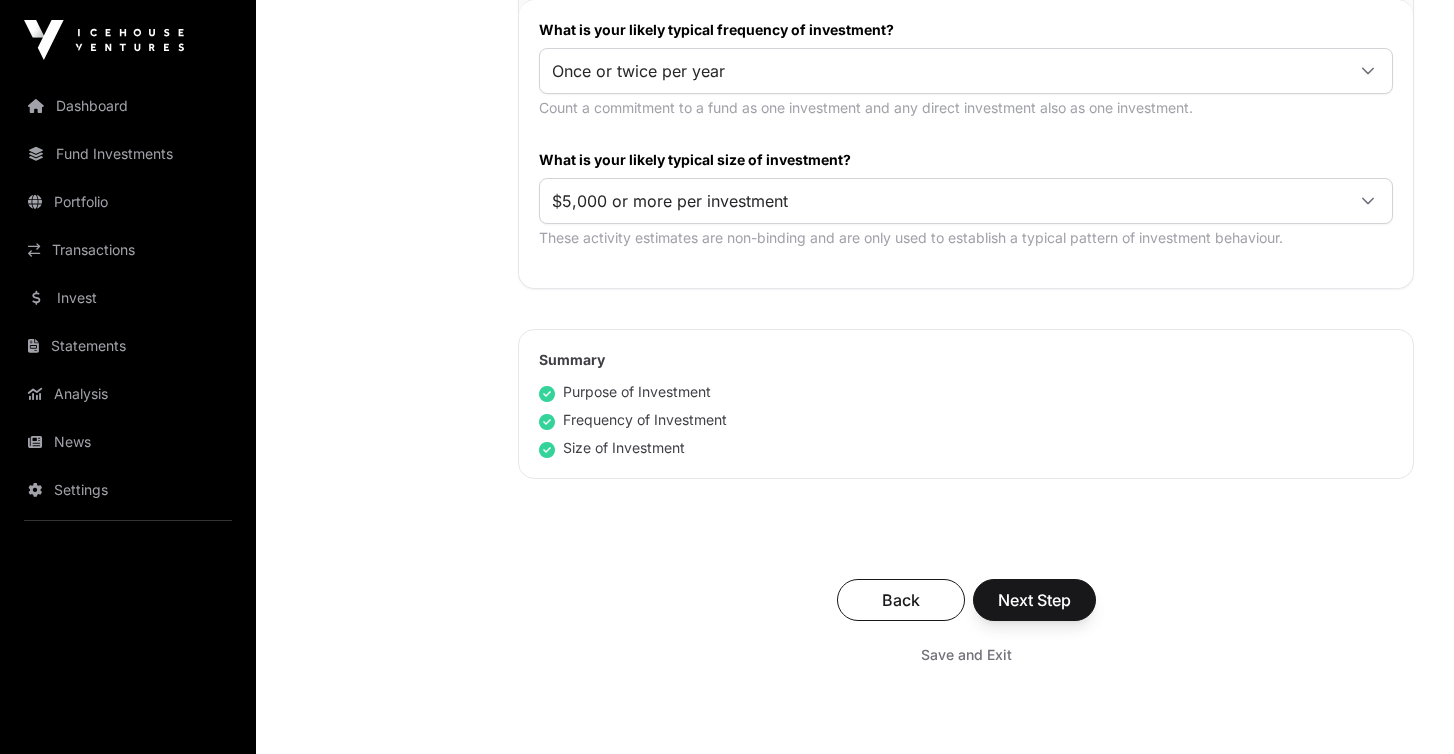 scroll, scrollTop: 1098, scrollLeft: 0, axis: vertical 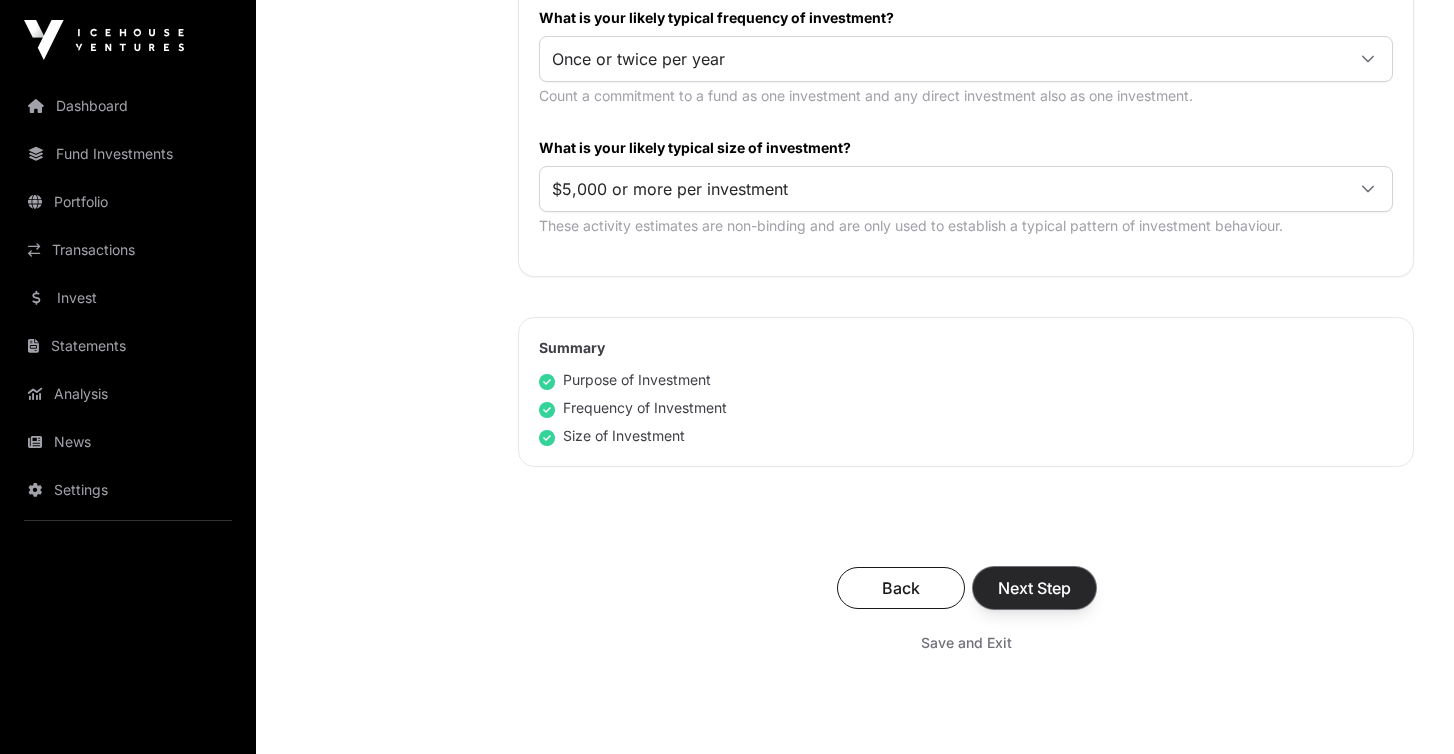 click on "Next Step" 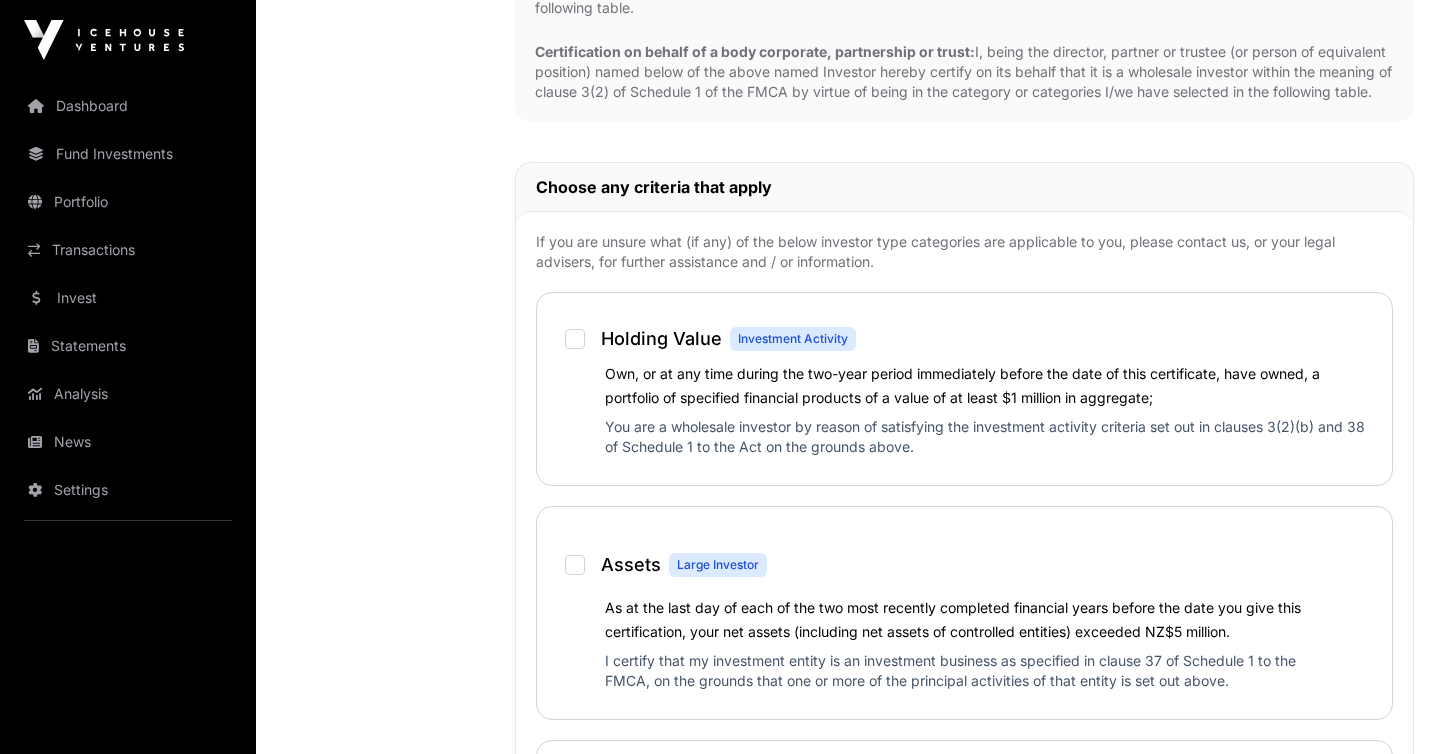 scroll, scrollTop: 948, scrollLeft: 0, axis: vertical 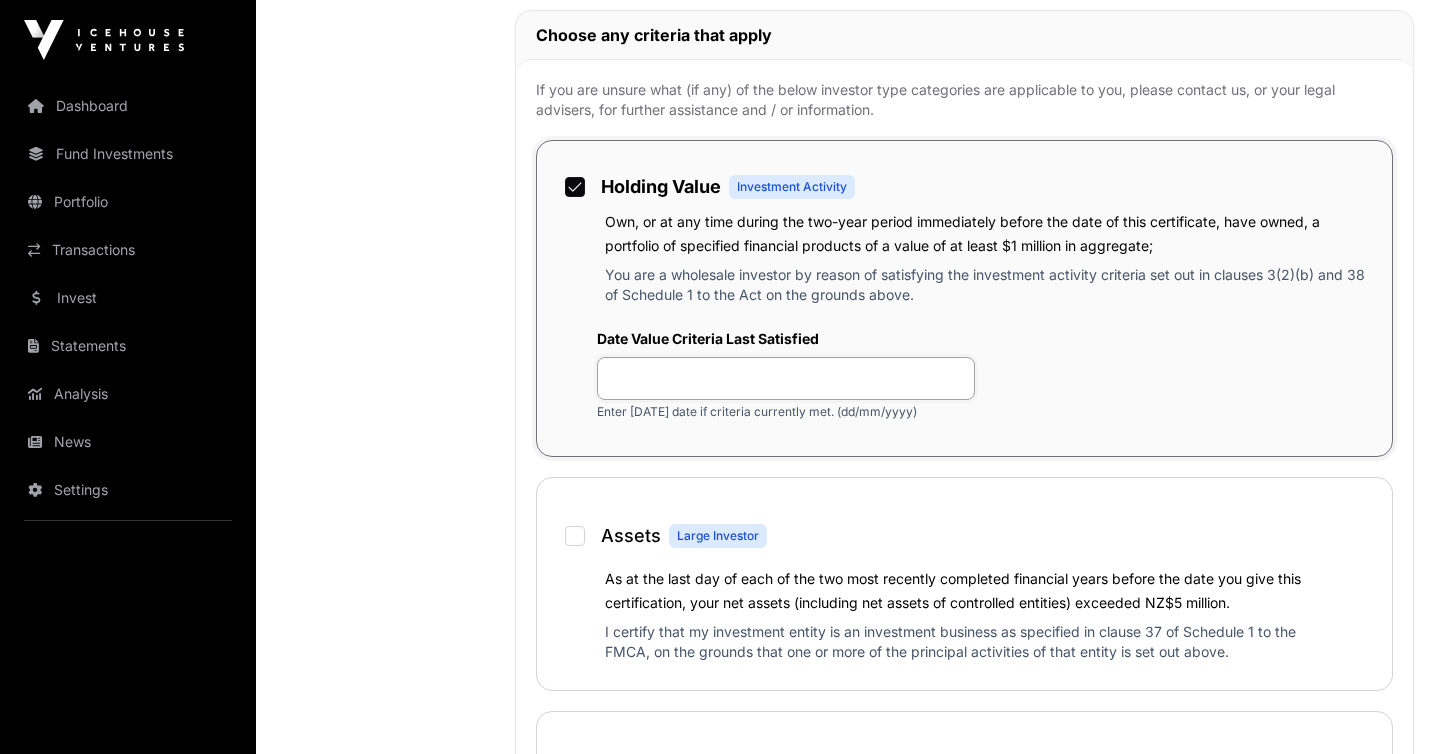 click 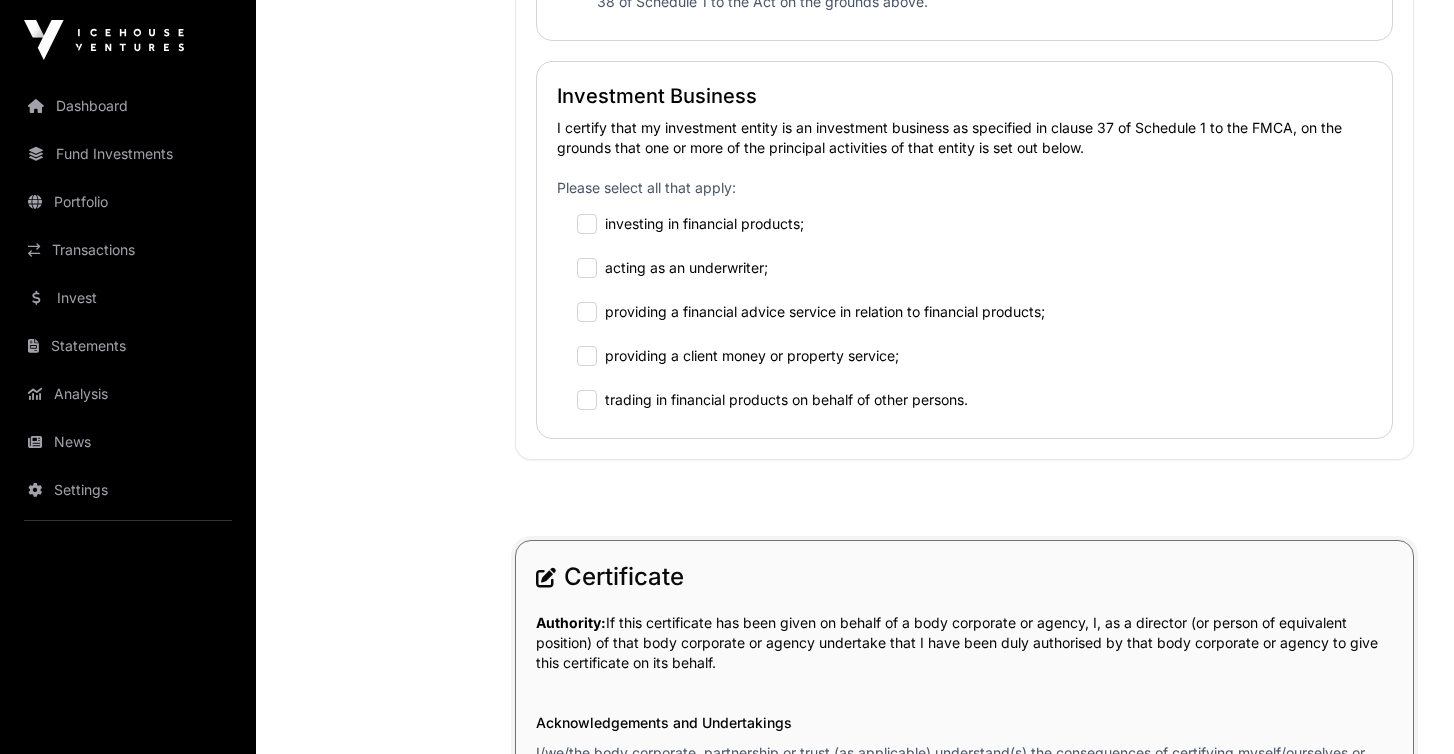 scroll, scrollTop: 2281, scrollLeft: 0, axis: vertical 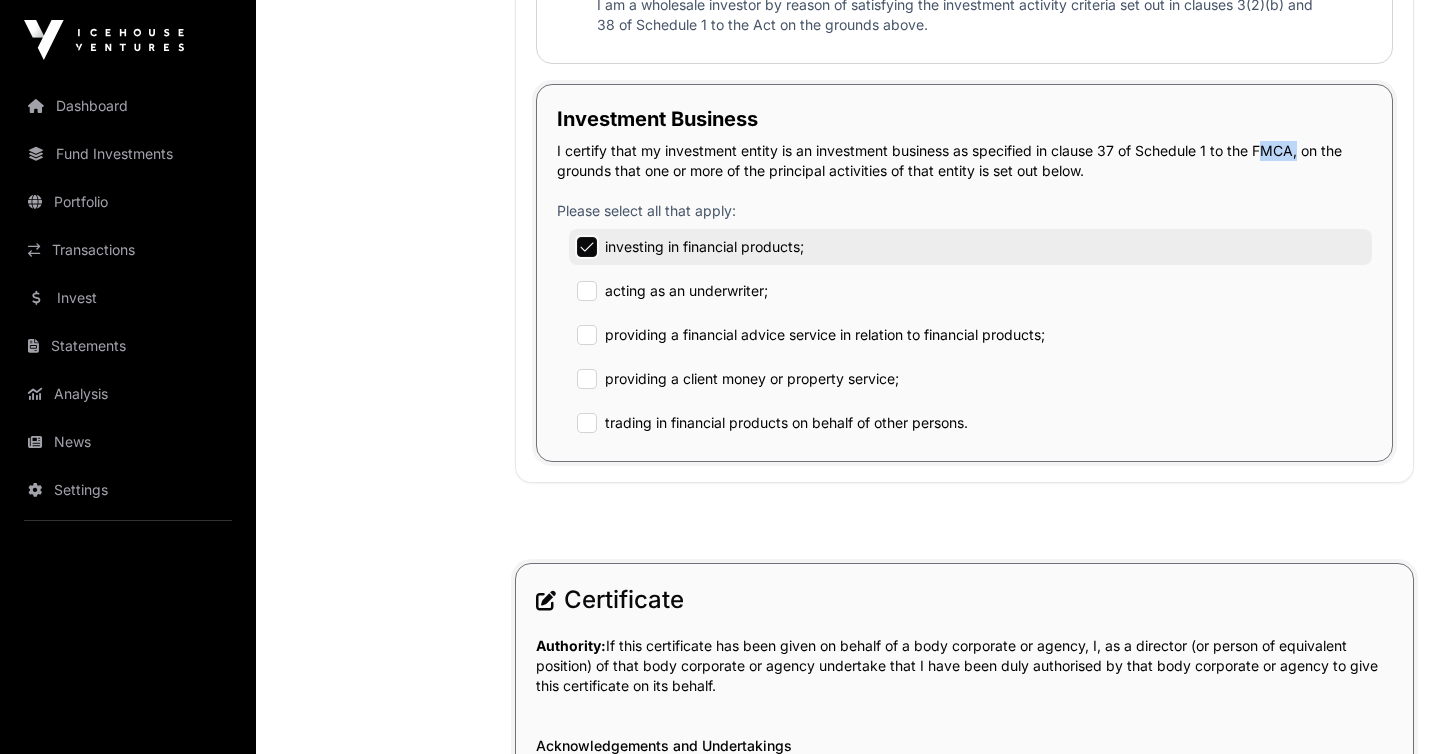 drag, startPoint x: 1300, startPoint y: 173, endPoint x: 1259, endPoint y: 173, distance: 41 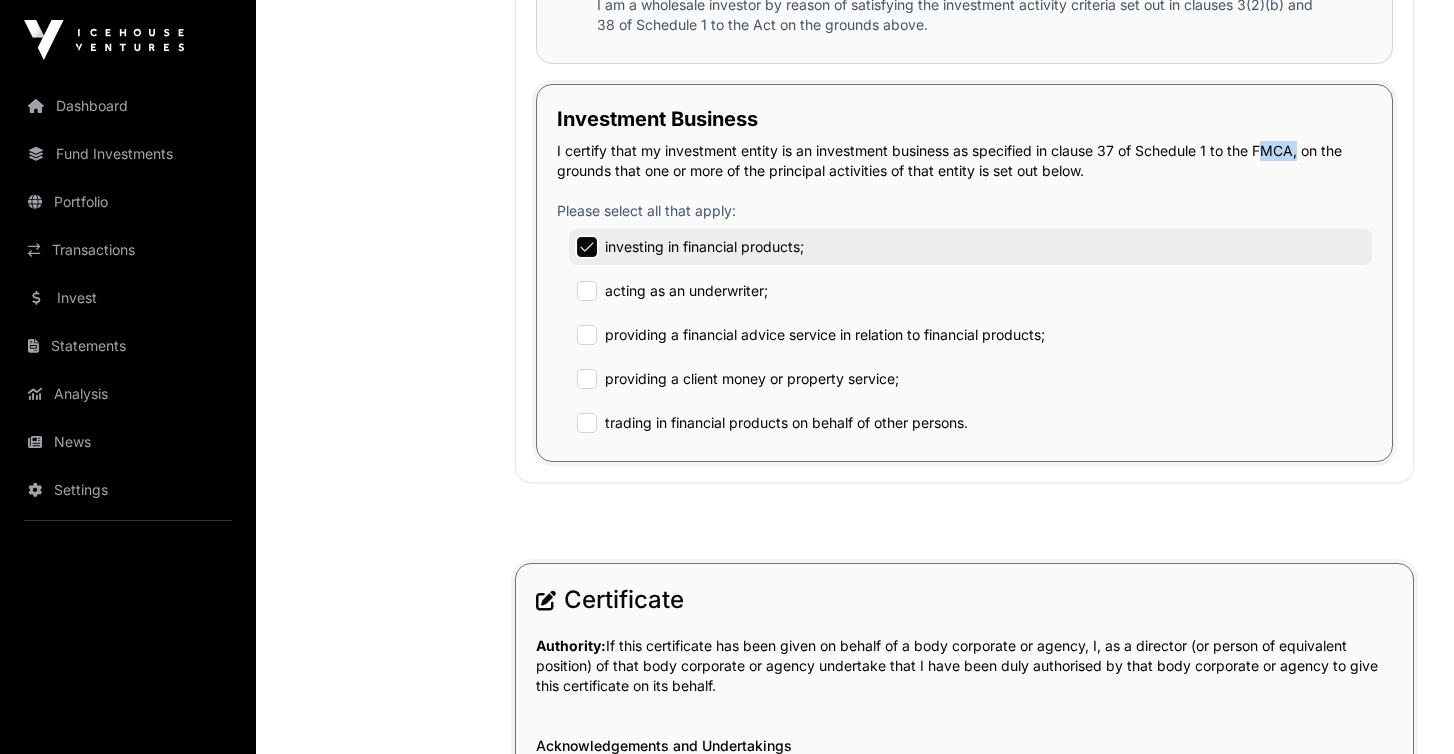 copy on "FMCA" 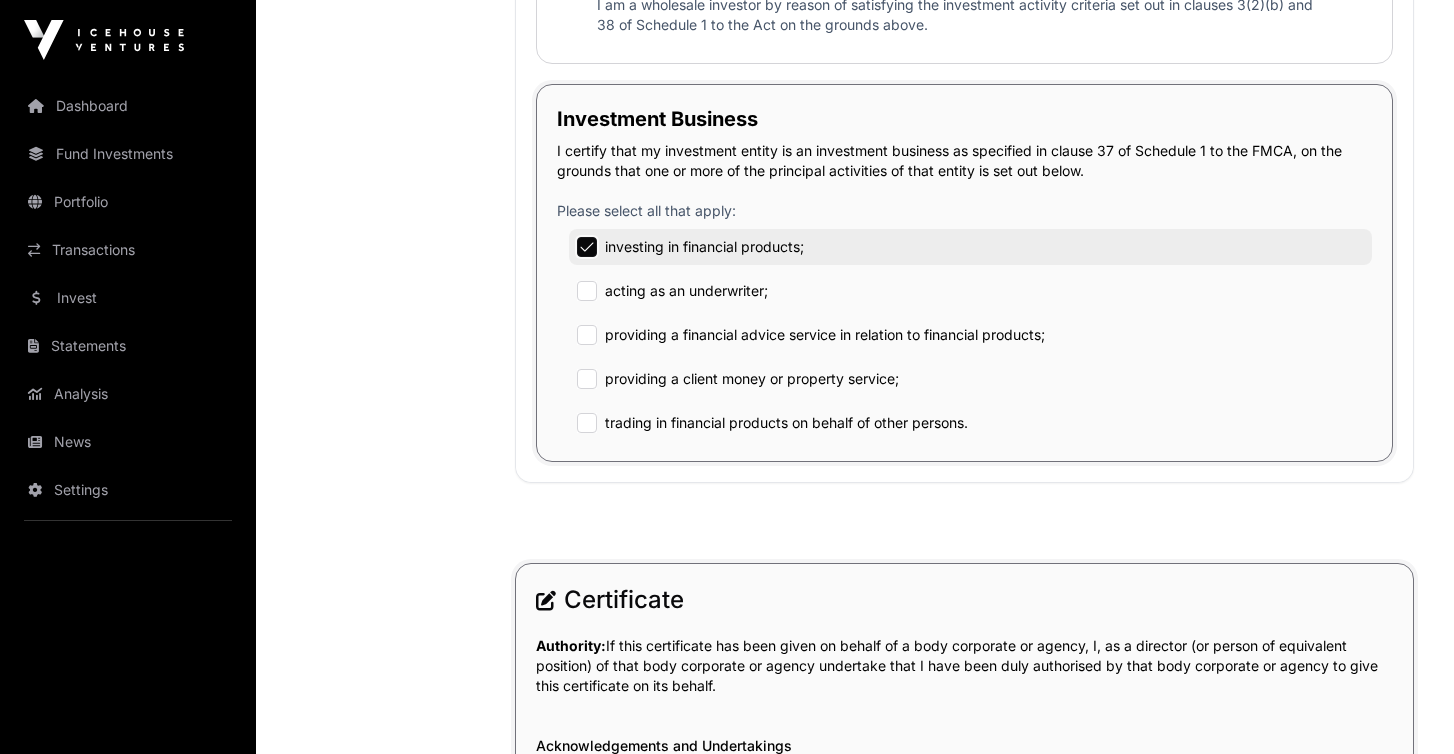 click on "I certify that my investment entity is an investment business as specified in clause 37 of Schedule 1 to the FMCA, on the grounds that one or more of the principal activities of that entity is set out below." 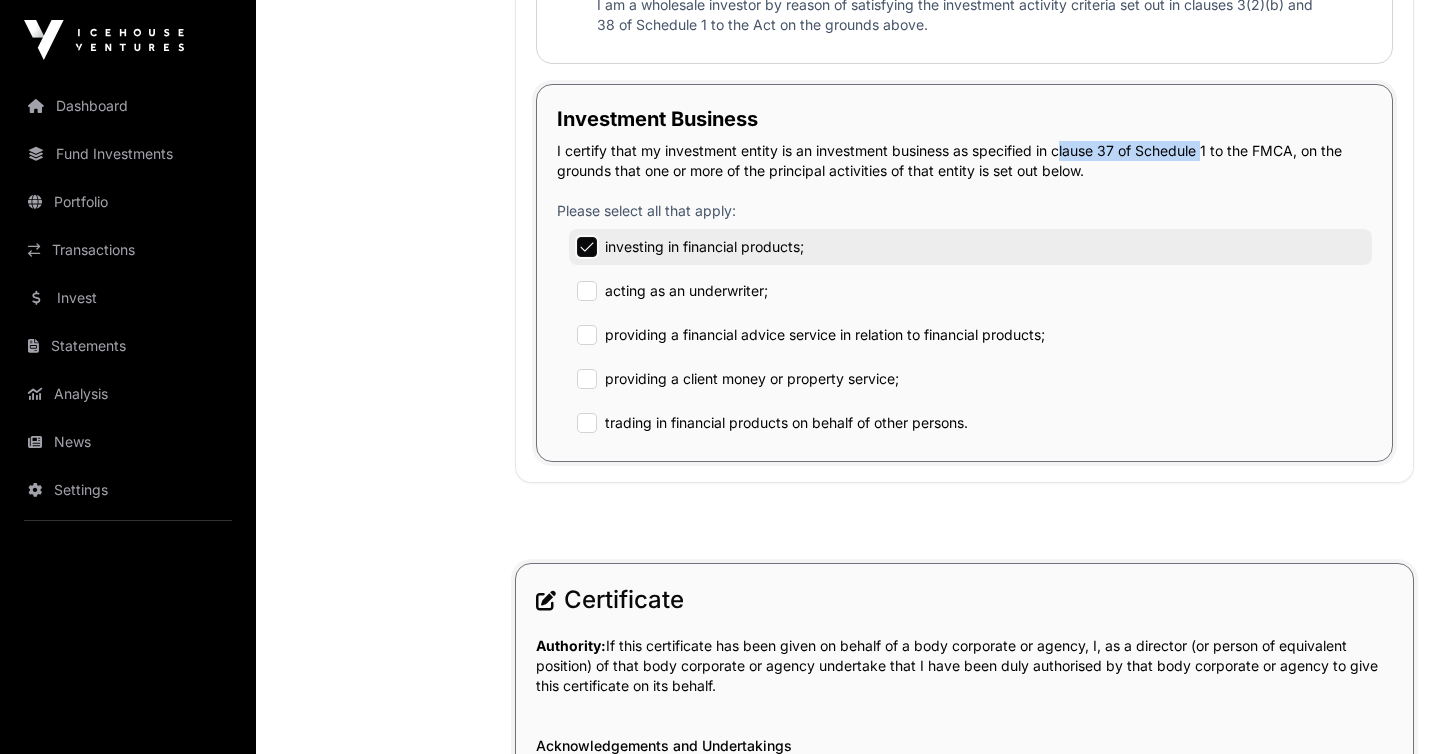 drag, startPoint x: 1055, startPoint y: 172, endPoint x: 1204, endPoint y: 170, distance: 149.01343 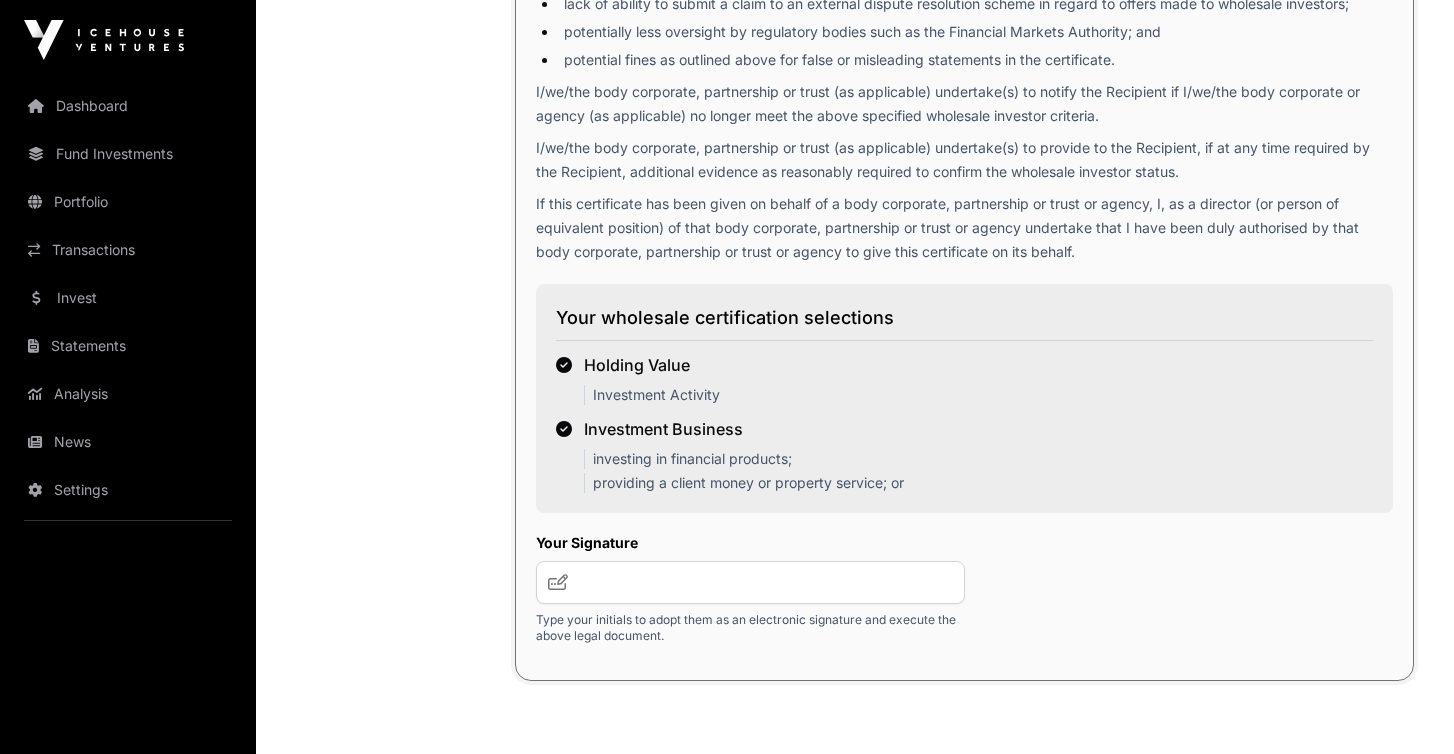 scroll, scrollTop: 3246, scrollLeft: 0, axis: vertical 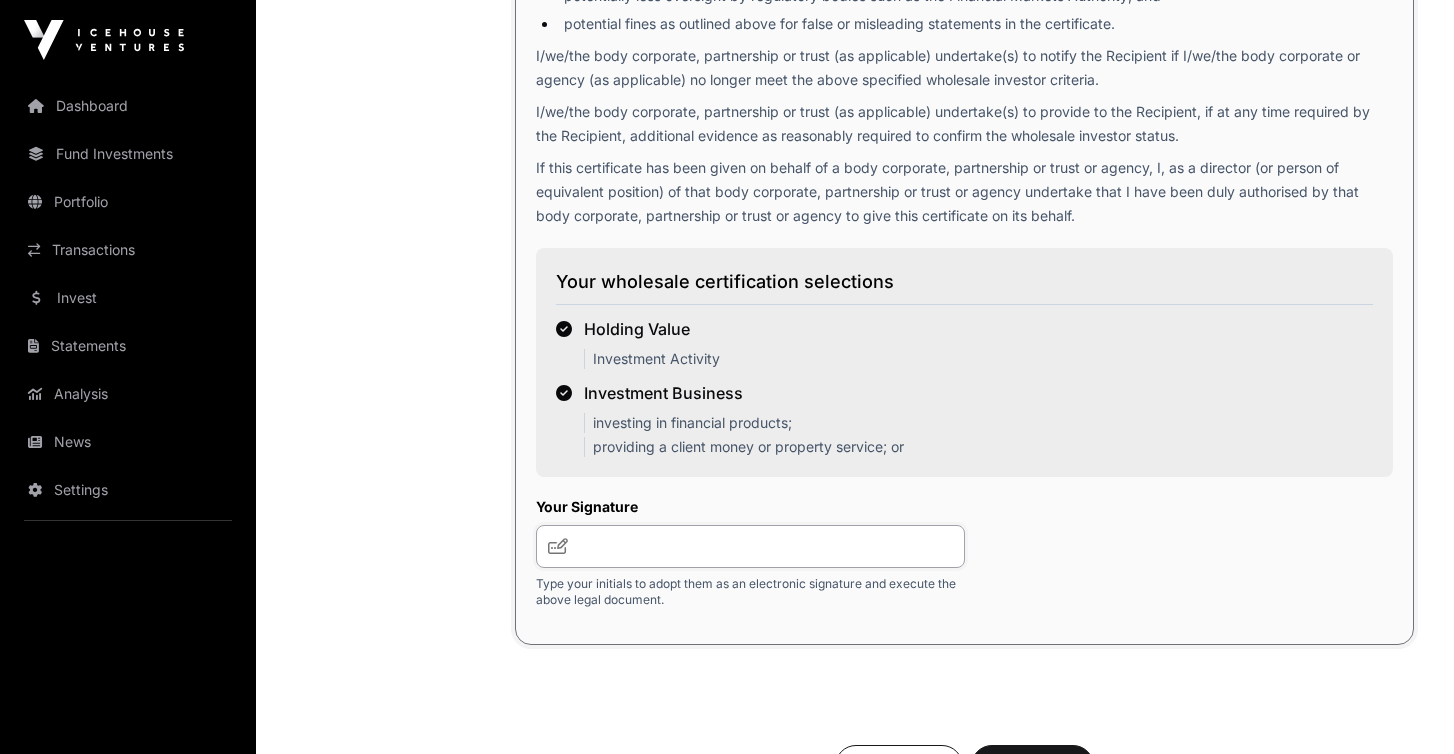 click 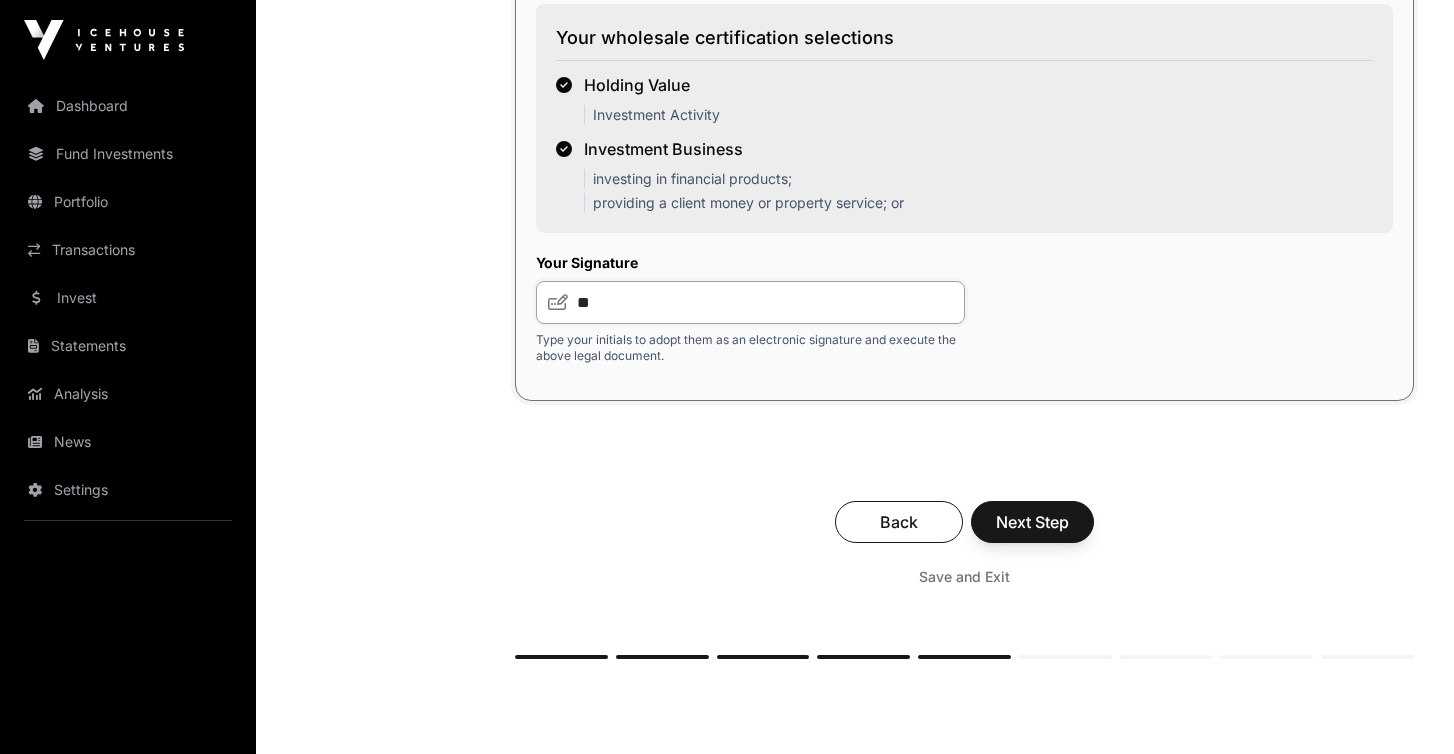 scroll, scrollTop: 3631, scrollLeft: 0, axis: vertical 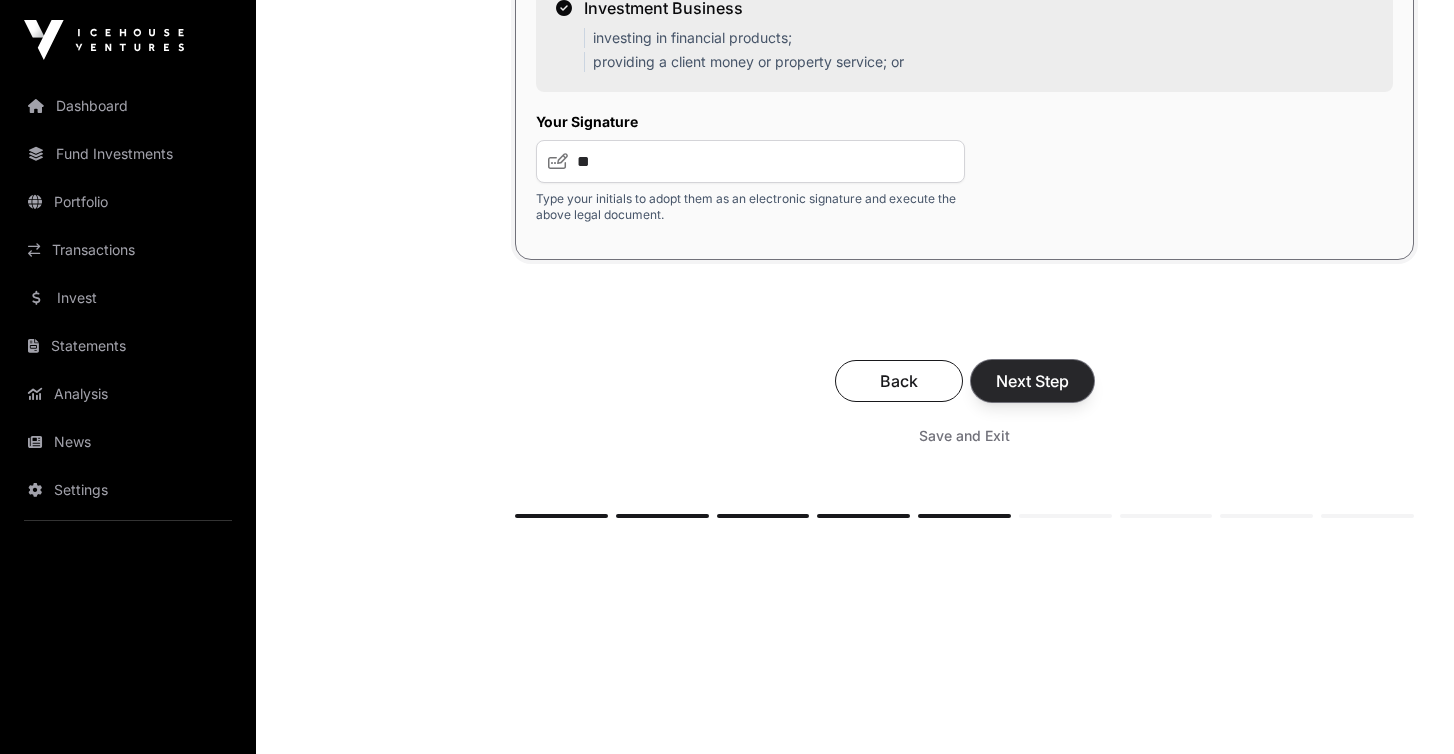 click on "Next Step" 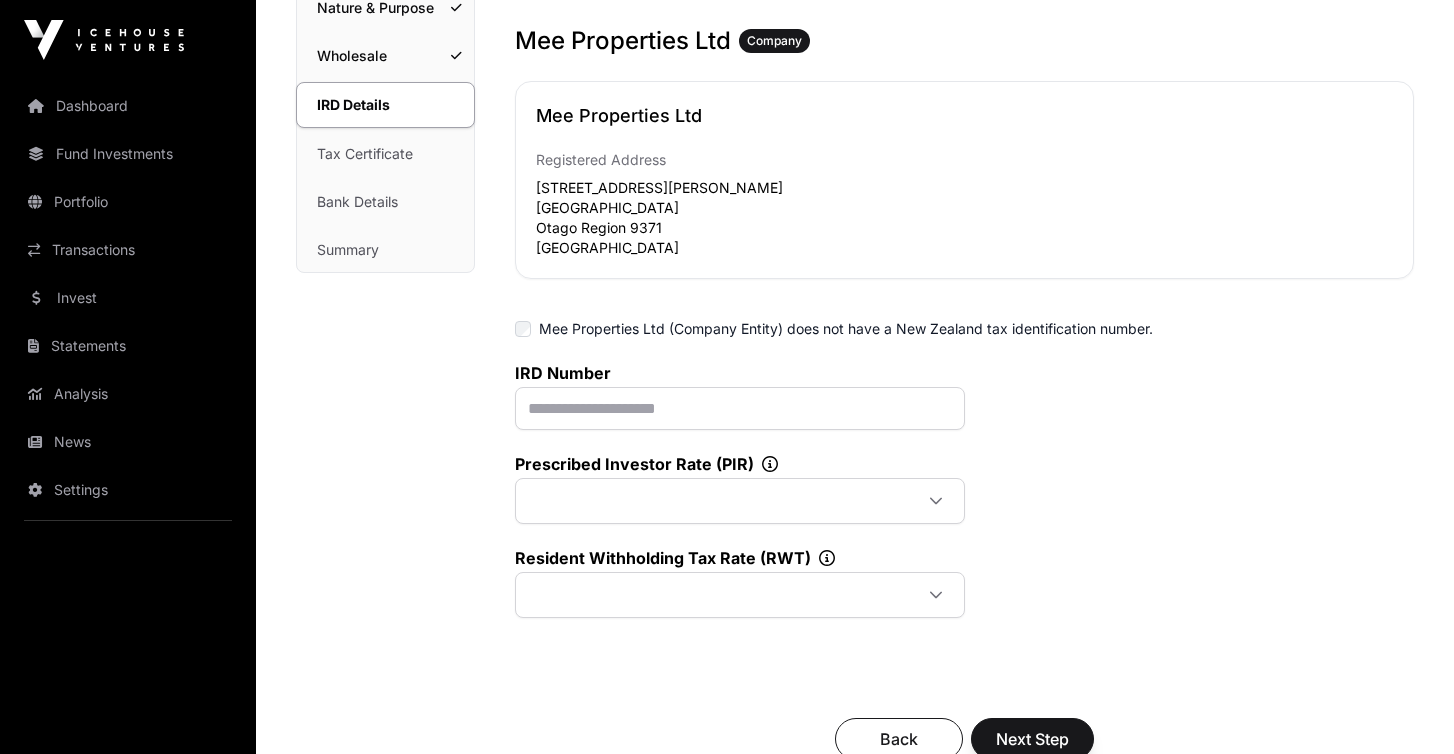 scroll, scrollTop: 335, scrollLeft: 0, axis: vertical 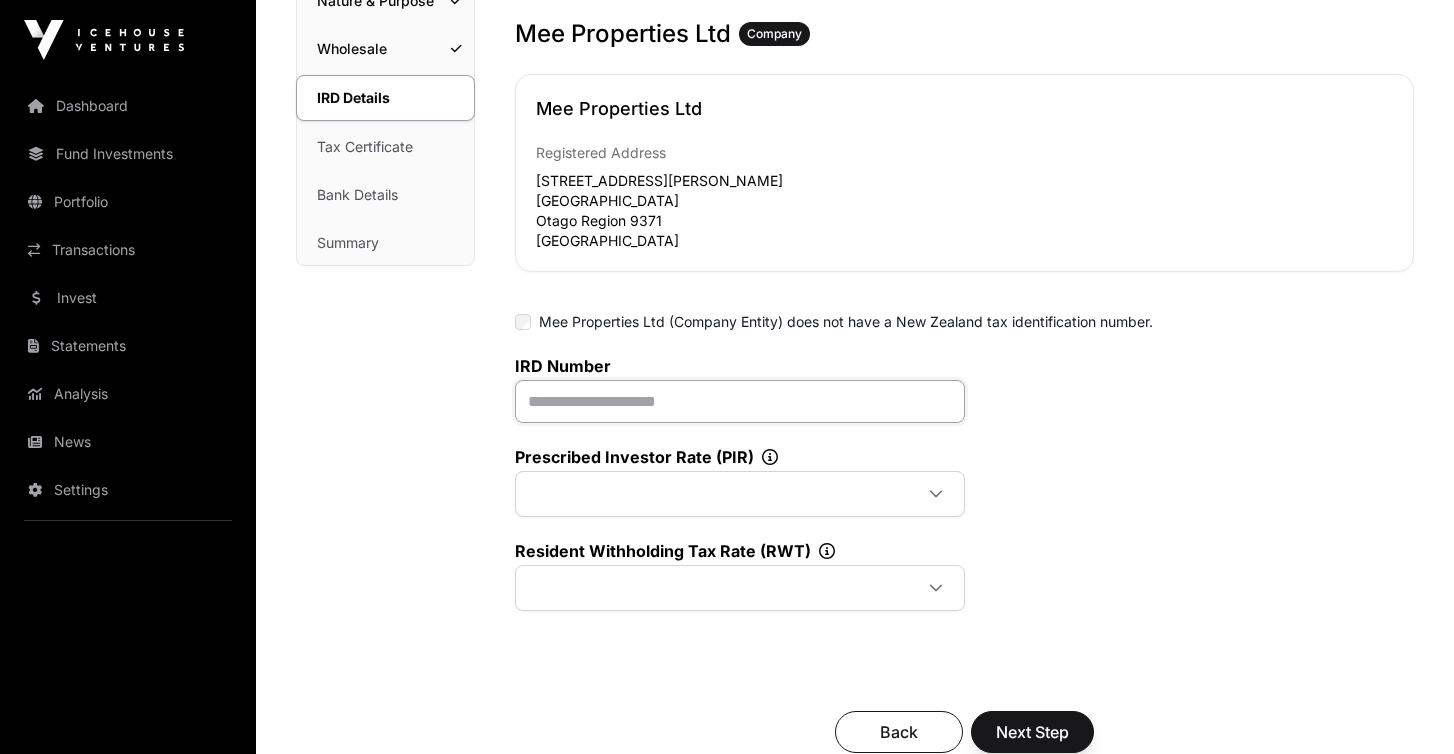 click 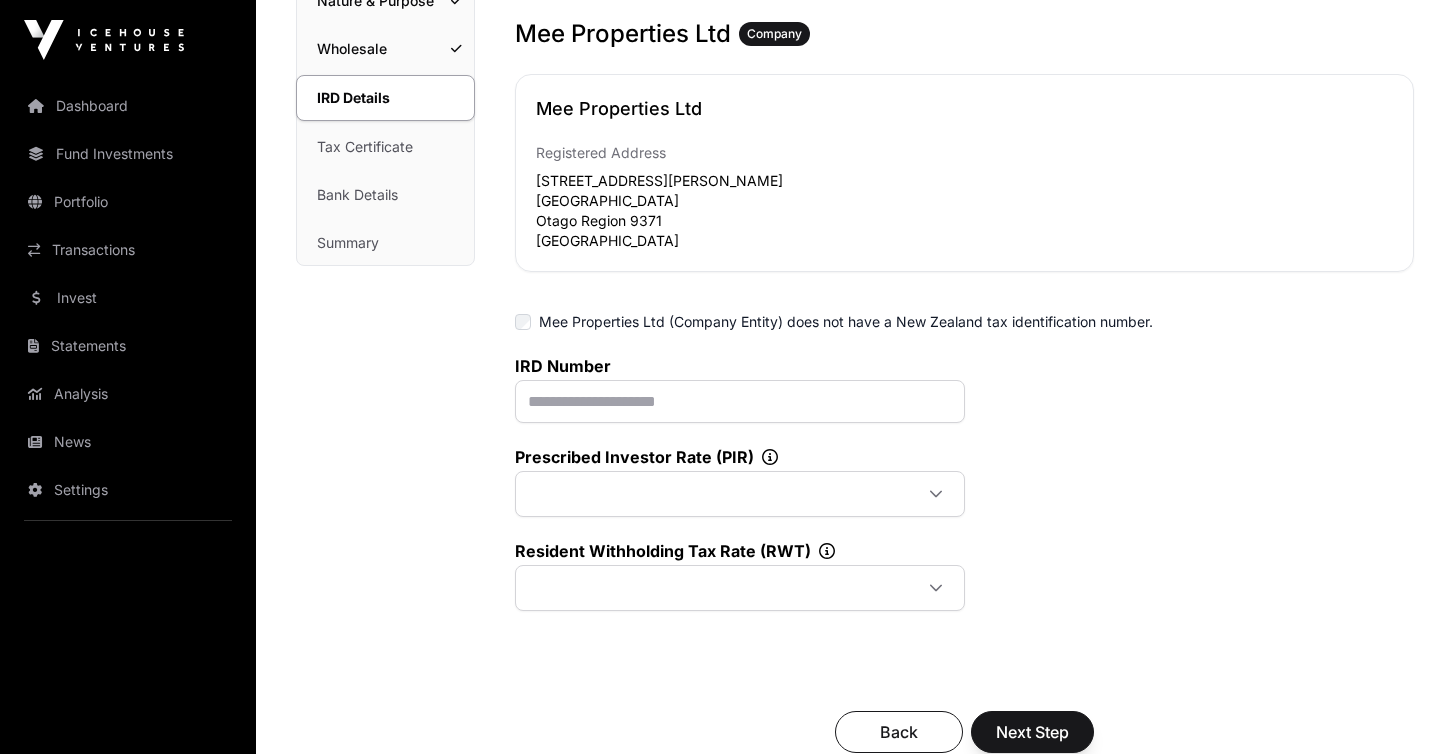 click on "[GEOGRAPHIC_DATA]" 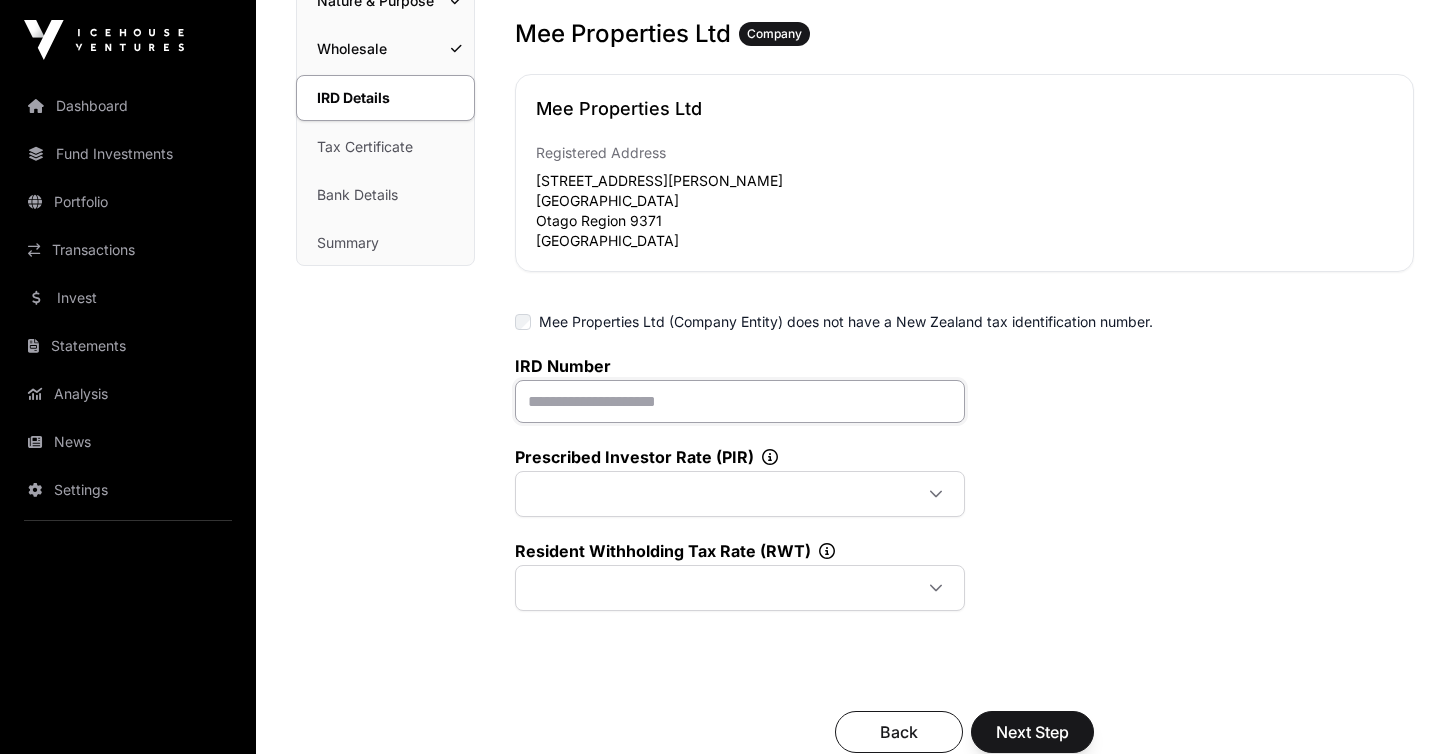 click 